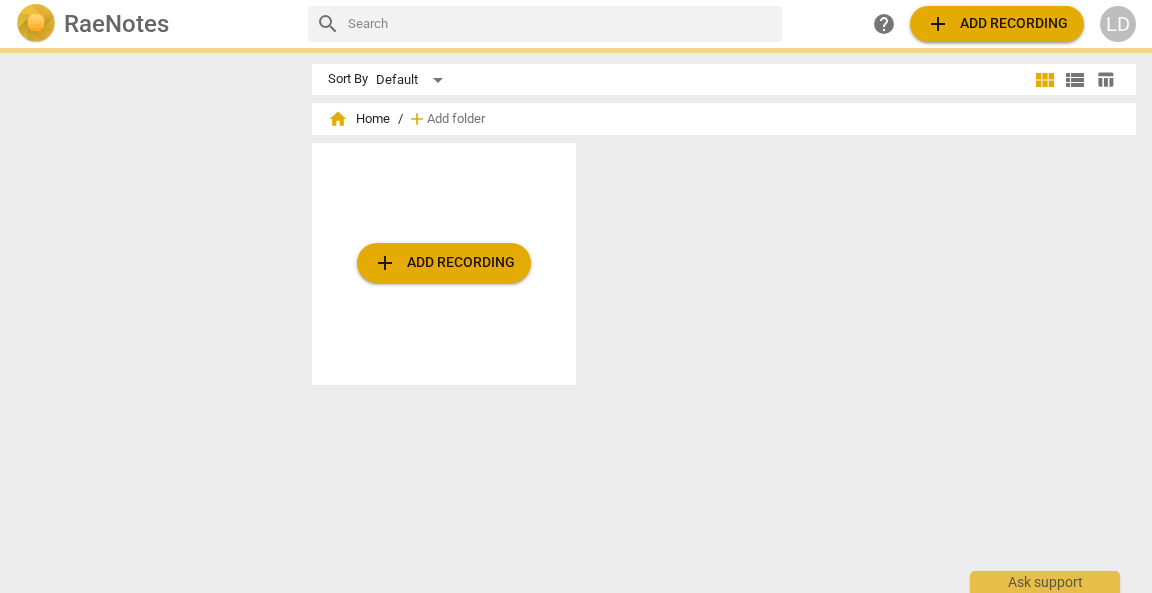scroll, scrollTop: 0, scrollLeft: 0, axis: both 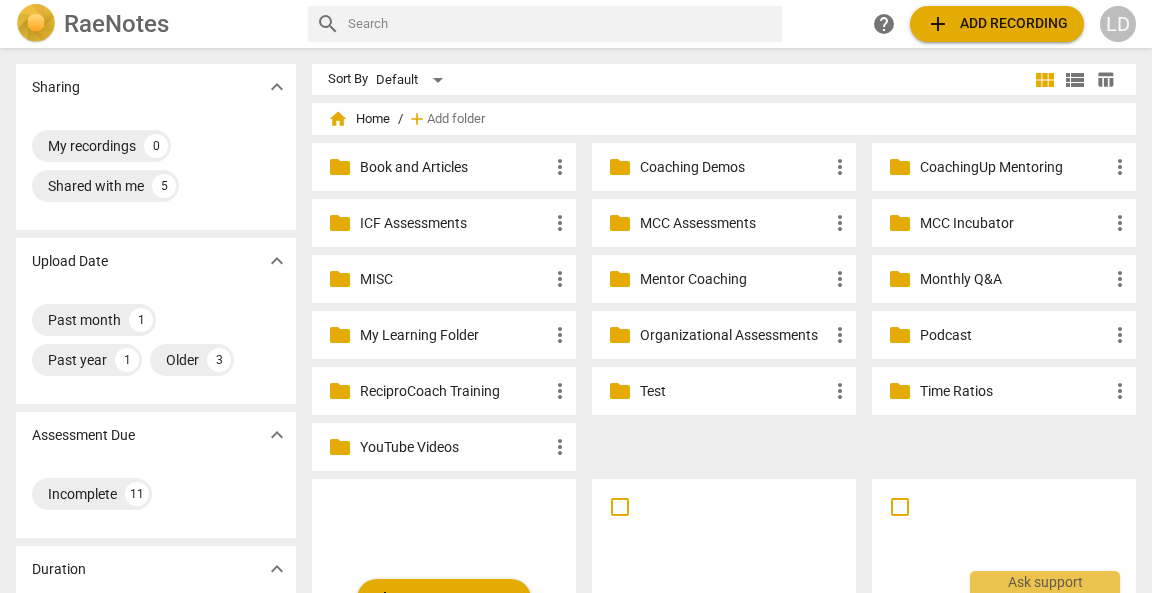 click at bounding box center [724, 574] 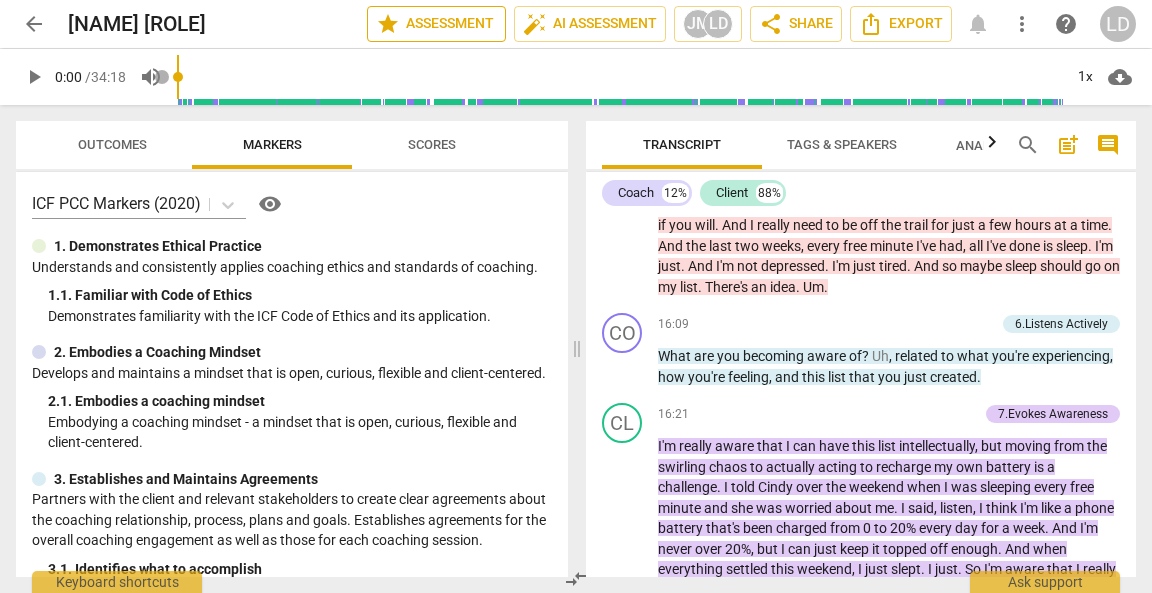scroll, scrollTop: 5256, scrollLeft: 0, axis: vertical 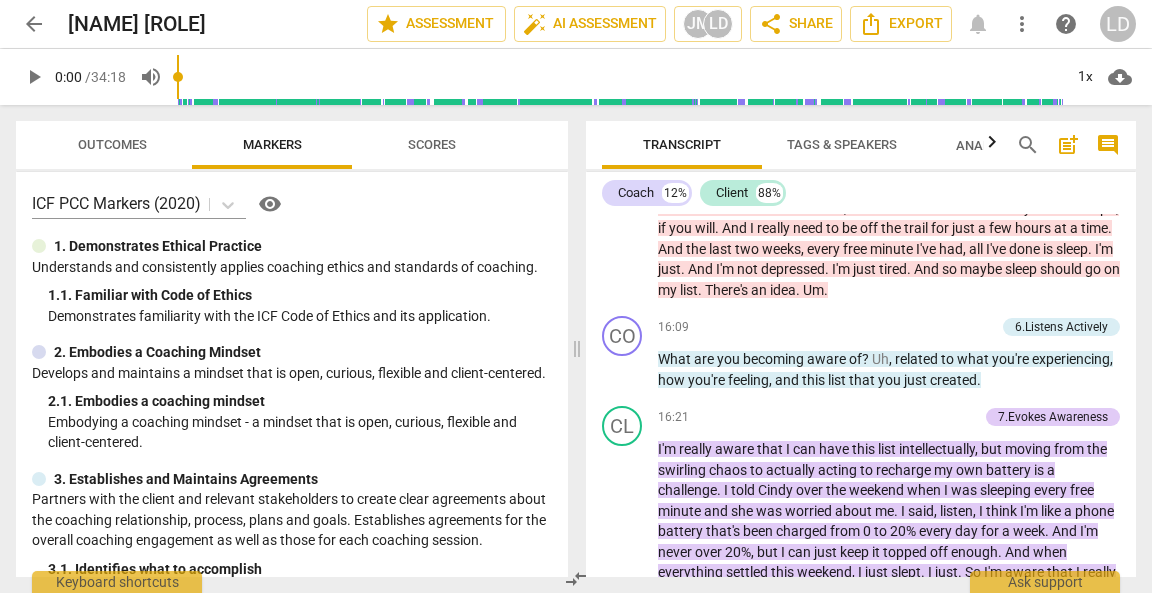click on "+" at bounding box center [785, -1010] 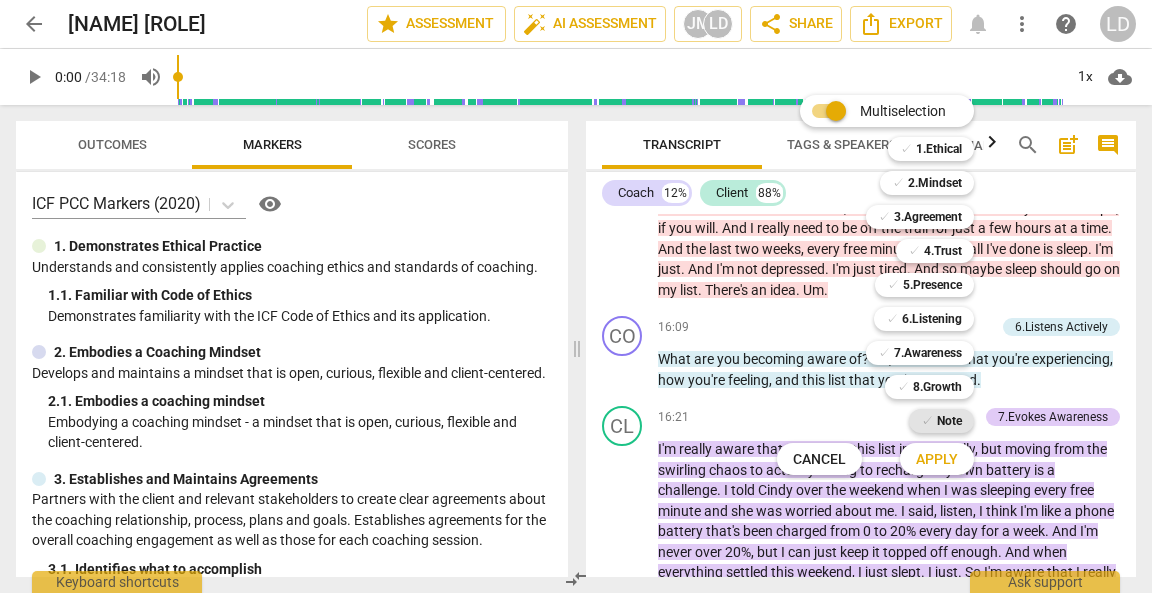 click on "✓" at bounding box center (927, 421) 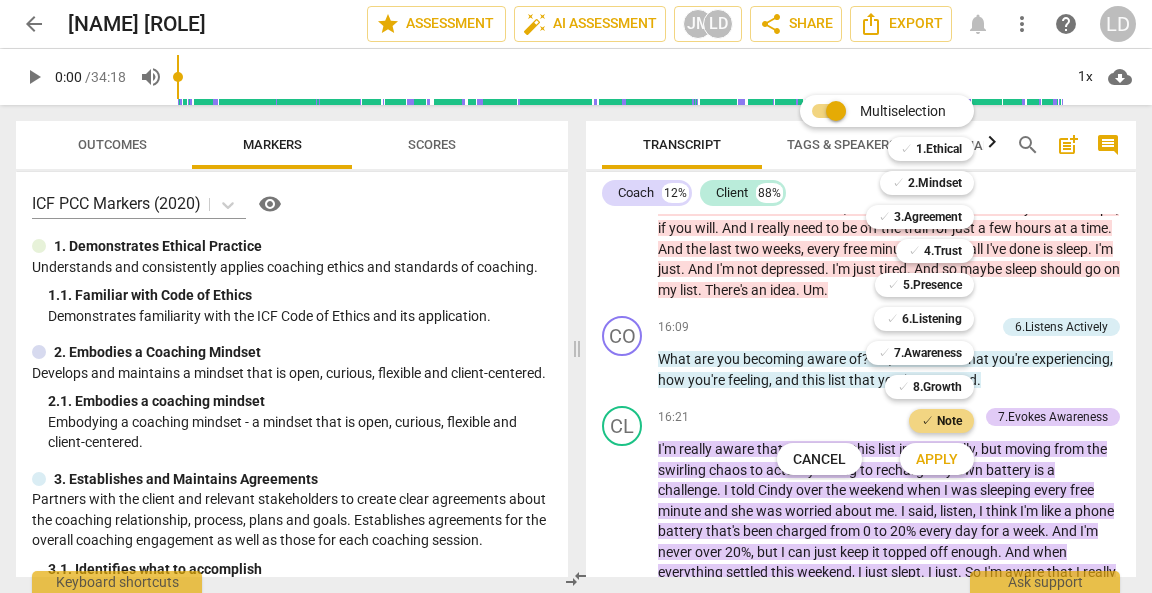 click on "Apply" at bounding box center (937, 460) 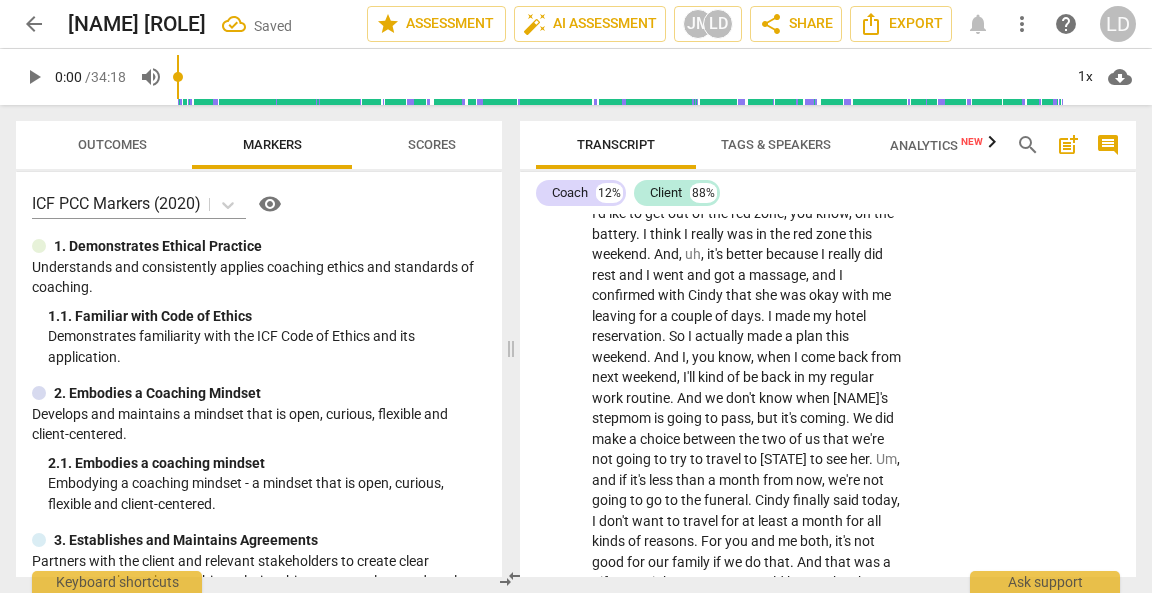 scroll, scrollTop: 7517, scrollLeft: 0, axis: vertical 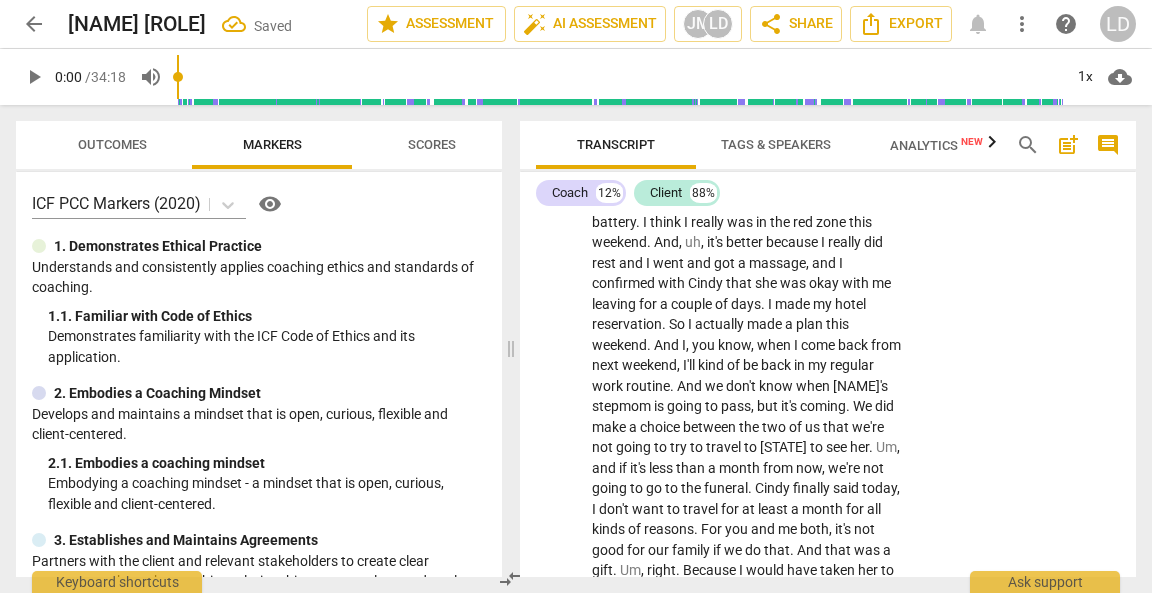 click at bounding box center (993, -1608) 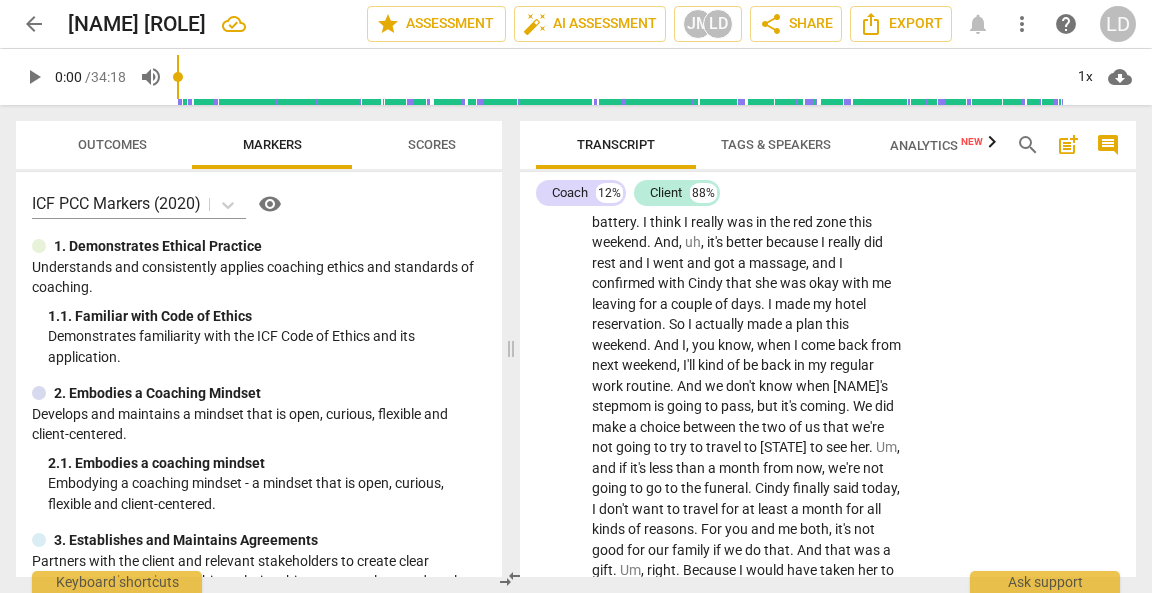 type on "W" 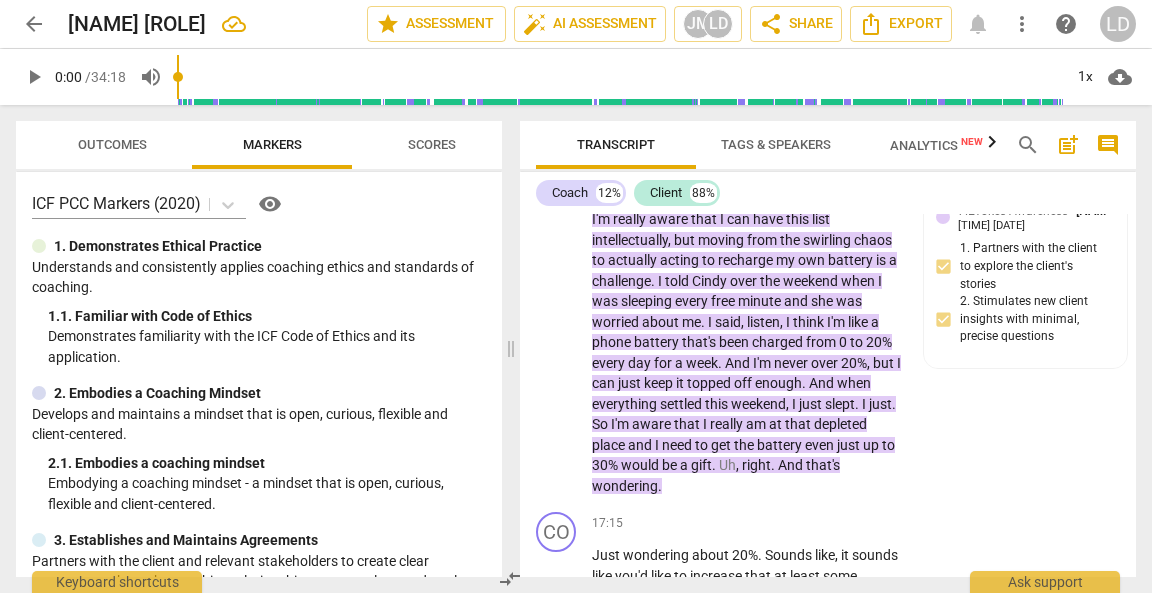 scroll, scrollTop: 7078, scrollLeft: 0, axis: vertical 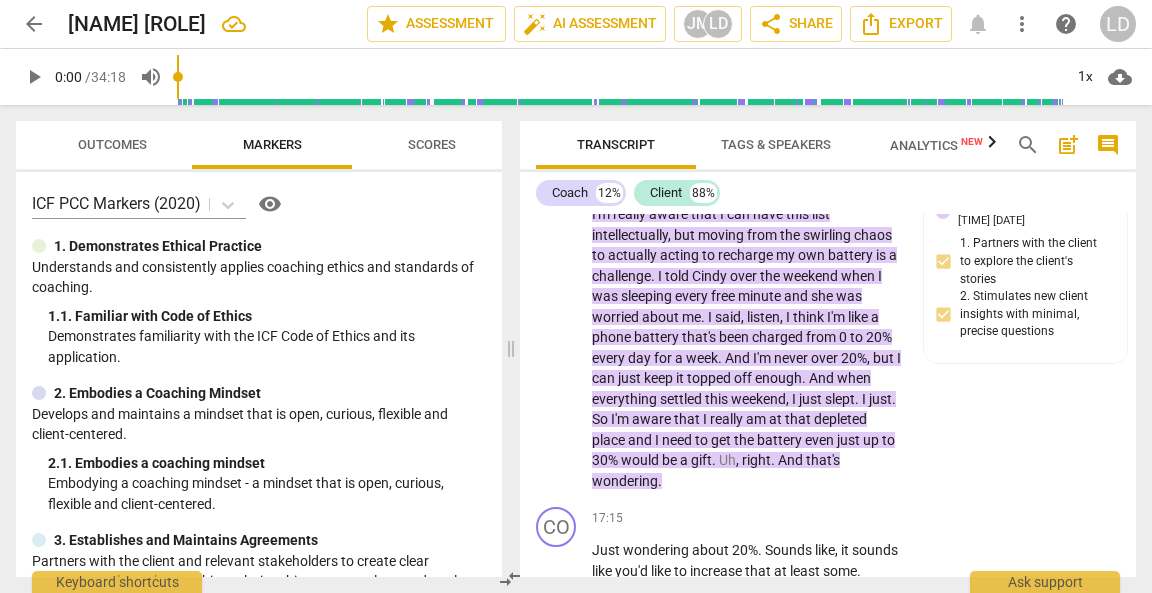 drag, startPoint x: 778, startPoint y: 317, endPoint x: 823, endPoint y: 351, distance: 56.400356 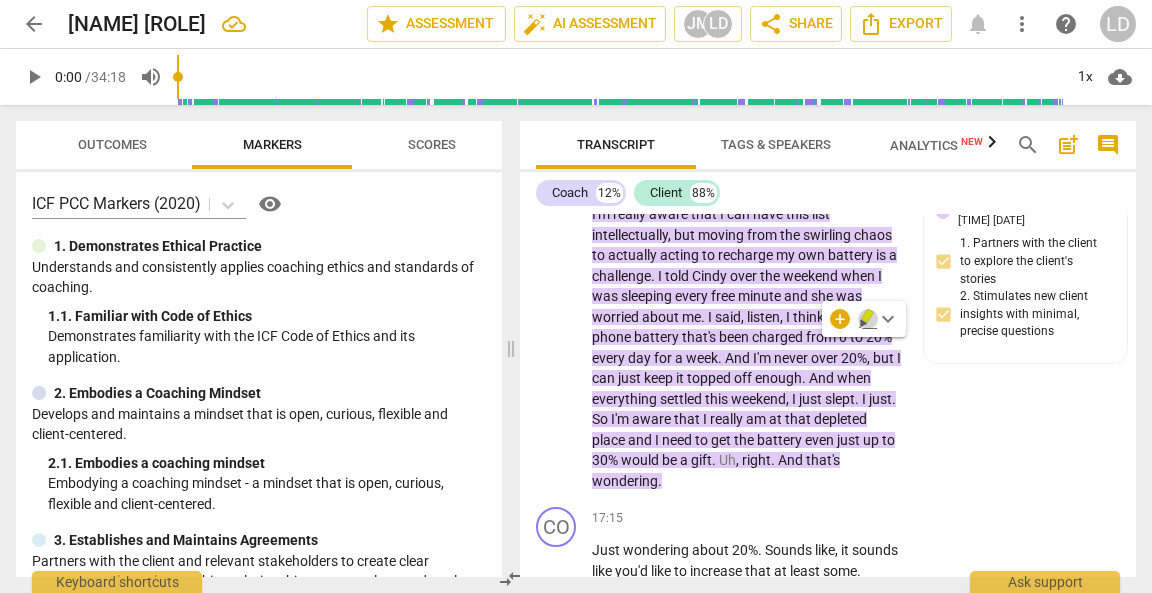 click 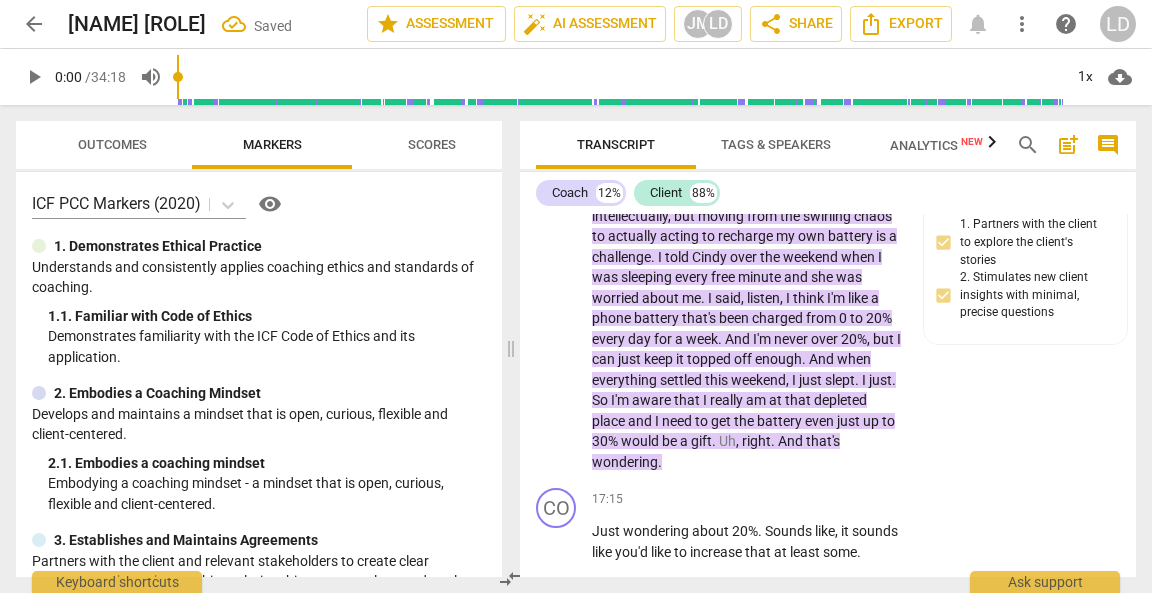 scroll, scrollTop: 7104, scrollLeft: 0, axis: vertical 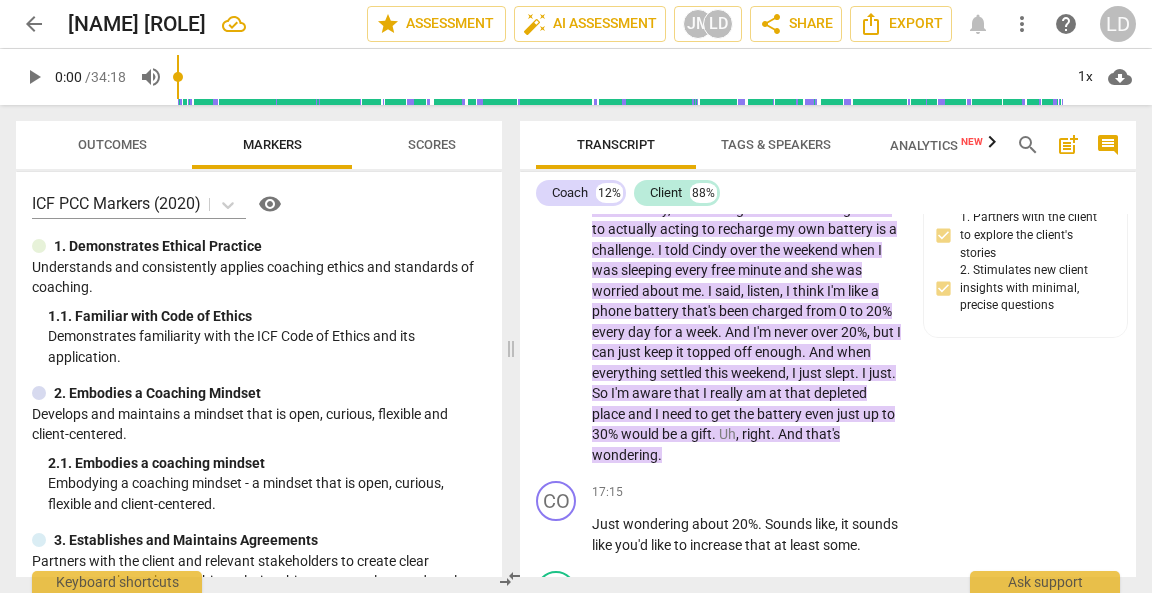 drag, startPoint x: 667, startPoint y: 340, endPoint x: 876, endPoint y: 346, distance: 209.0861 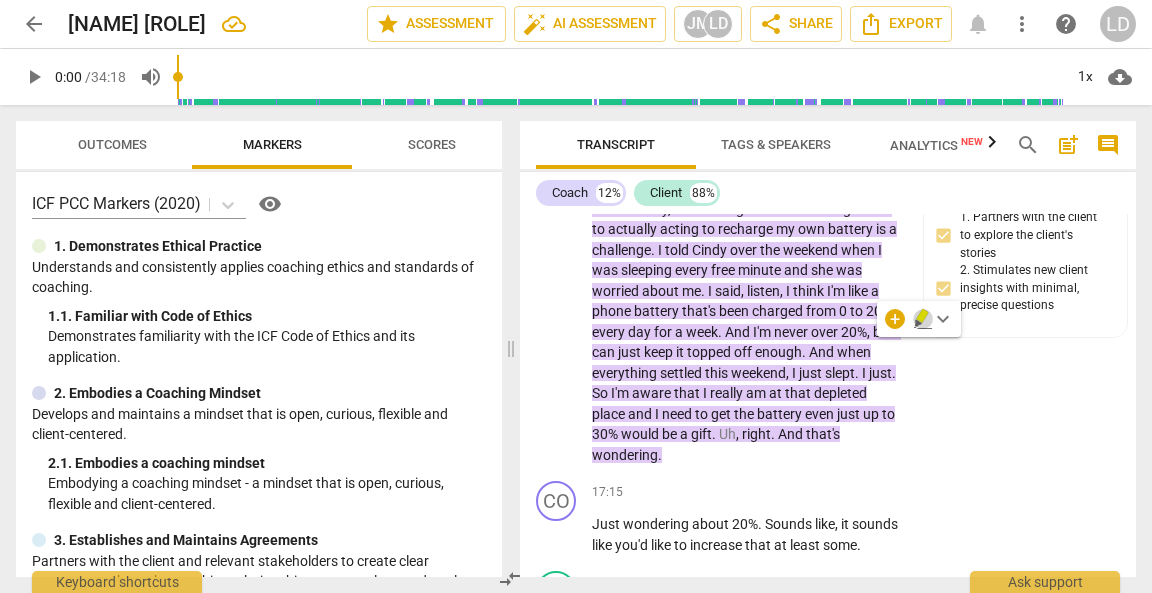 click 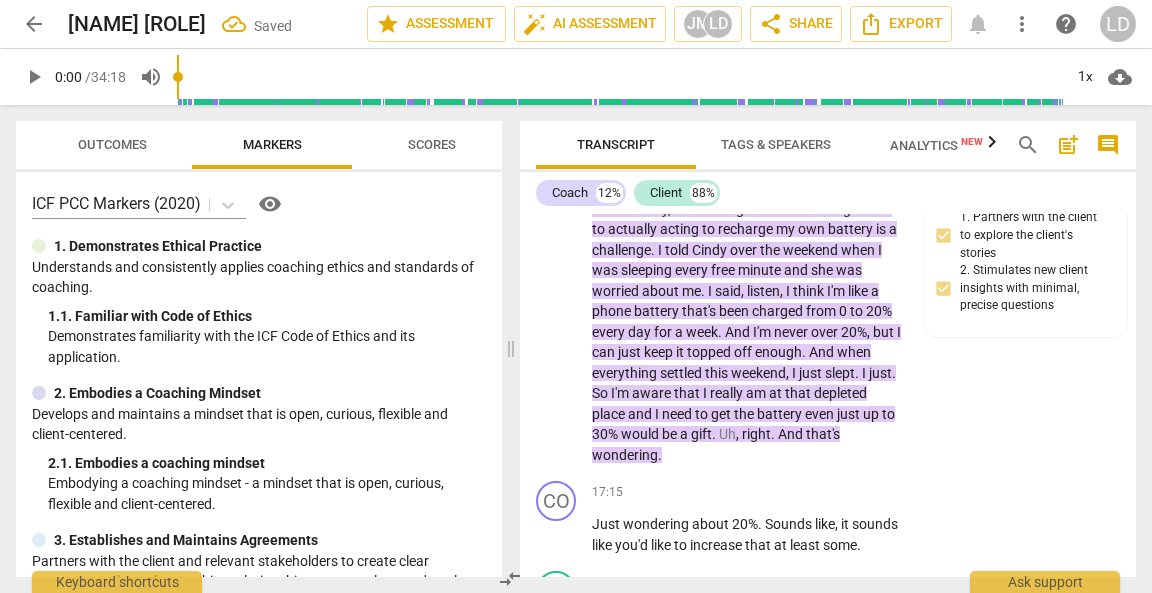 drag, startPoint x: 591, startPoint y: 366, endPoint x: 798, endPoint y: 377, distance: 207.29207 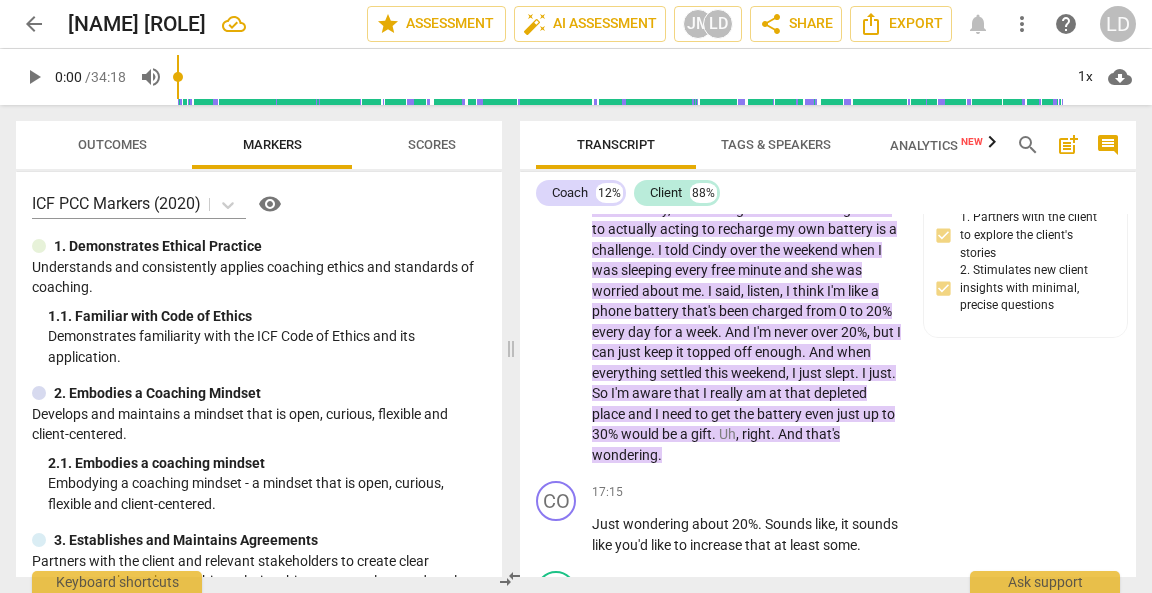 drag, startPoint x: 873, startPoint y: 366, endPoint x: 591, endPoint y: 368, distance: 282.00708 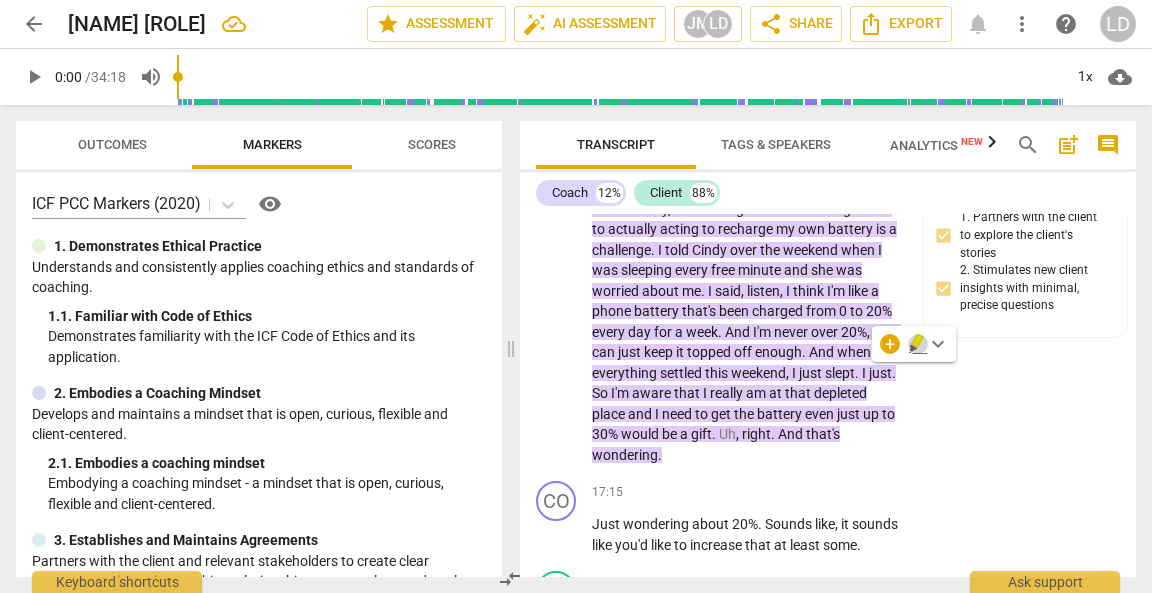 click 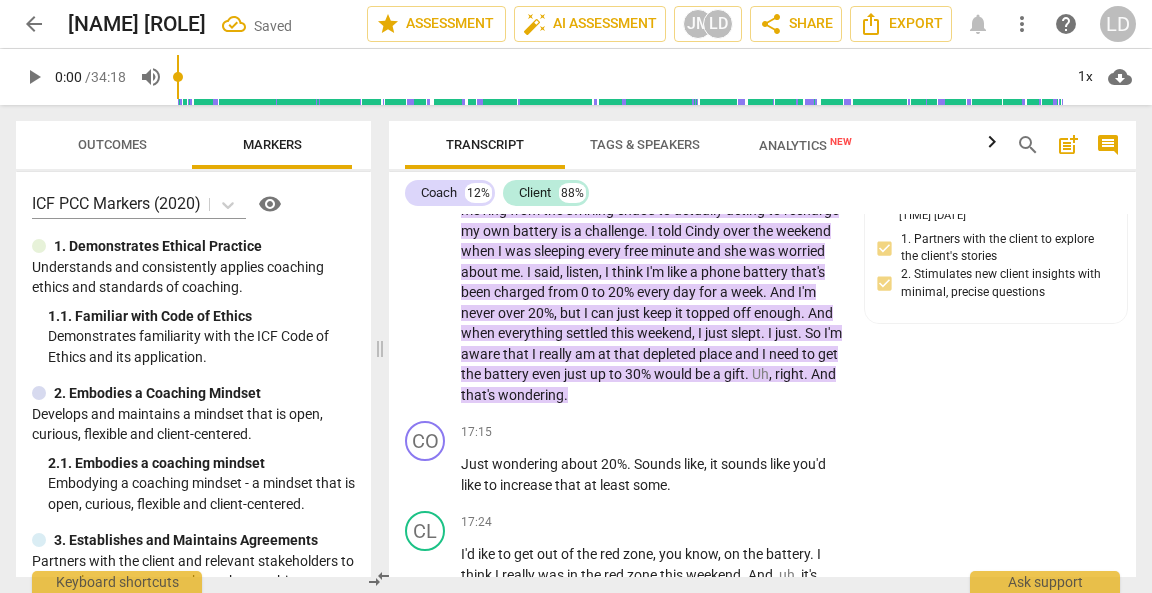scroll, scrollTop: 5958, scrollLeft: 0, axis: vertical 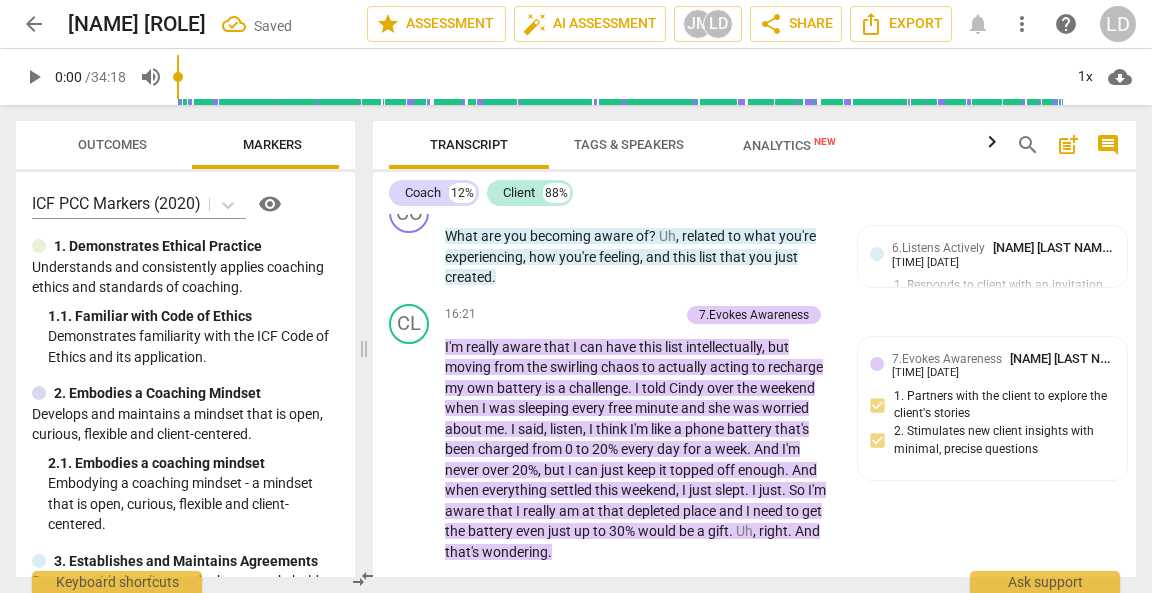 drag, startPoint x: 508, startPoint y: 346, endPoint x: 361, endPoint y: 347, distance: 147.0034 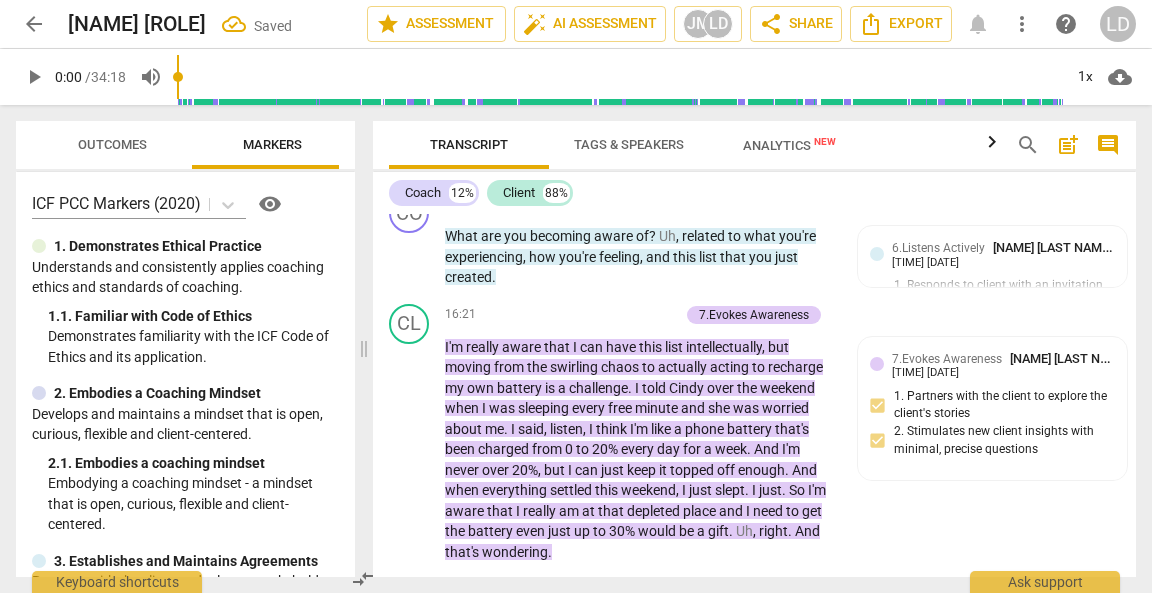 click at bounding box center (364, 349) 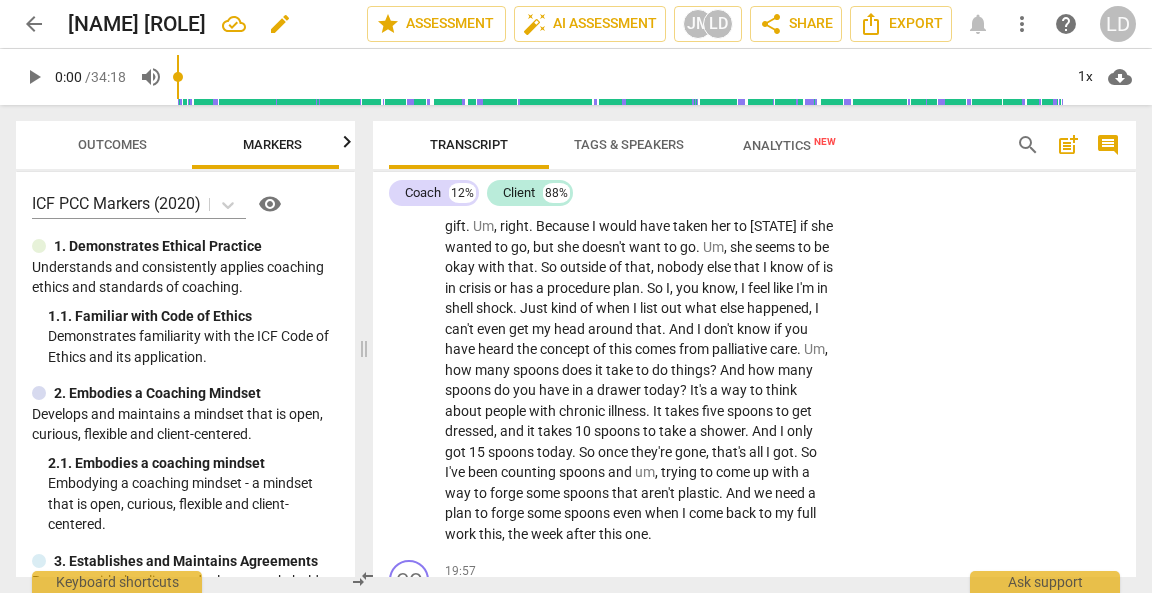 scroll, scrollTop: 6732, scrollLeft: 0, axis: vertical 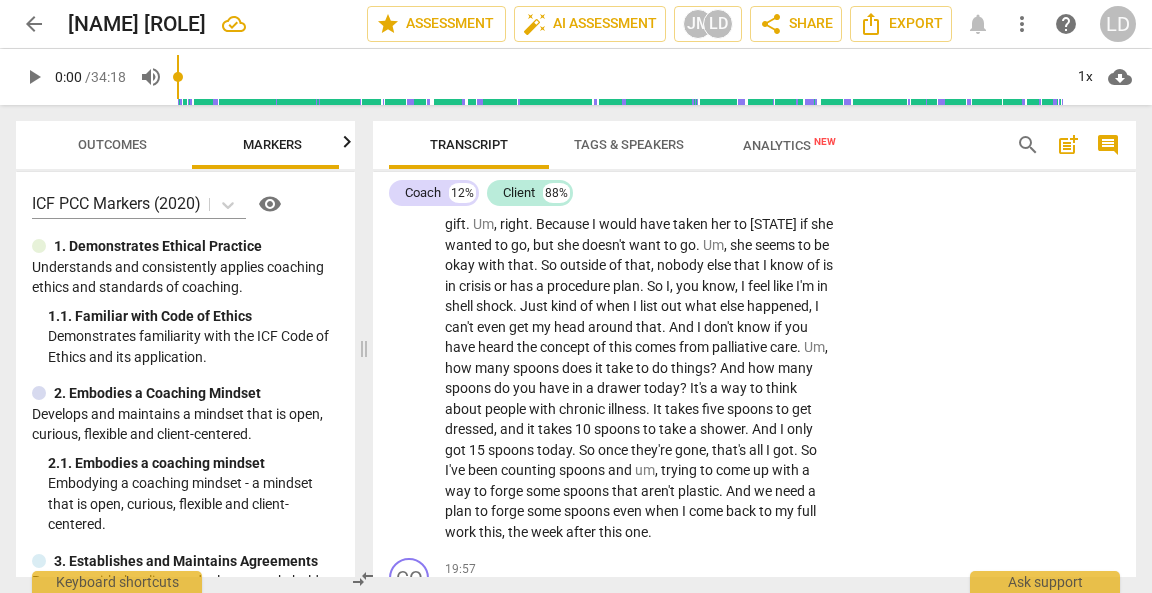 click on "Note" at bounding box center [638, -1303] 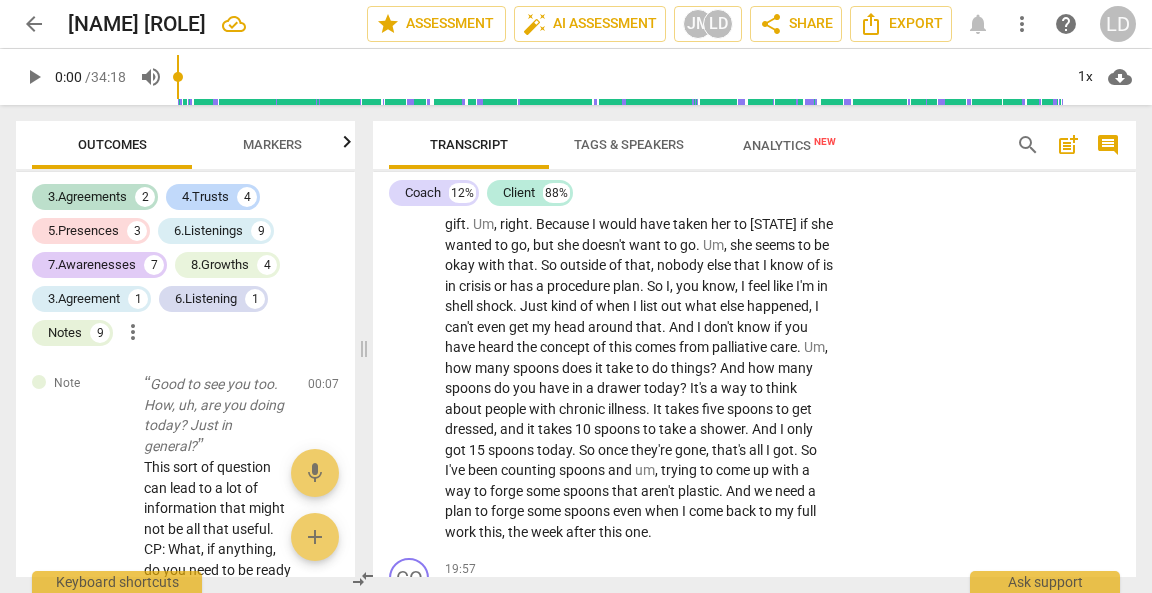 scroll, scrollTop: 6974, scrollLeft: 0, axis: vertical 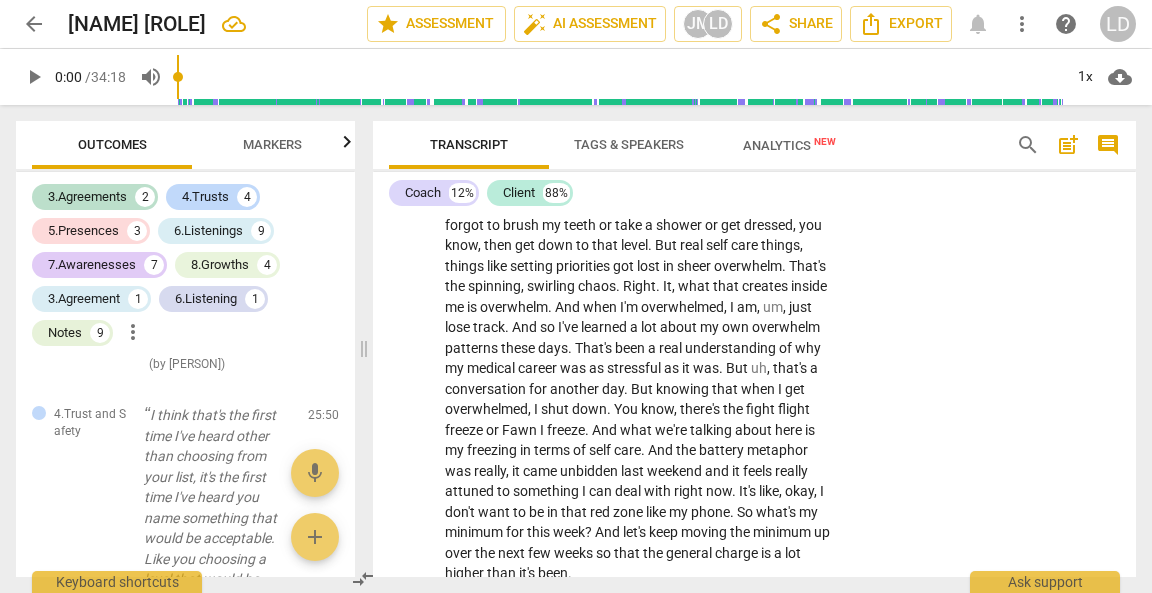 click on "Mhm" at bounding box center [461, -2317] 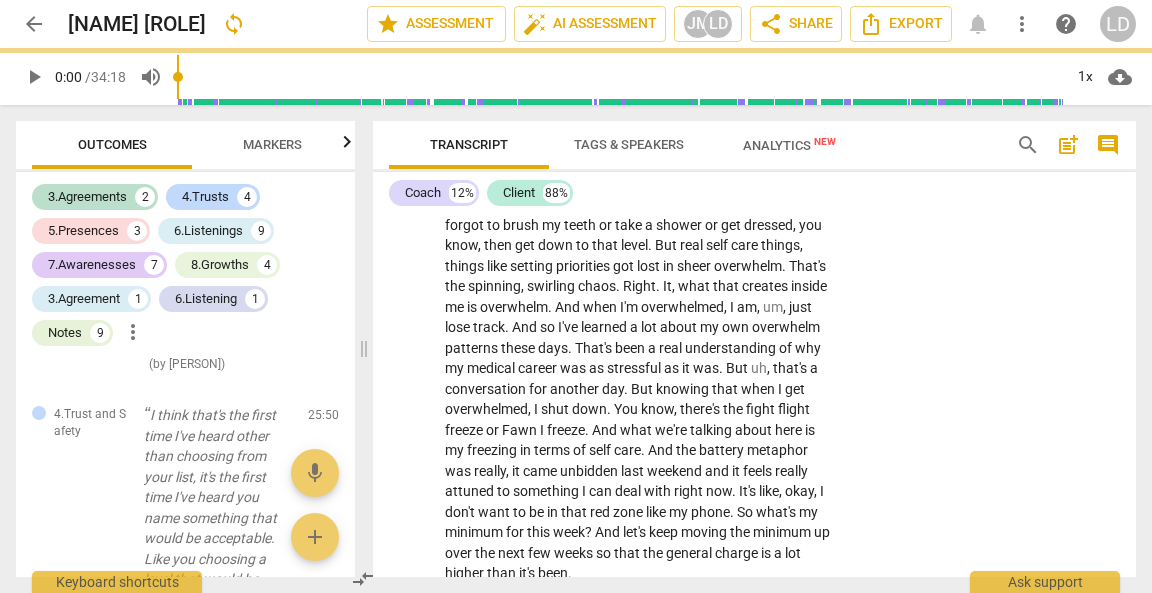 click on "[Mhm" at bounding box center (463, -2317) 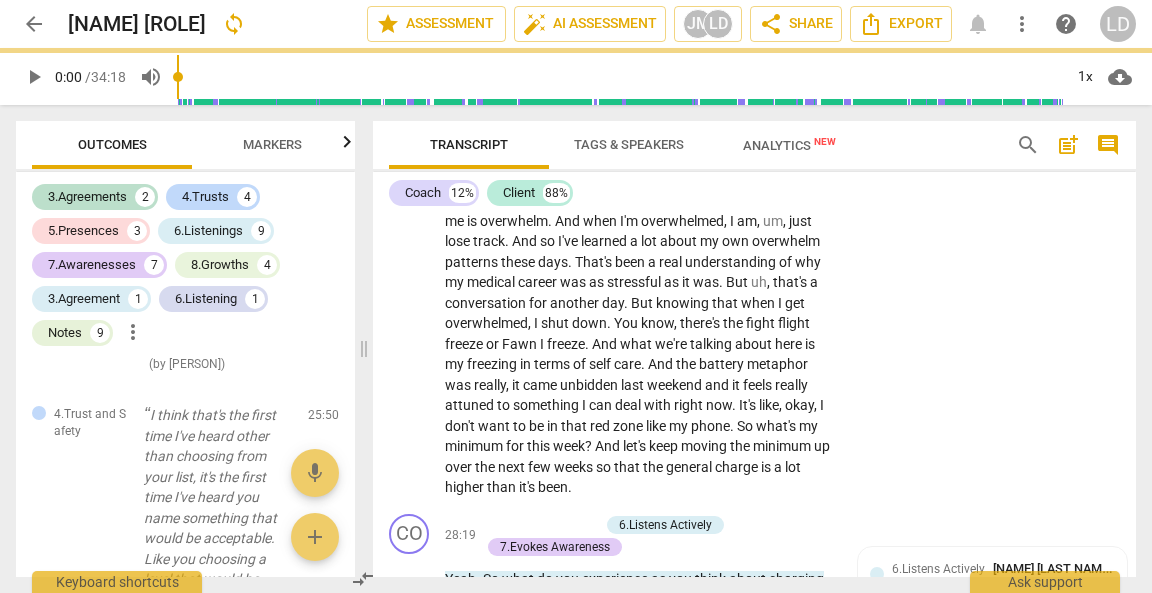 scroll, scrollTop: 9826, scrollLeft: 0, axis: vertical 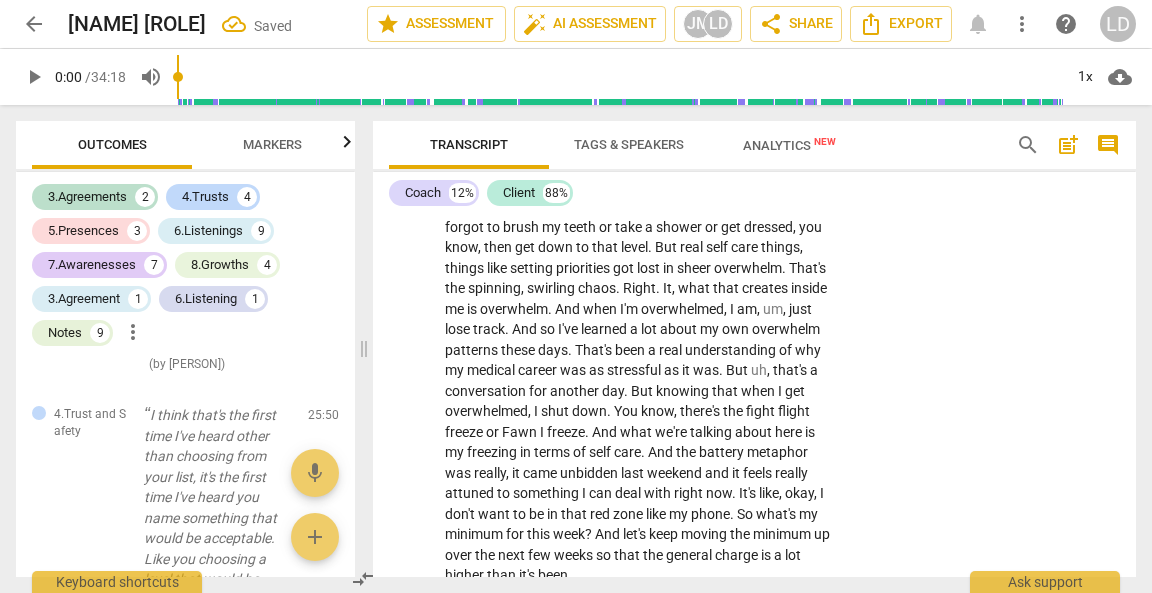 click on "What's" at bounding box center (467, -2205) 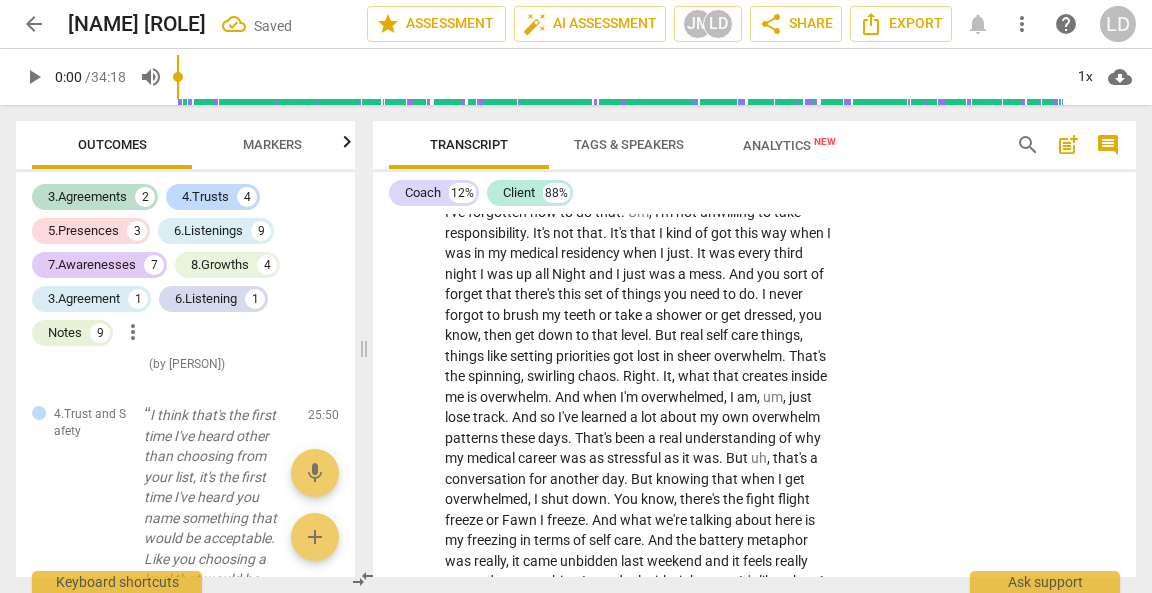 scroll, scrollTop: 9739, scrollLeft: 0, axis: vertical 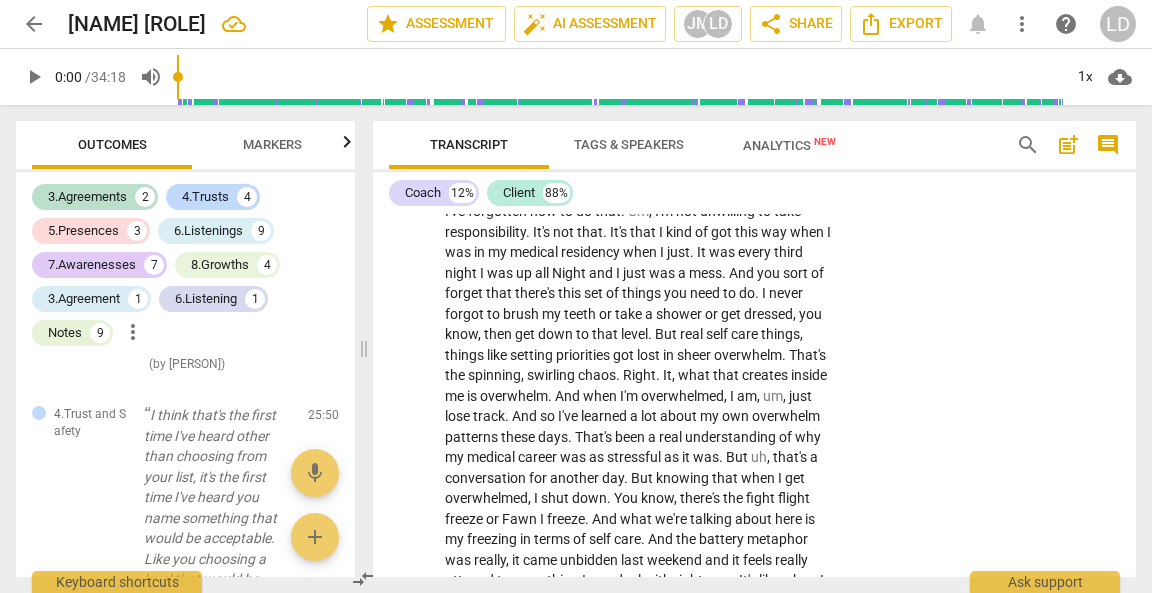click on "What's" at bounding box center (467, -2118) 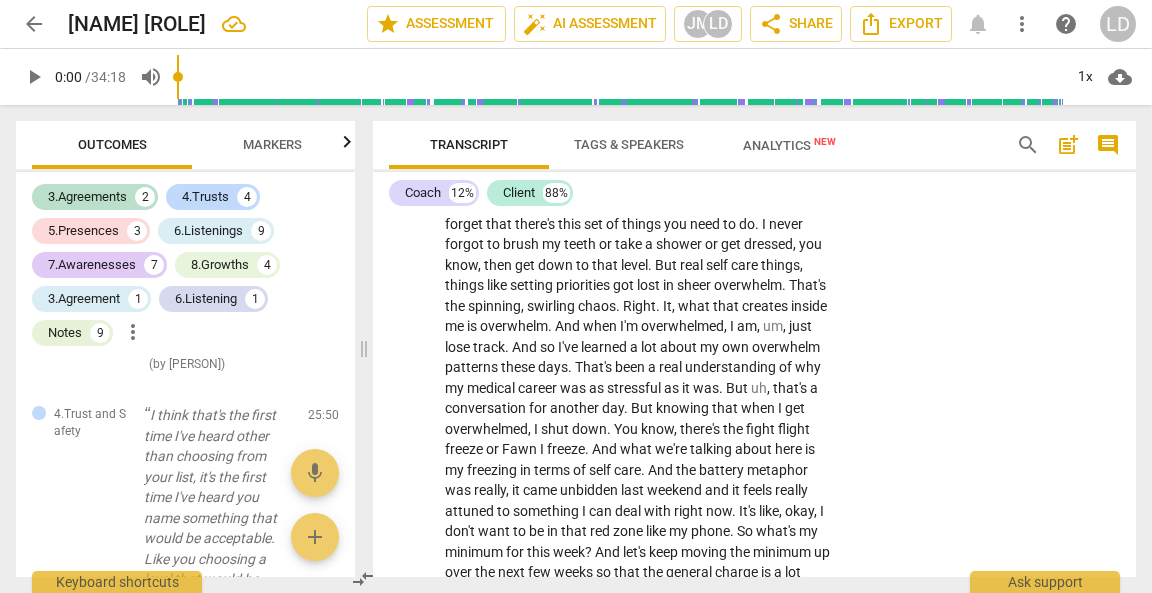 click on "And before you were using terms like tired and depleted. [Mhm.] What's the shift about in words? Do you think." at bounding box center [640, -2198] 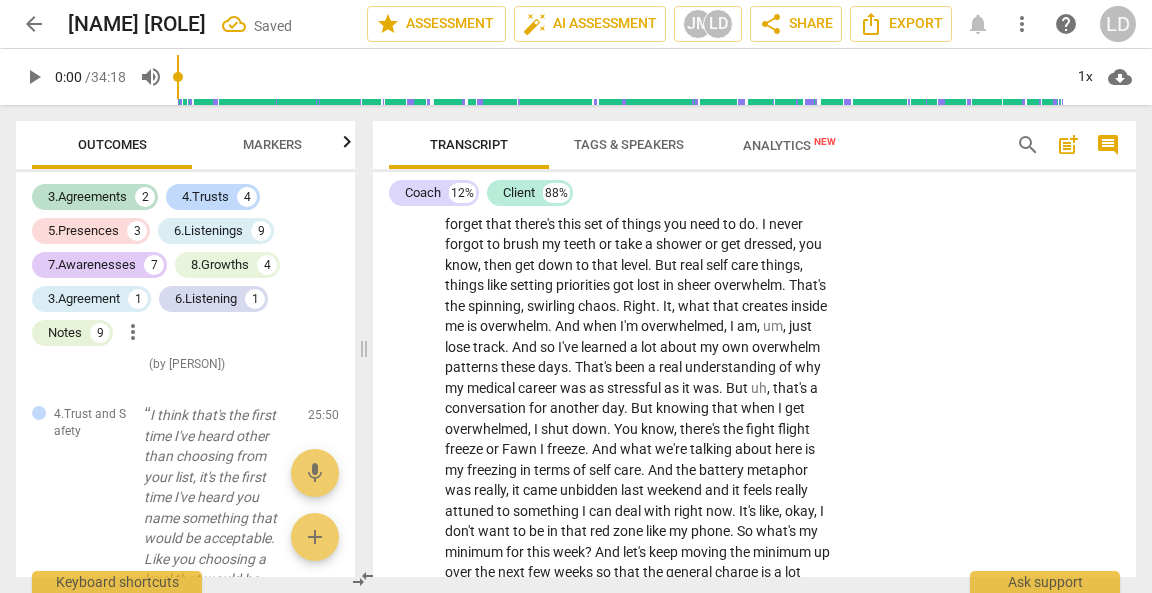 click on "Do" at bounding box center (703, -2187) 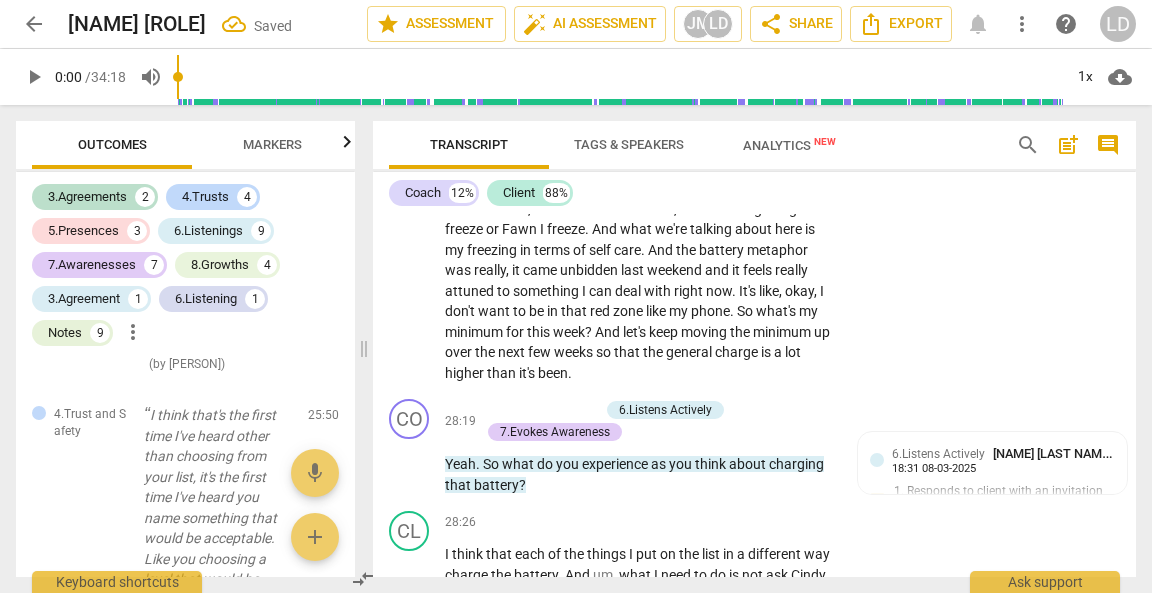 scroll, scrollTop: 9955, scrollLeft: 0, axis: vertical 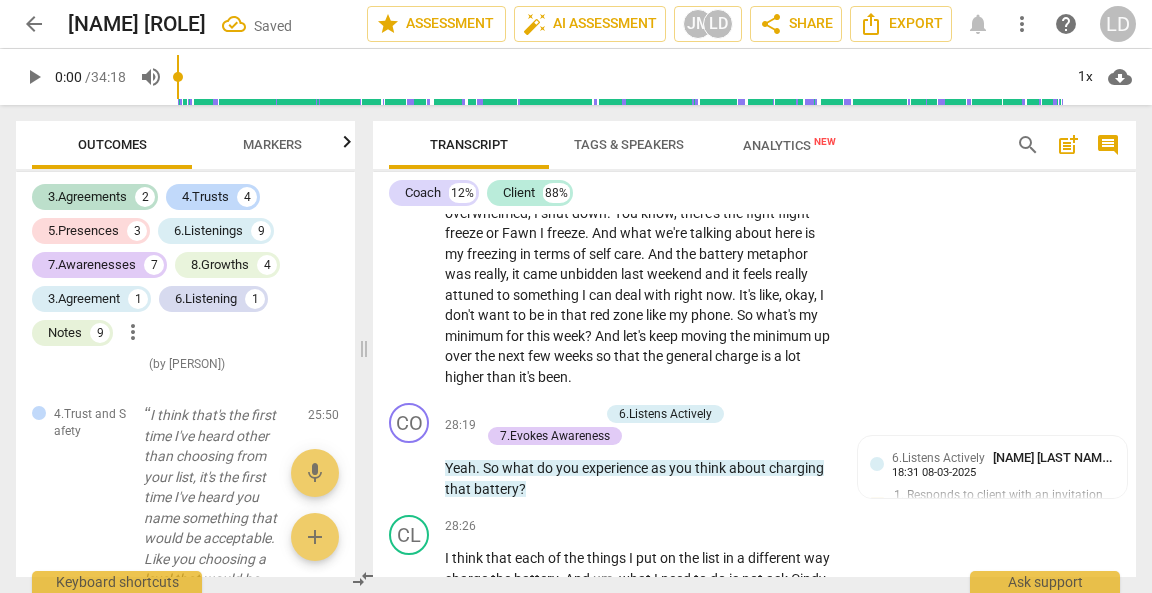 click on "Do" at bounding box center (703, -2403) 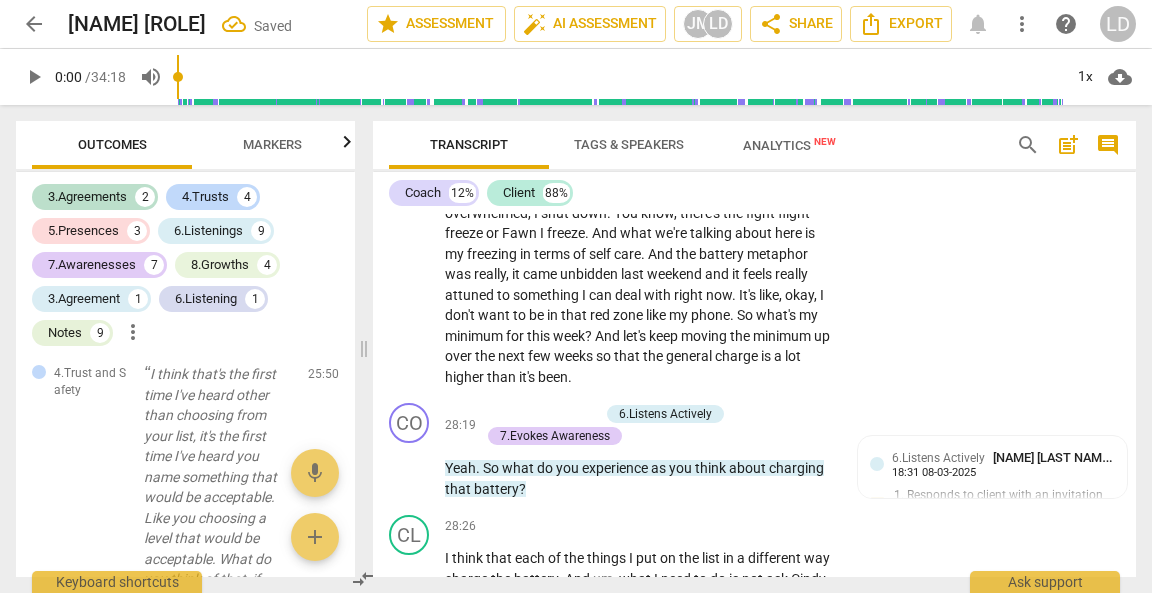 click on "And   before   you   were   using   terms   like   tired   and   depleted .   [Mhm . ]   What's   the   shift   about   in   words  do  you   think ?" at bounding box center (640, -2414) 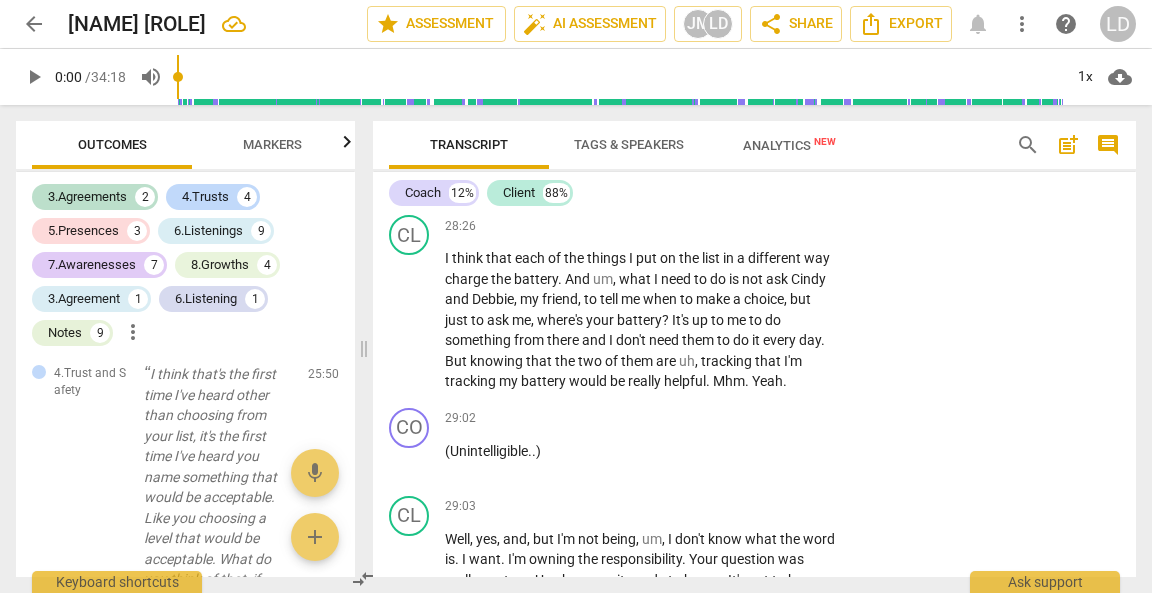 scroll, scrollTop: 10266, scrollLeft: 0, axis: vertical 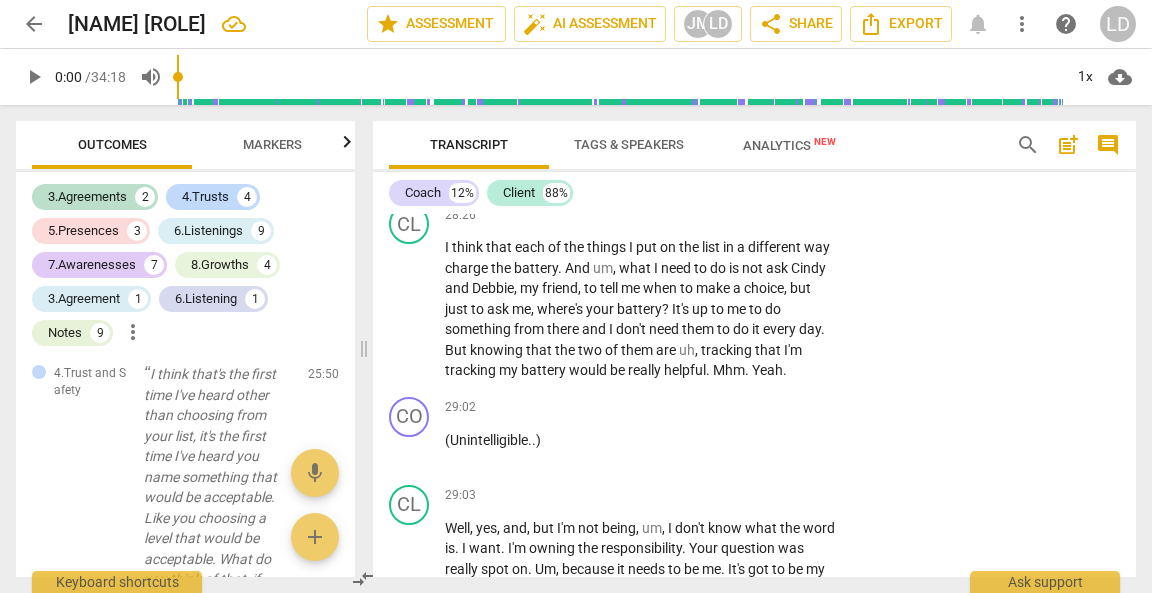 click on "I'm" at bounding box center [736, -2440] 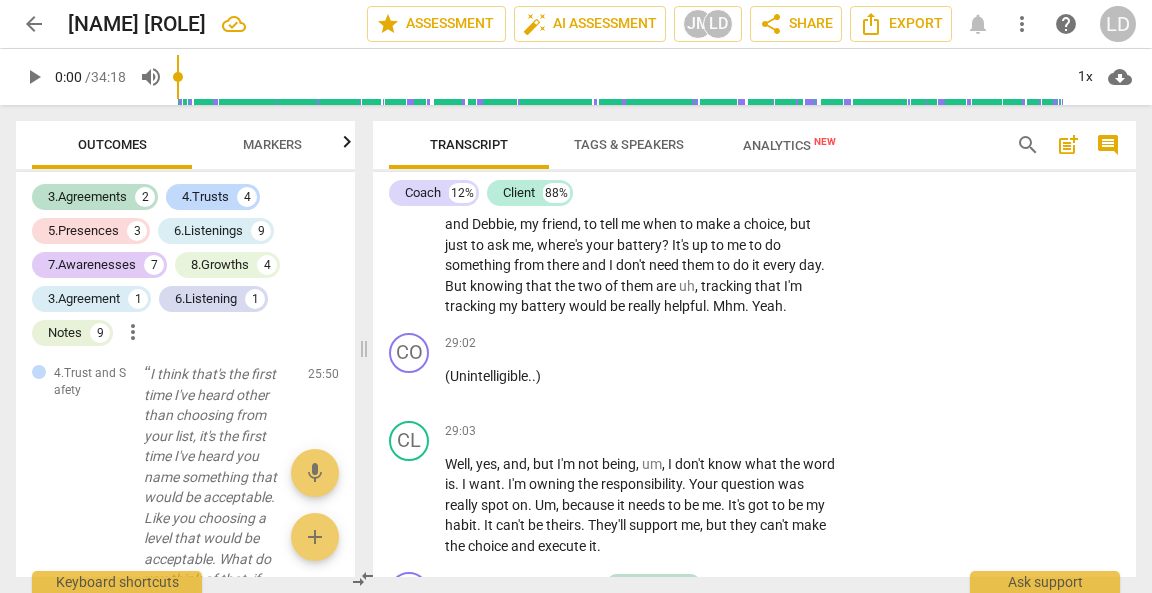 scroll, scrollTop: 10334, scrollLeft: 0, axis: vertical 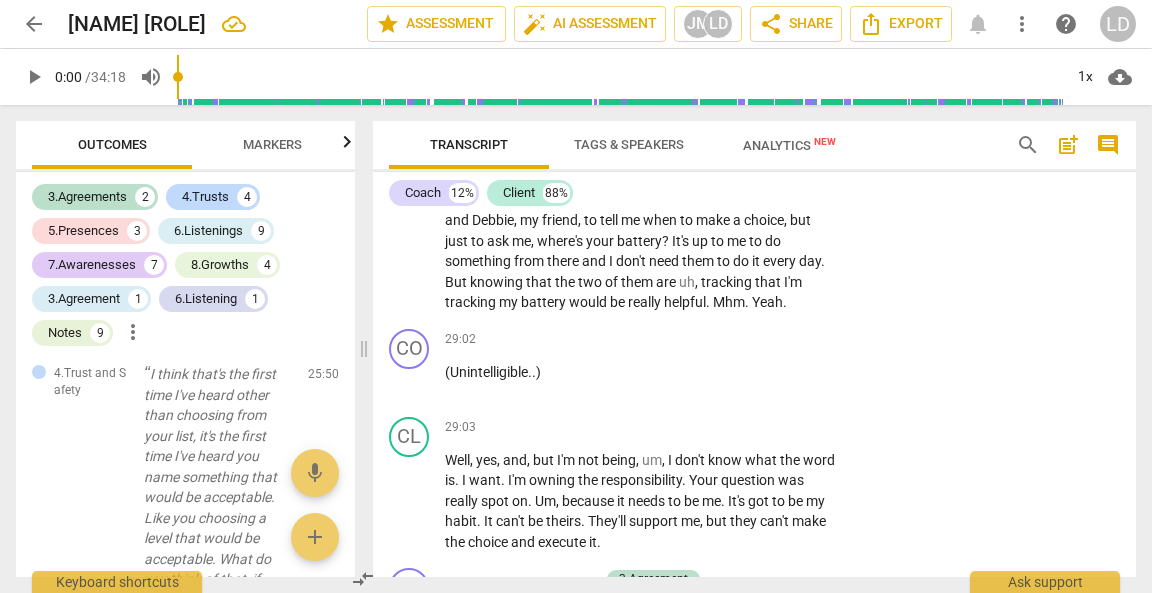 click on "a" at bounding box center [577, -2467] 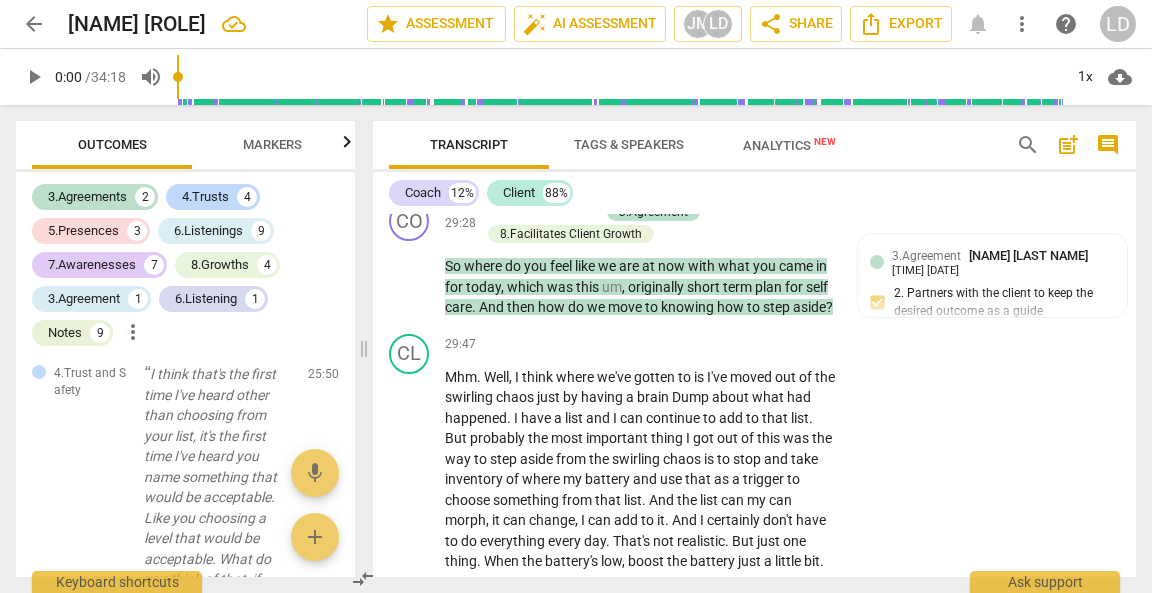 scroll, scrollTop: 10700, scrollLeft: 0, axis: vertical 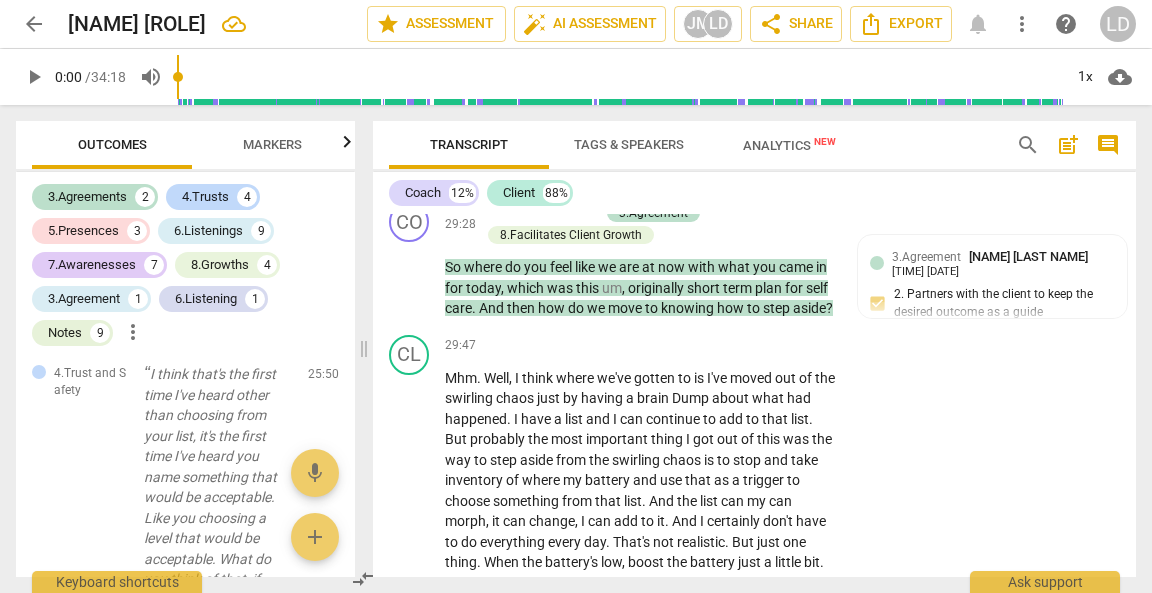click on "Mhm" at bounding box center [461, -2501] 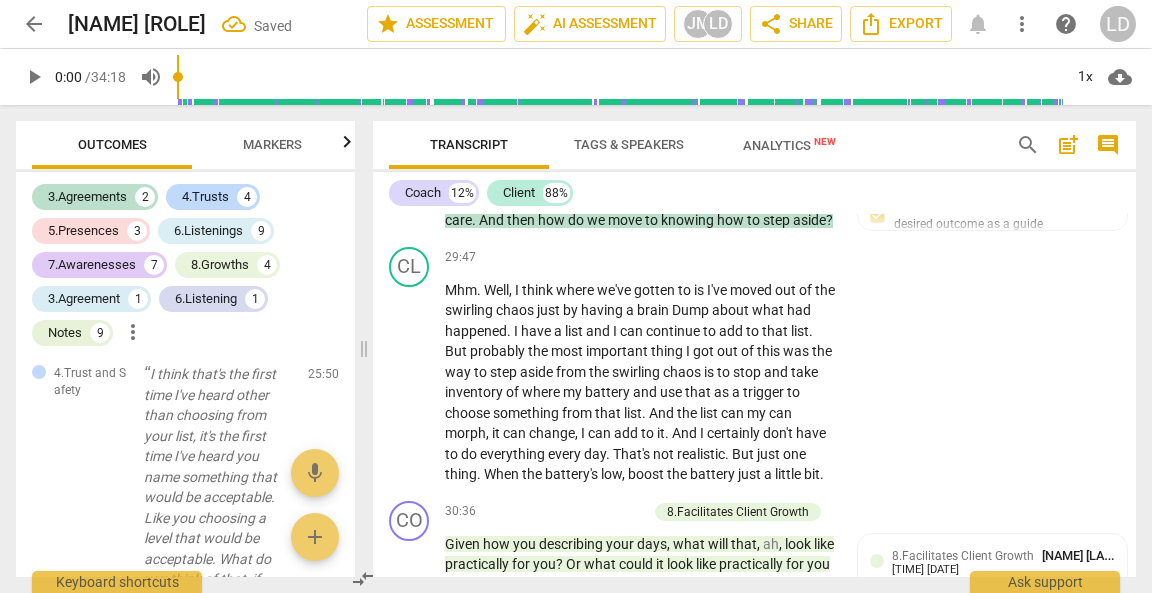 click on "I   think   if   I   keep   it   inside   my   head   and   don't   create   an   accountability   structure .   [Mhm ." at bounding box center [640, -2581] 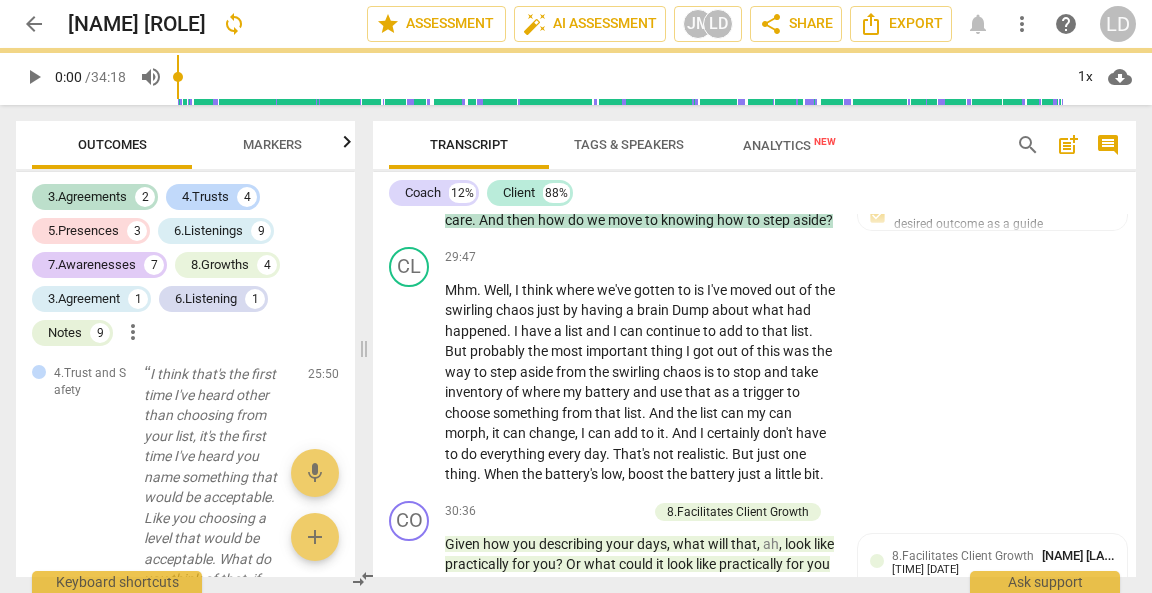 click on "That" at bounding box center [461, -2501] 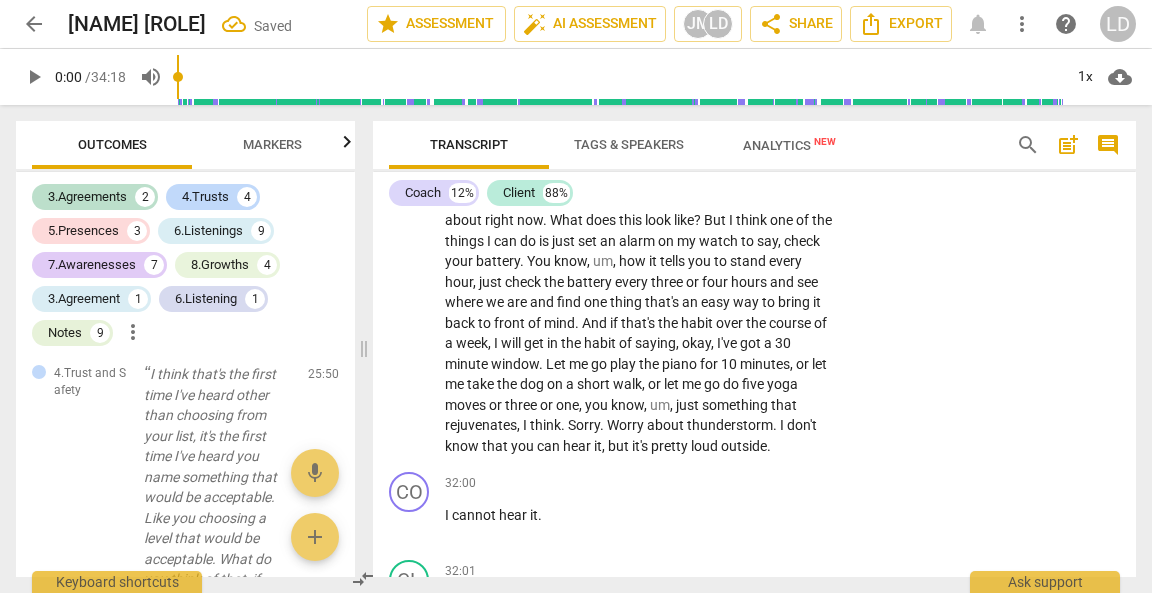 scroll, scrollTop: 11135, scrollLeft: 0, axis: vertical 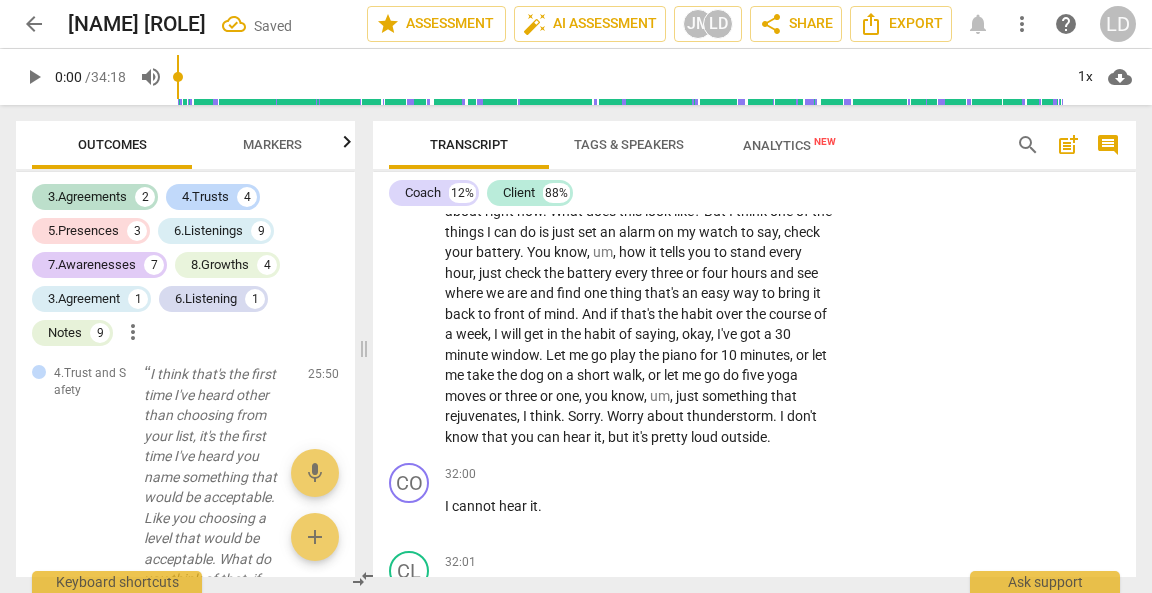 click on "+" at bounding box center (570, -2763) 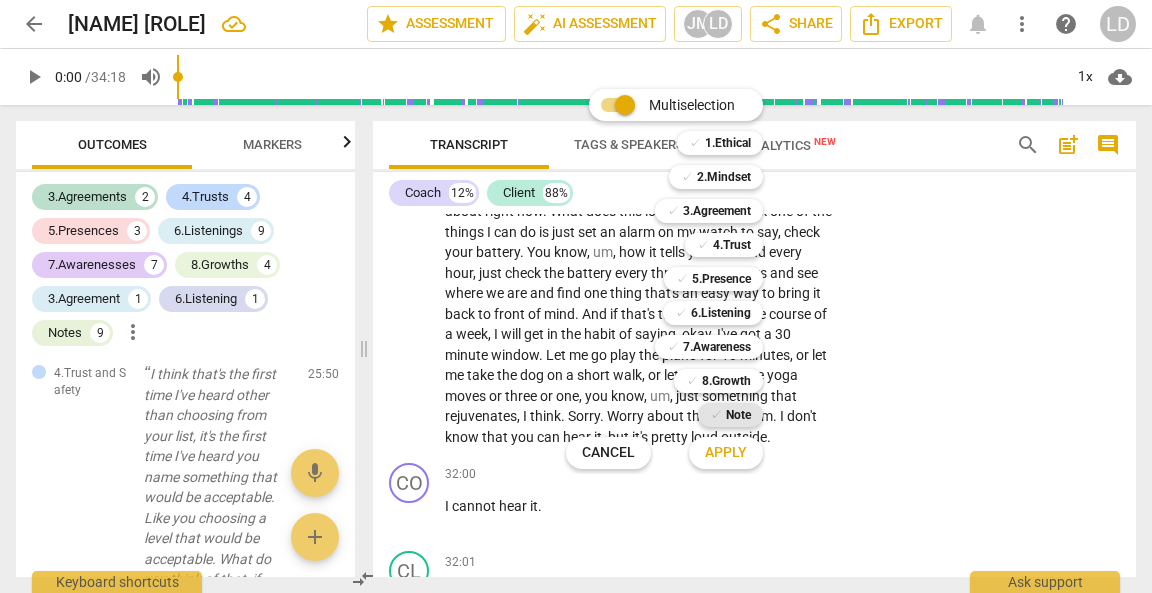 click on "Note" at bounding box center [738, 415] 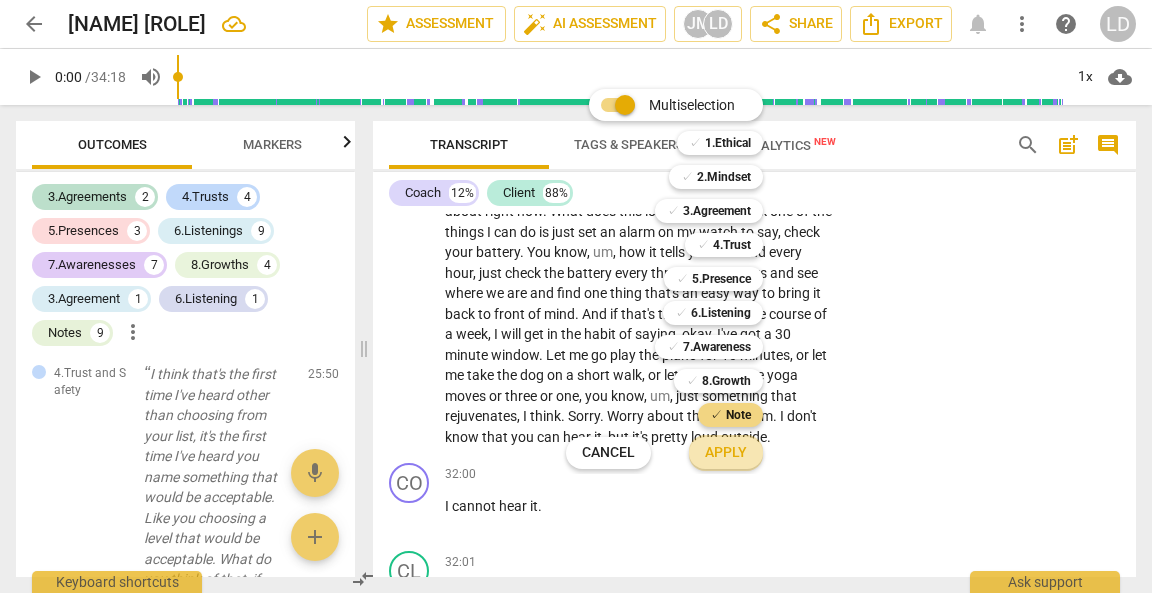 click on "Apply" at bounding box center [726, 453] 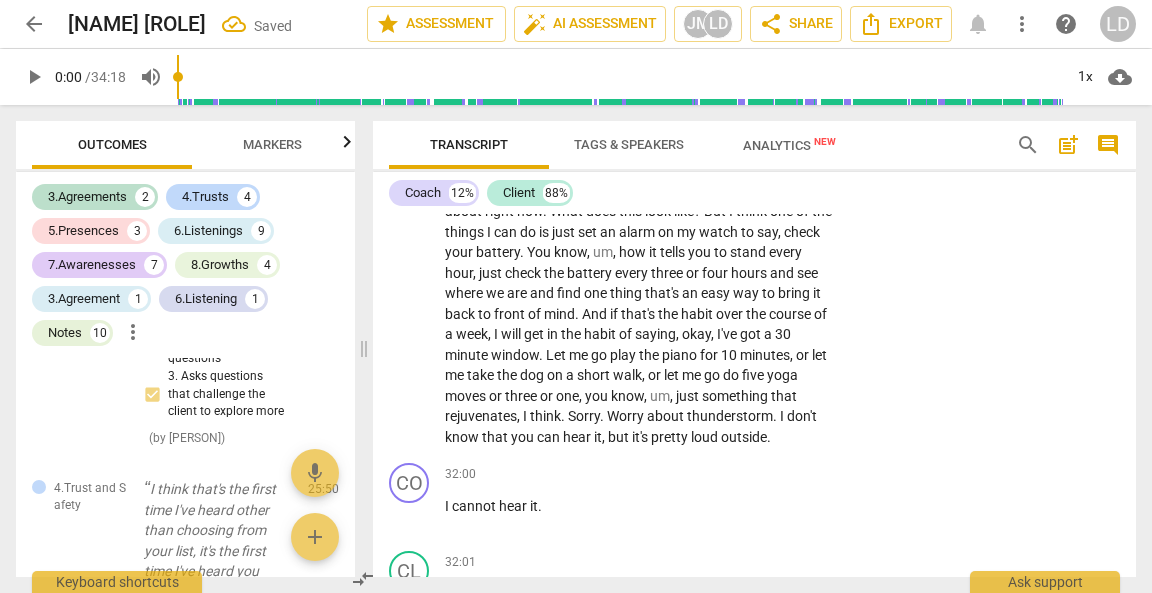 scroll, scrollTop: 11353, scrollLeft: 0, axis: vertical 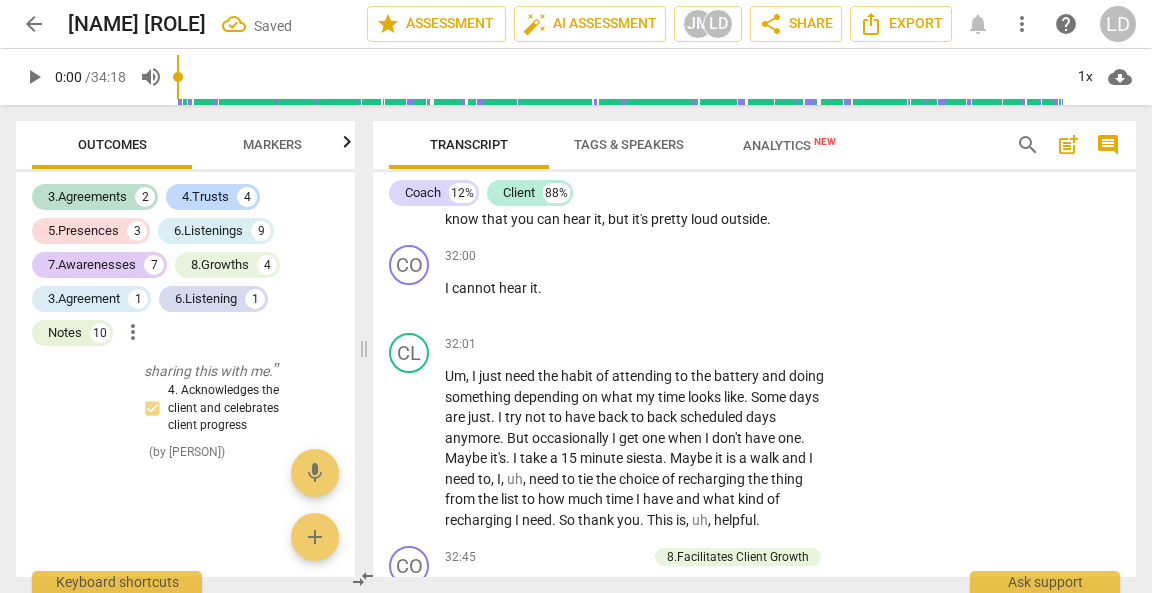 click at bounding box center (960, -2623) 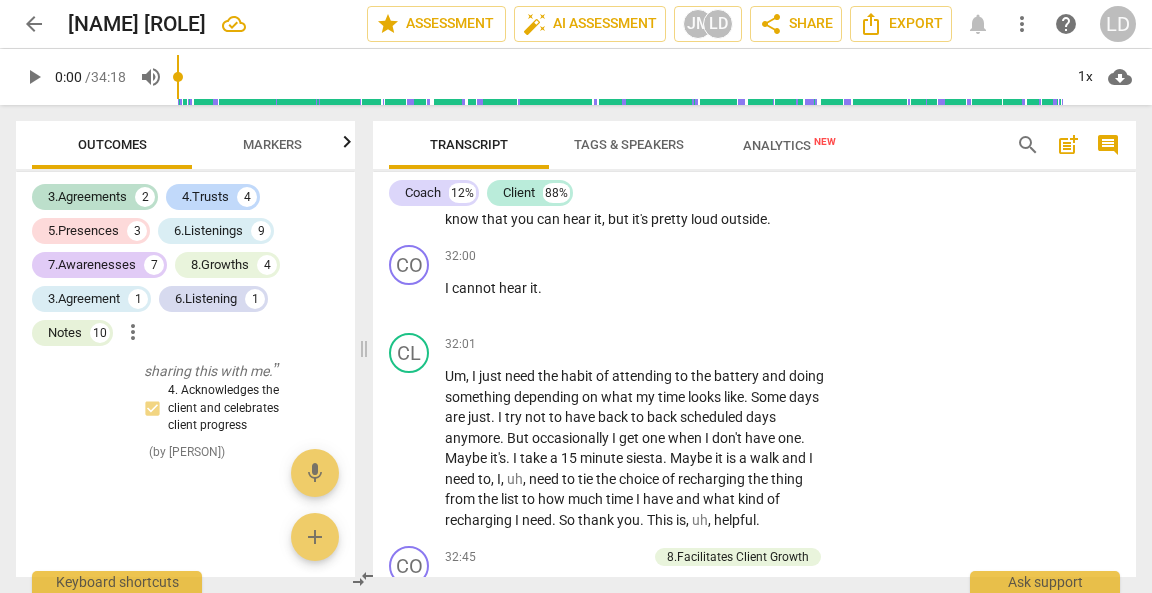 type on "Yes!" 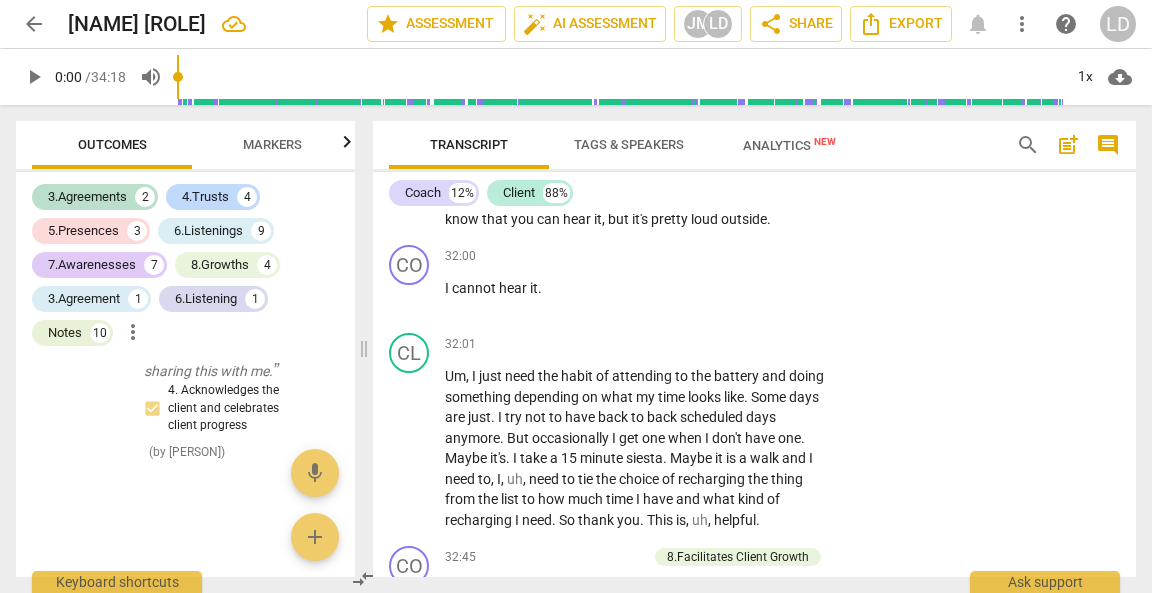 type on "Yes!" 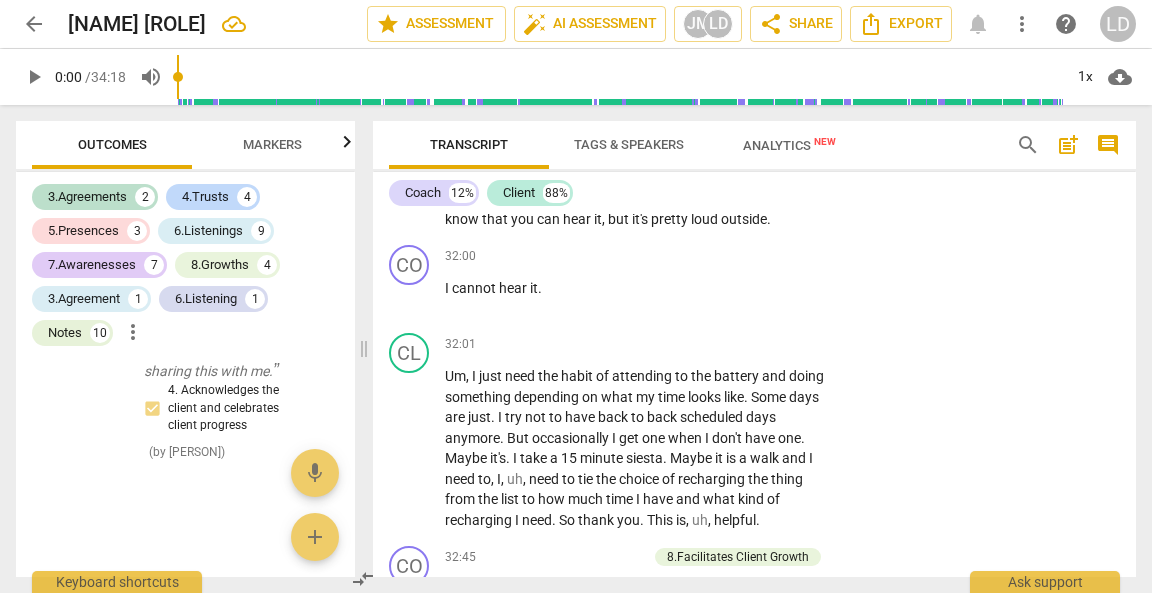 type on "Yes! M" 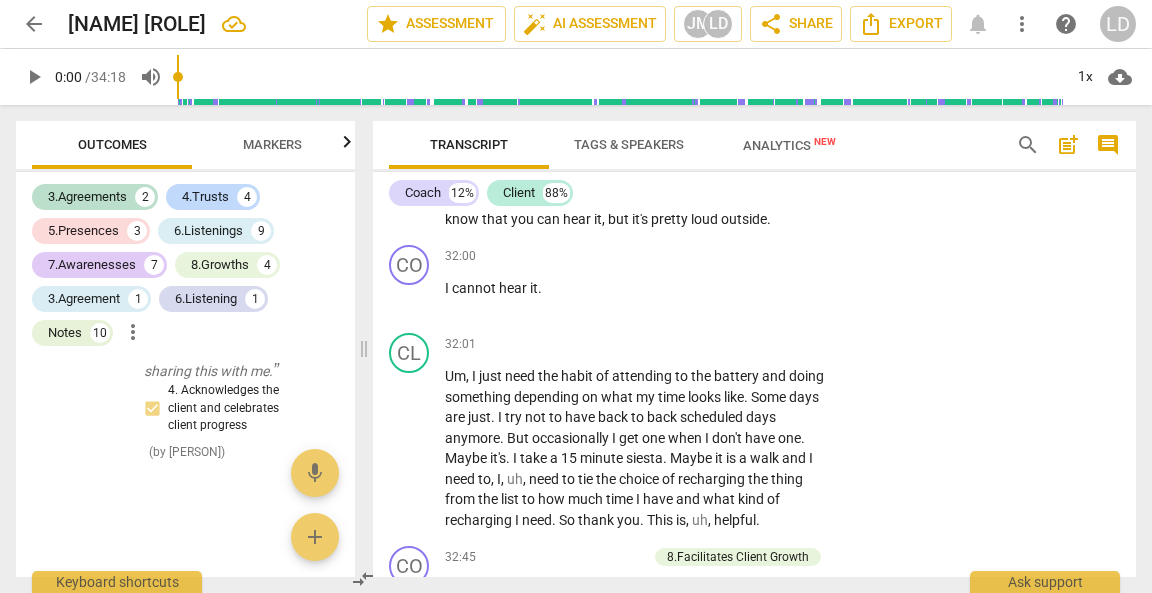 type on "Yes! M" 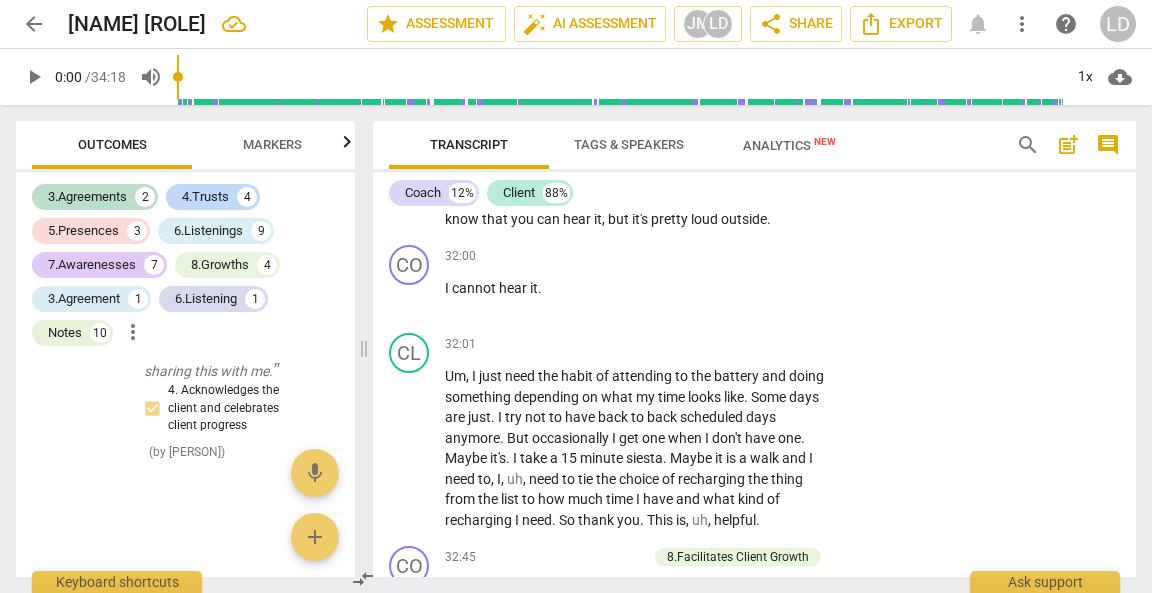 type on "Yes! More" 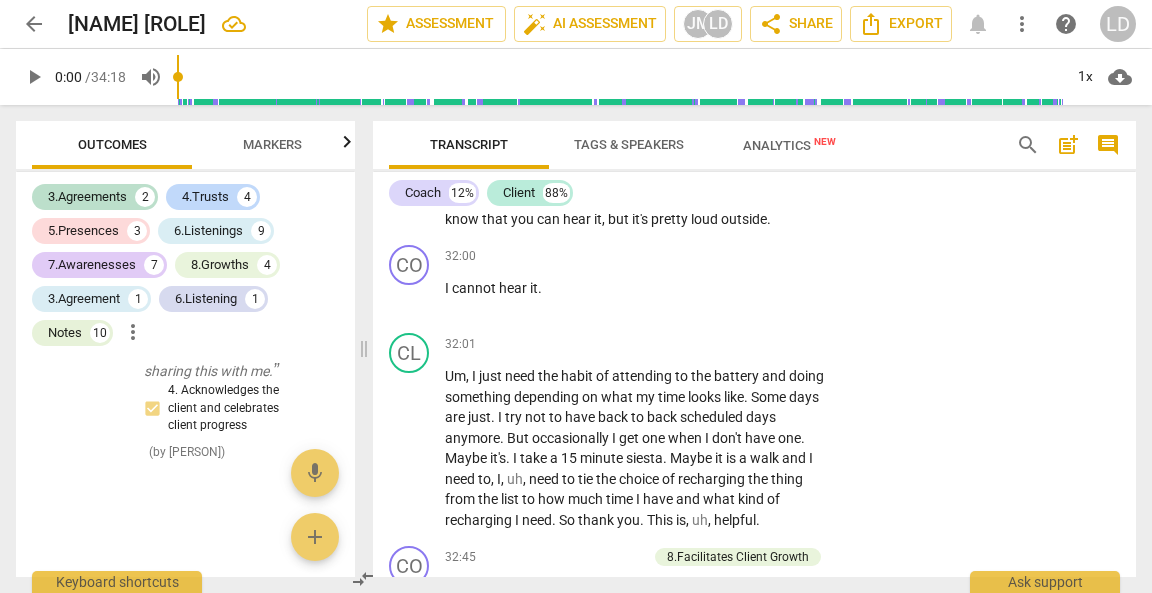 type on "Yes! More" 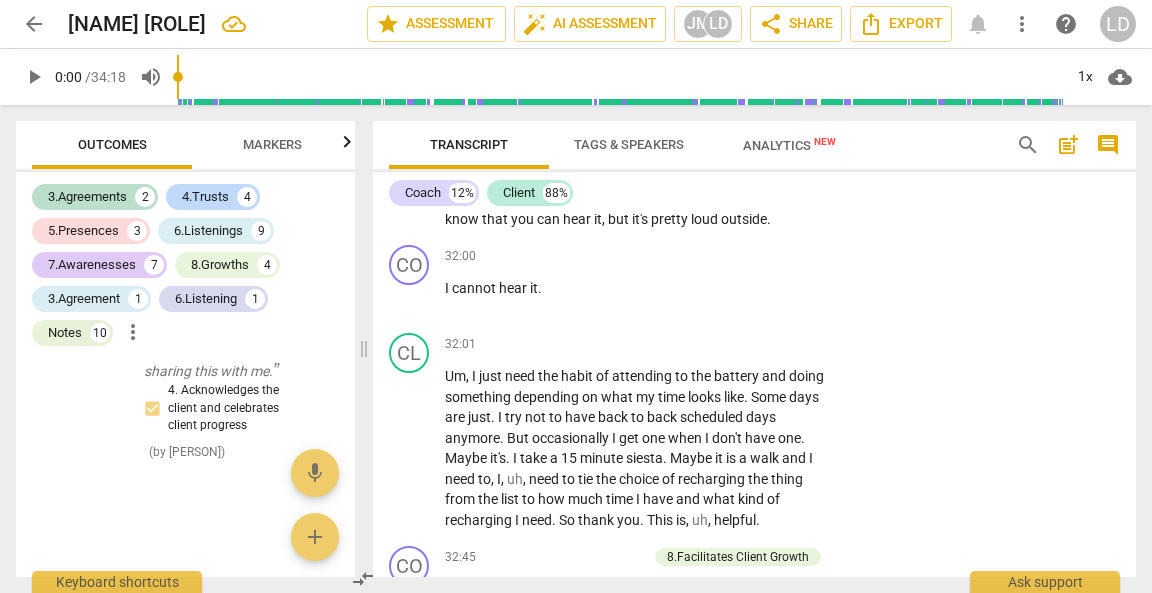type on "Yes! More" 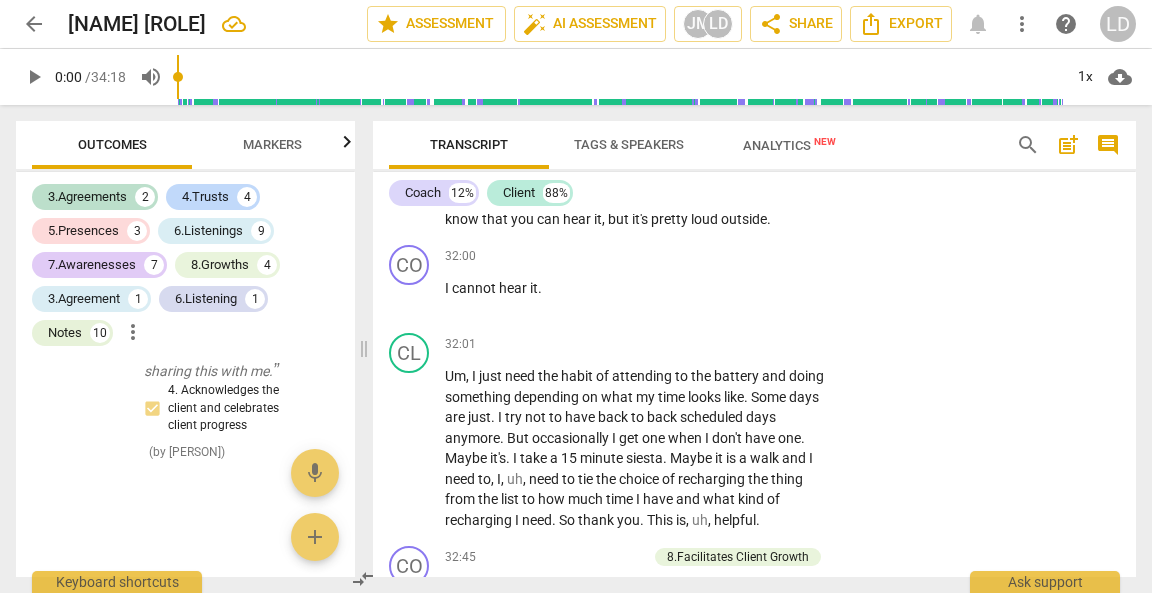 type on "Yes! More l" 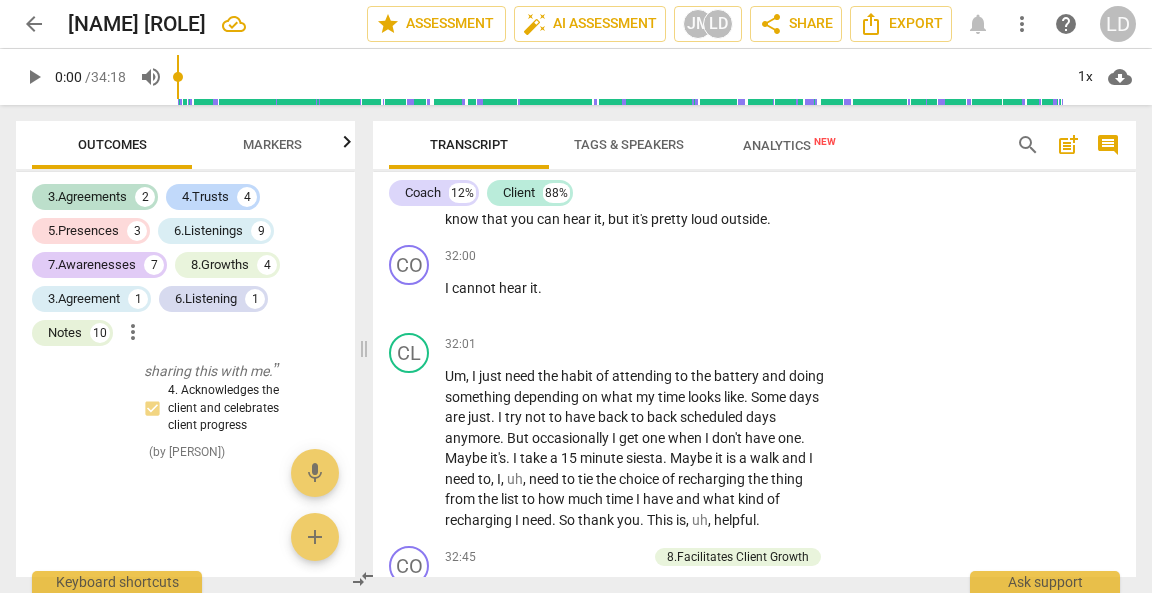 type on "Yes! More li" 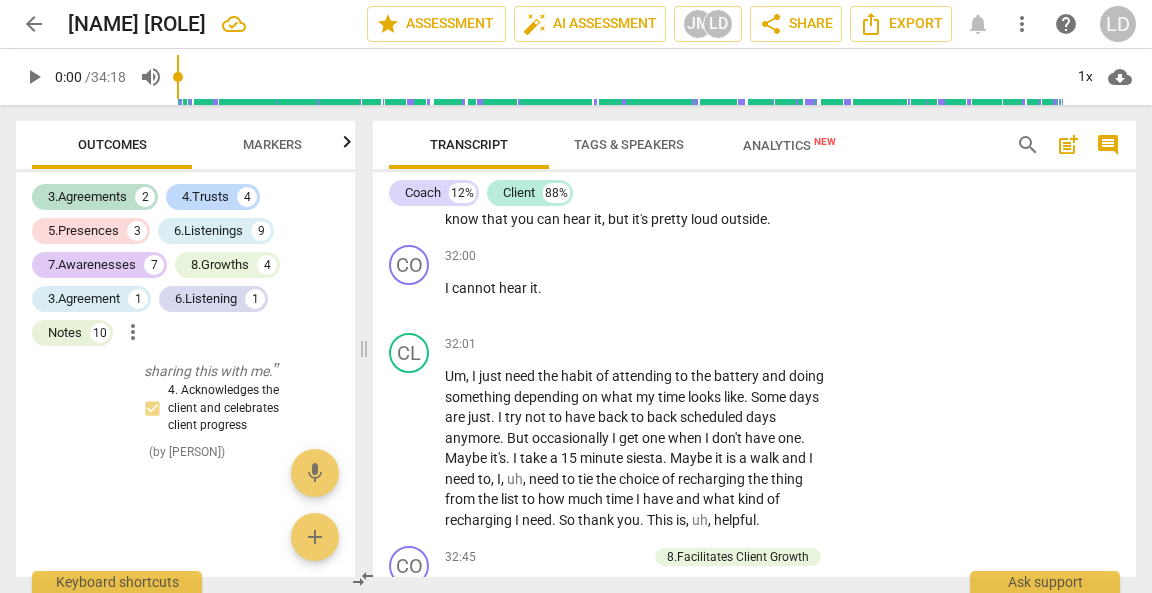 type on "Yes! More li" 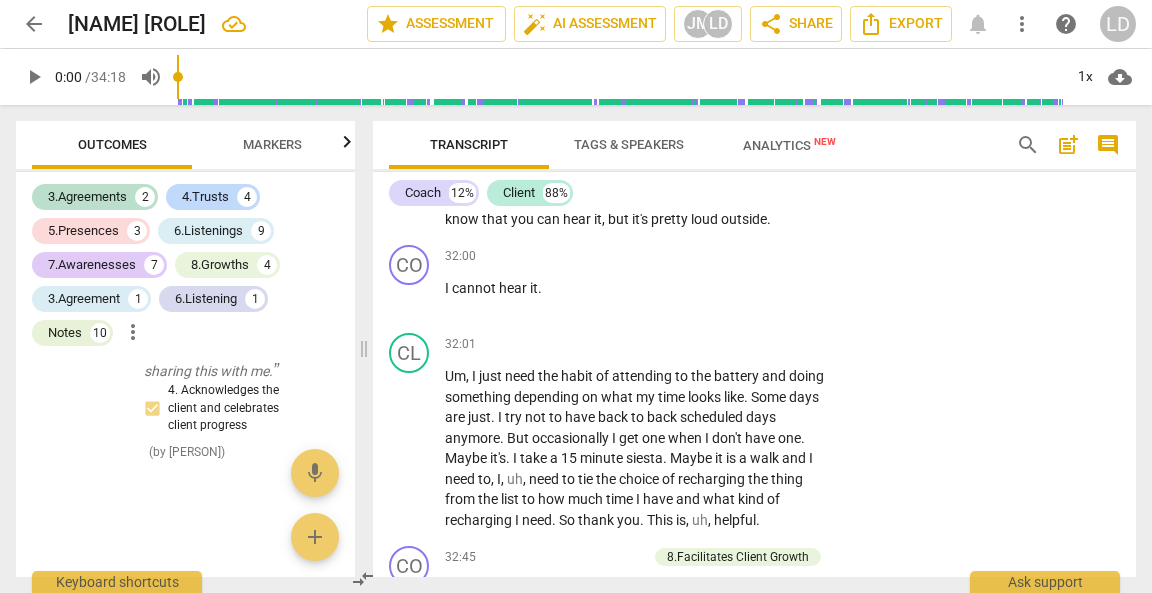 type on "Yes! More like thi" 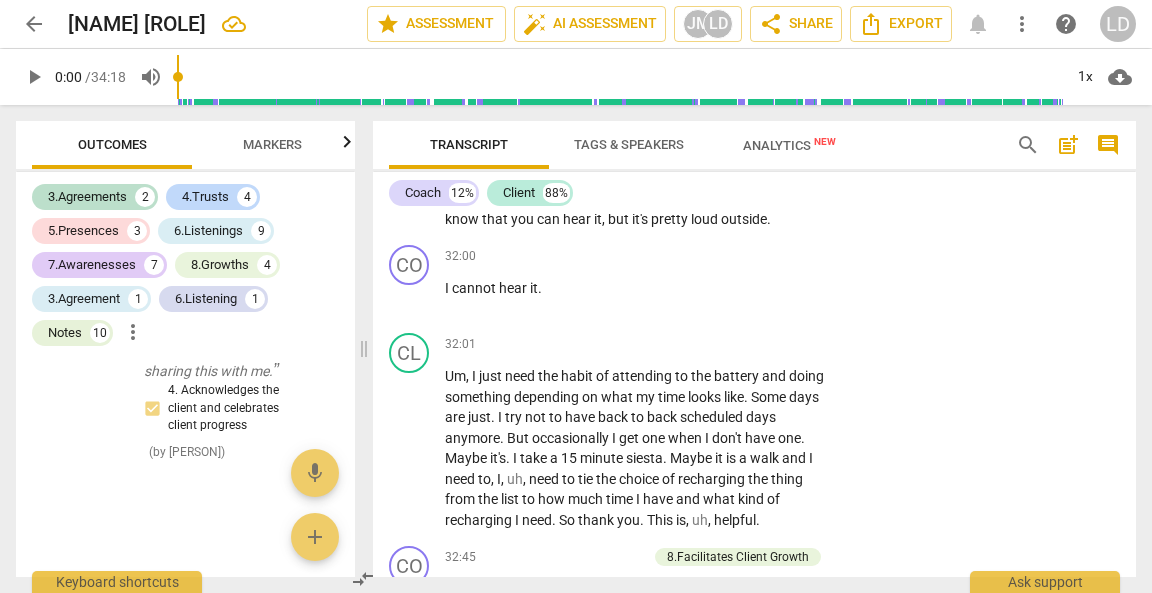 type on "Yes! More like this" 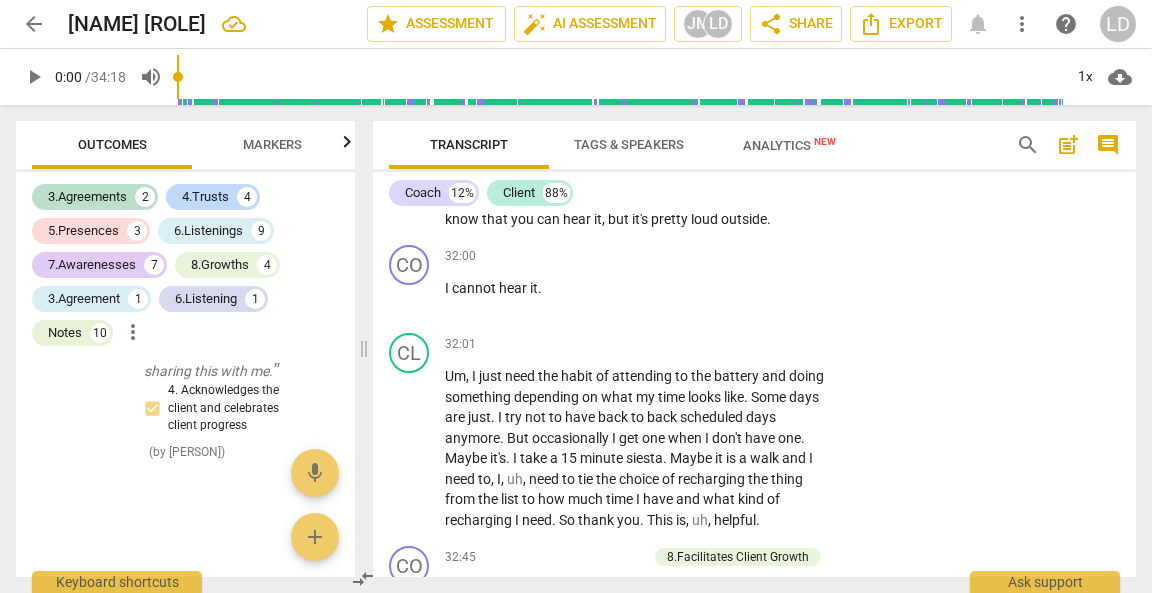 type on "Yes! More like this" 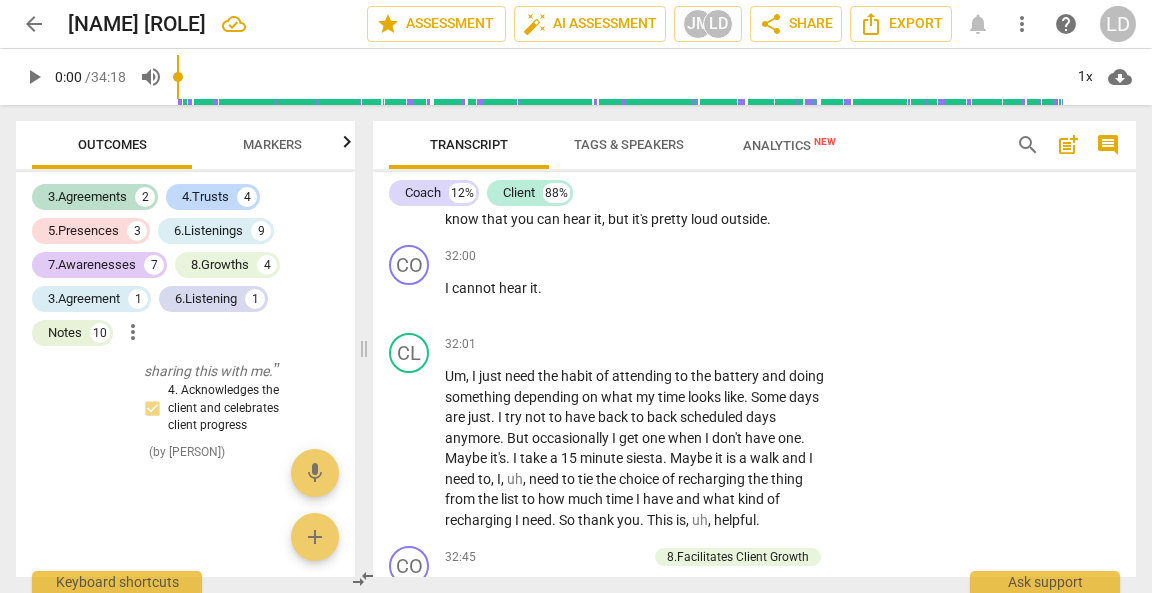 type on "Yes! More like this :" 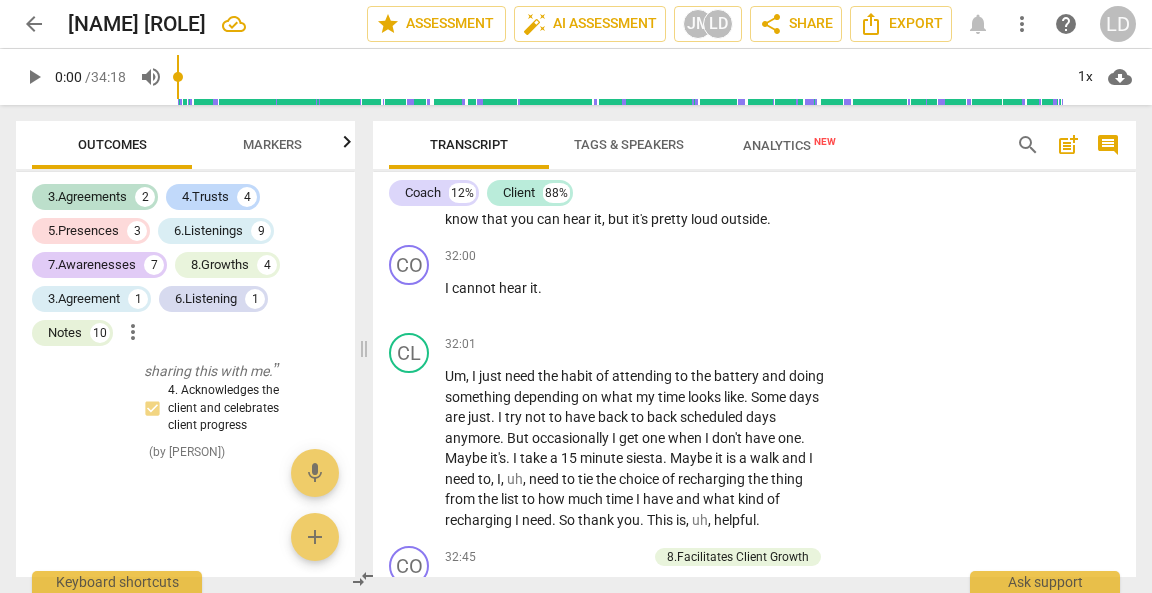 type on "Yes! More like this :" 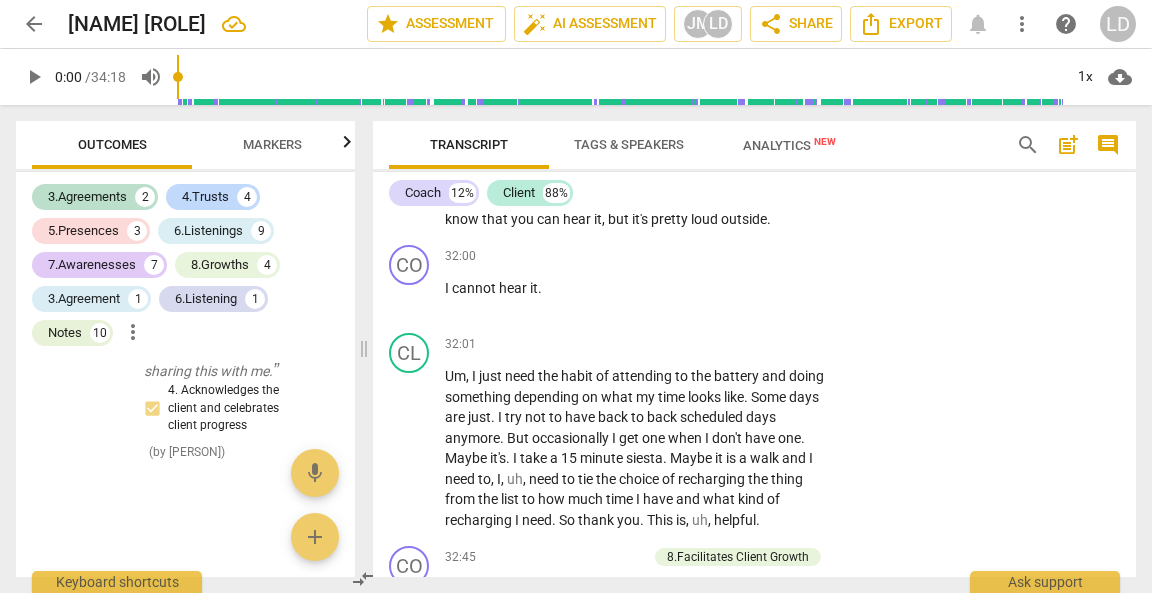 type on "Yes! More like this :)" 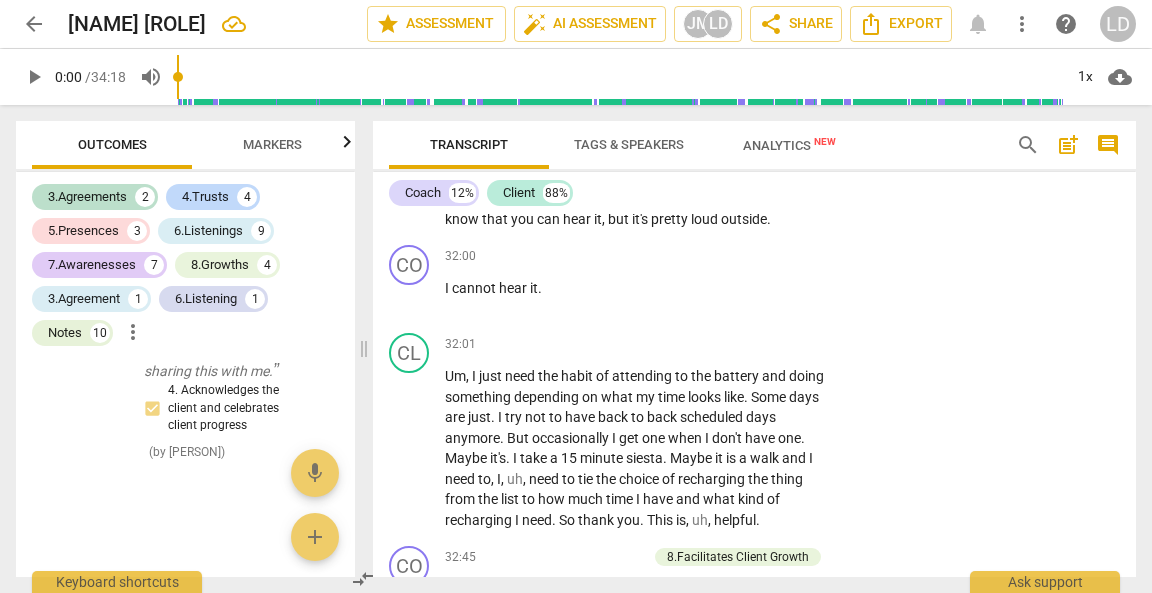 type on "Yes! More like this :)" 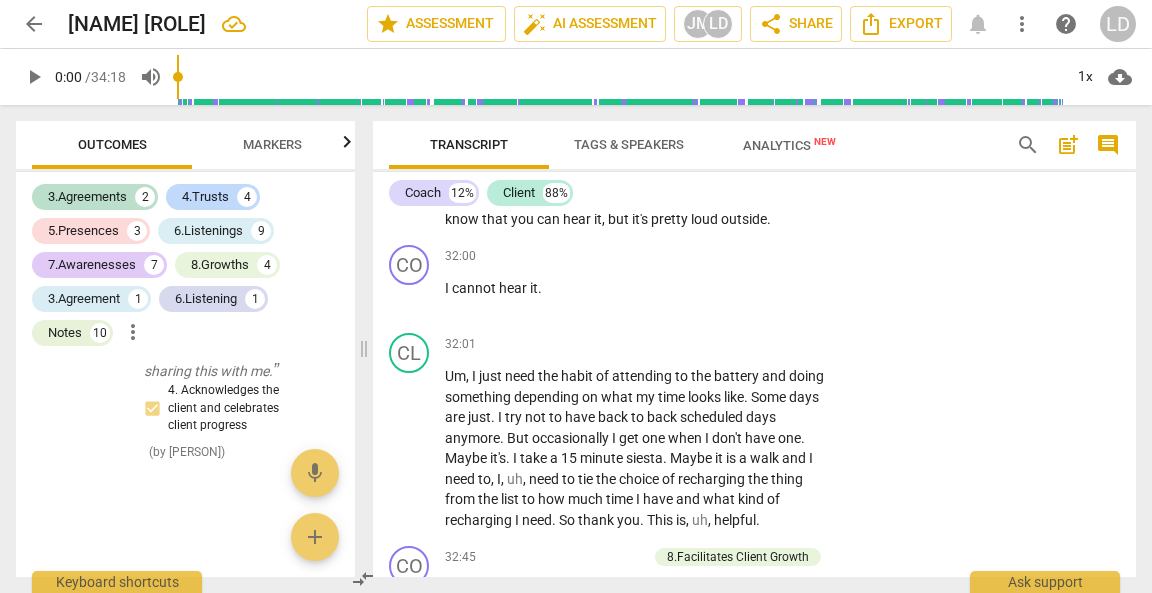 click on "send" at bounding box center (1085, -2623) 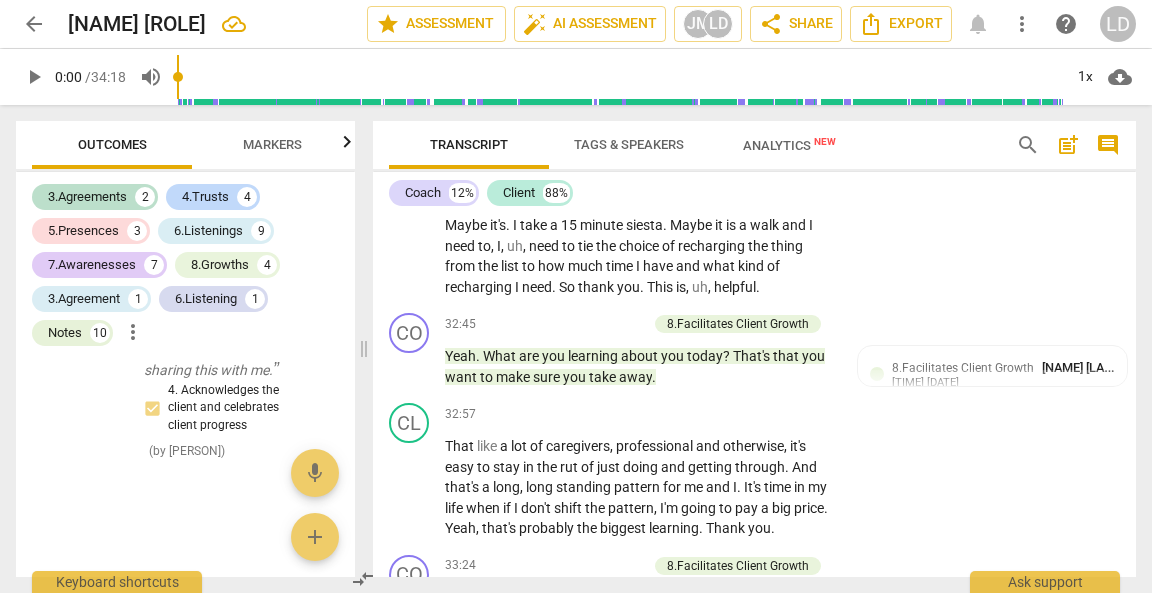 scroll, scrollTop: 11590, scrollLeft: 0, axis: vertical 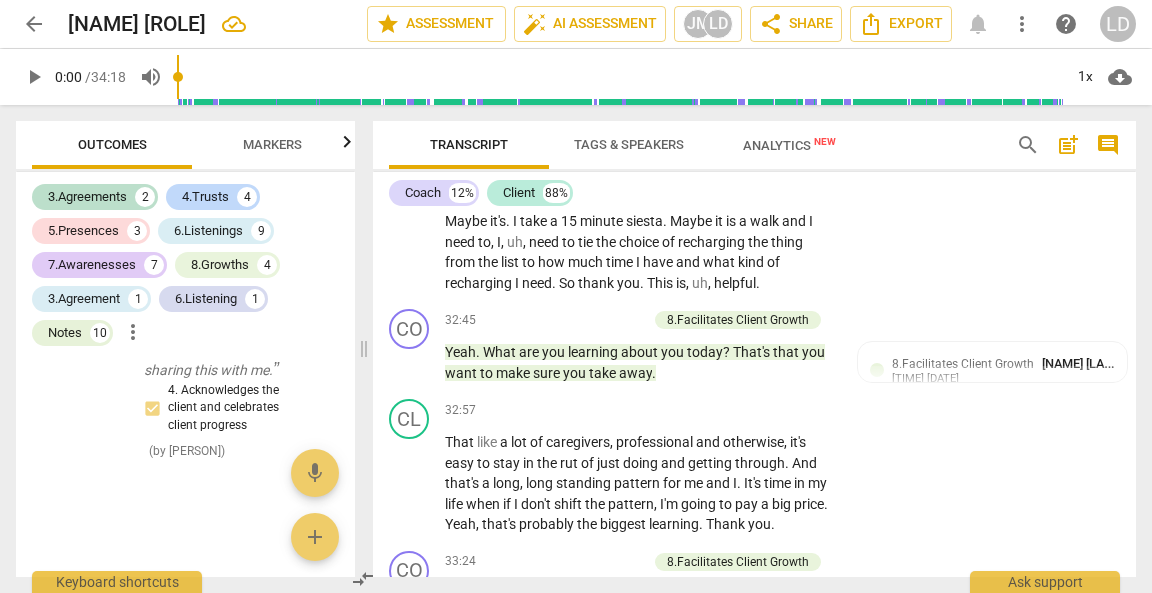 click on "So   what's   your   expression ?   Um ,   saying   right   now   or   meaning   right   now ?" at bounding box center (640, -2834) 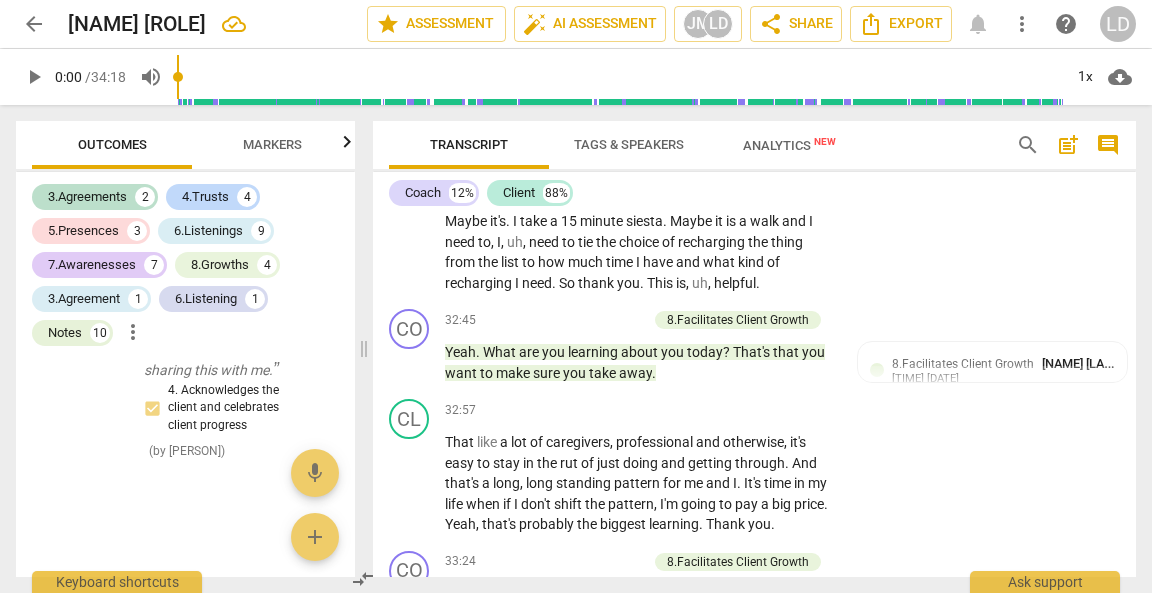 click on "?" at bounding box center (610, -2844) 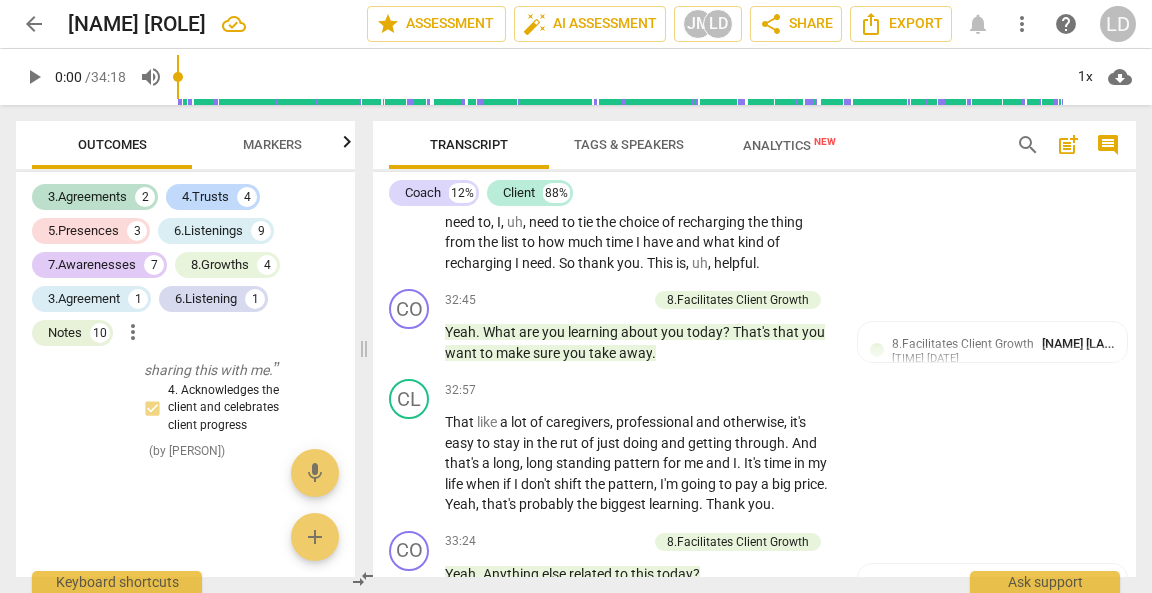 scroll, scrollTop: 11596, scrollLeft: 0, axis: vertical 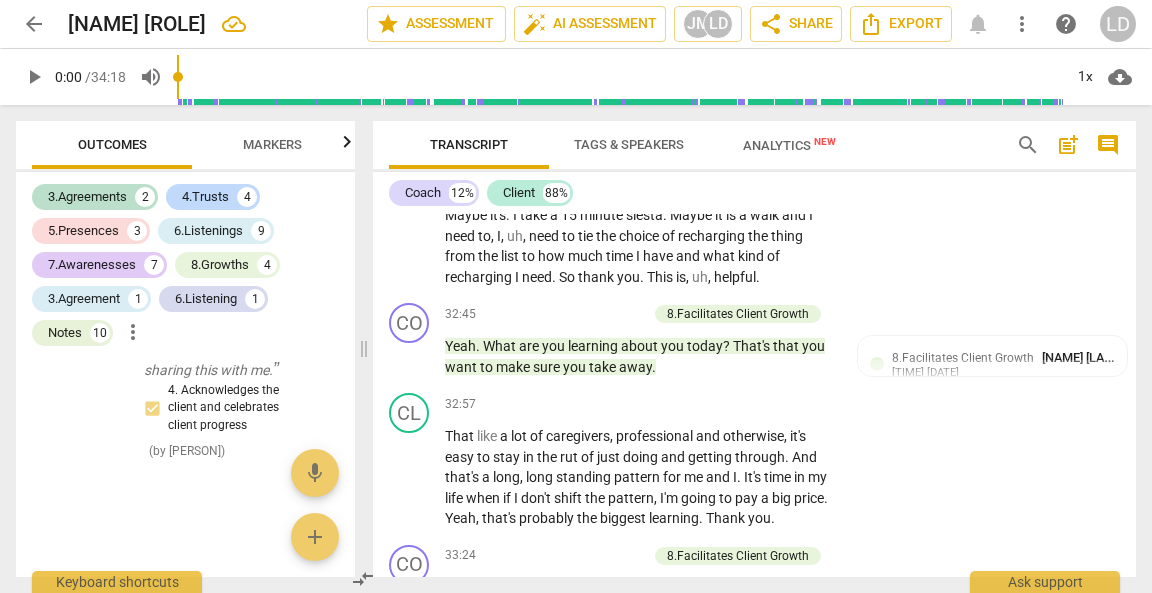 click on "?" at bounding box center [610, -2850] 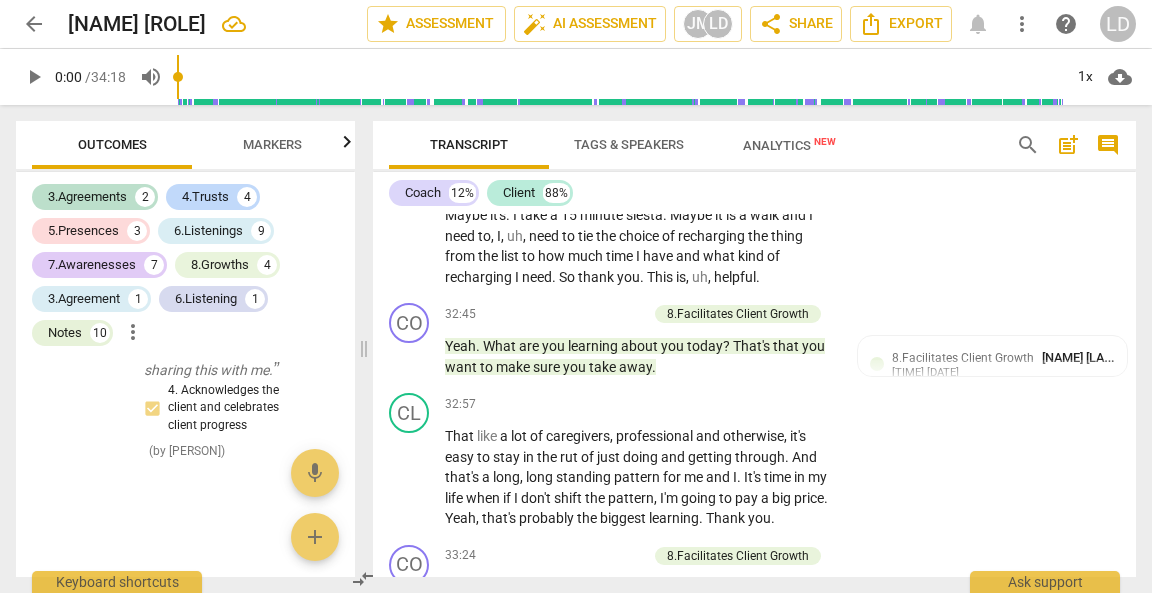 type 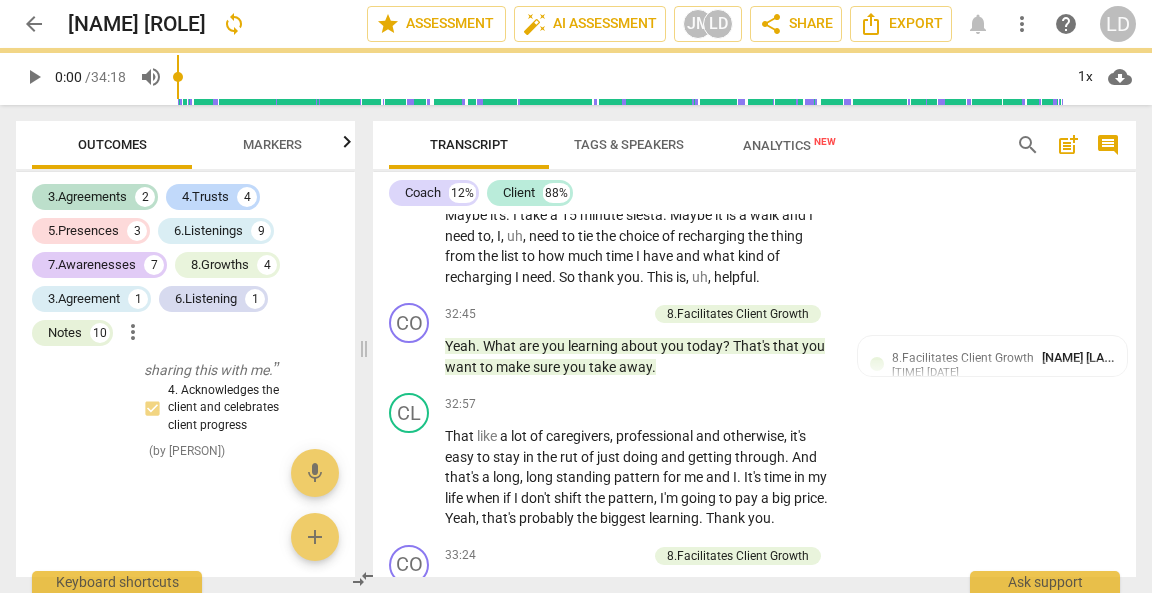 click on "So what's your expression um, saying right now or meaning right now?" at bounding box center [640, -2840] 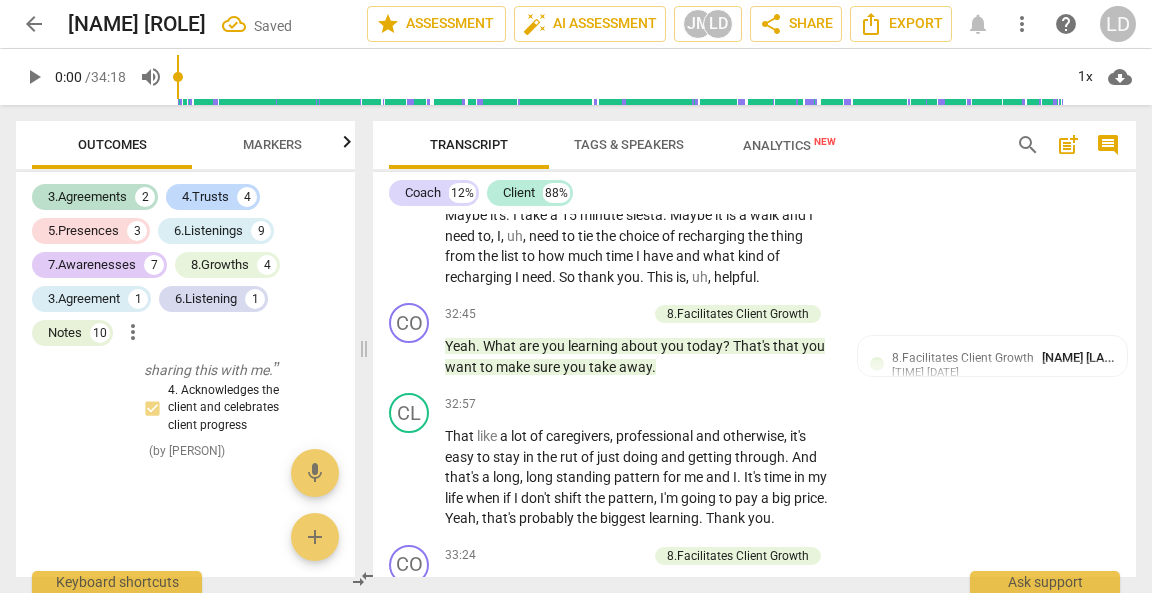 click on "+" at bounding box center [570, -2882] 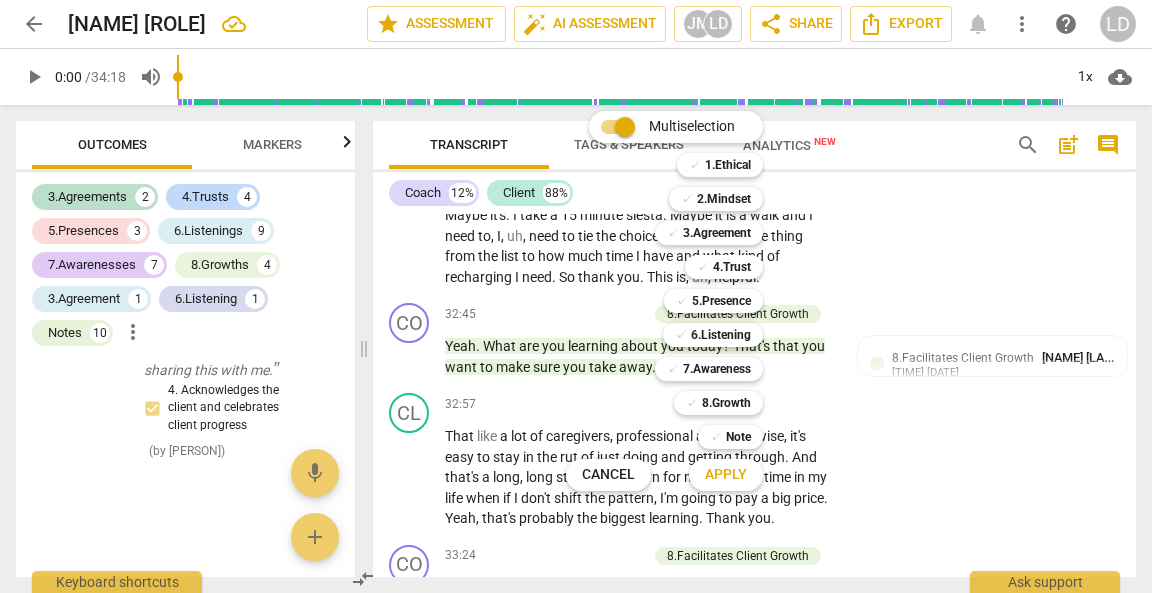 click on "Multiselection m ✓ 1.Ethical 1 ✓ 2.Mindset 2 ✓ 3.Agreement 3 ✓ 4.Trust 4 ✓ 5.Presence 5 ✓ 6.Listening 6 ✓ 7.Awareness 7 ✓ 8.Growth 8 ✓ Note 9 Cancel c Apply x" at bounding box center (679, 301) 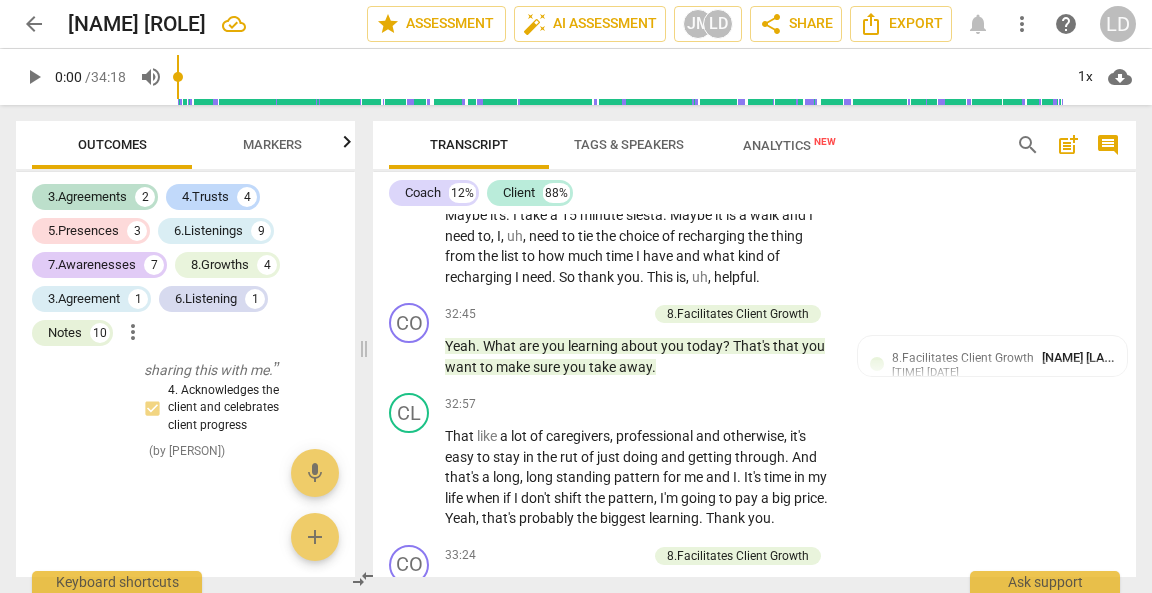 click at bounding box center (576, 296) 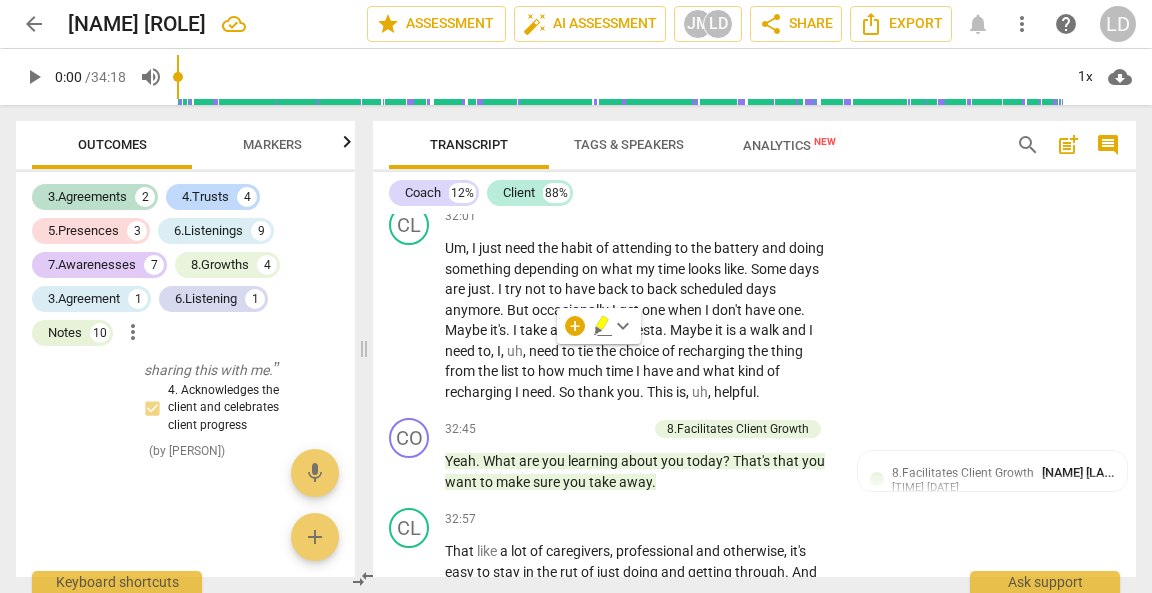 scroll, scrollTop: 11474, scrollLeft: 0, axis: vertical 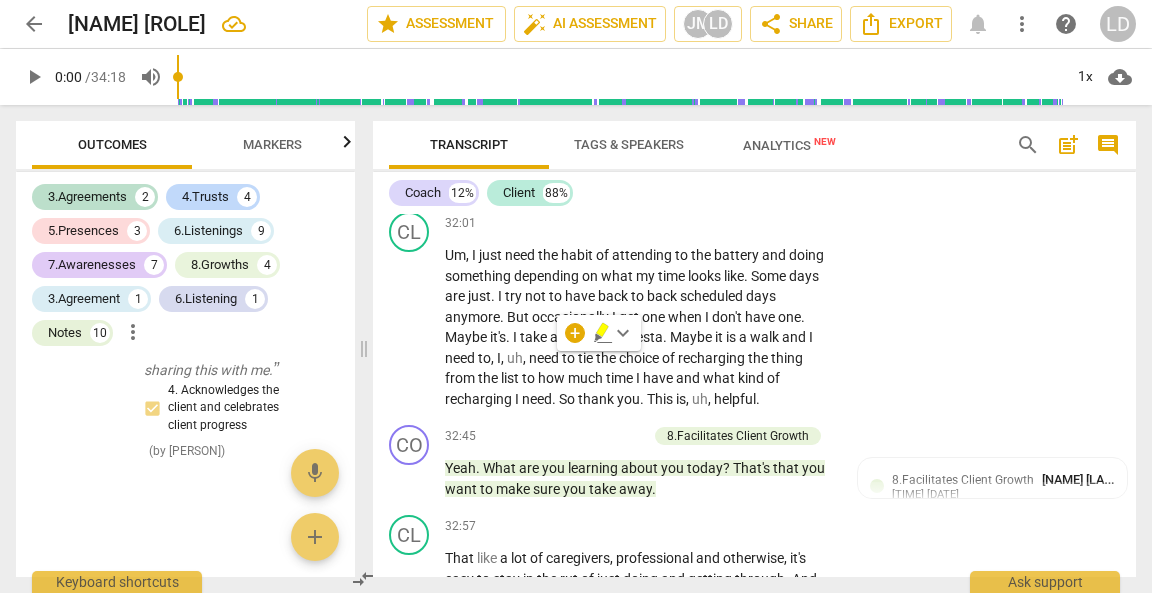 click on "?" at bounding box center (746, -2839) 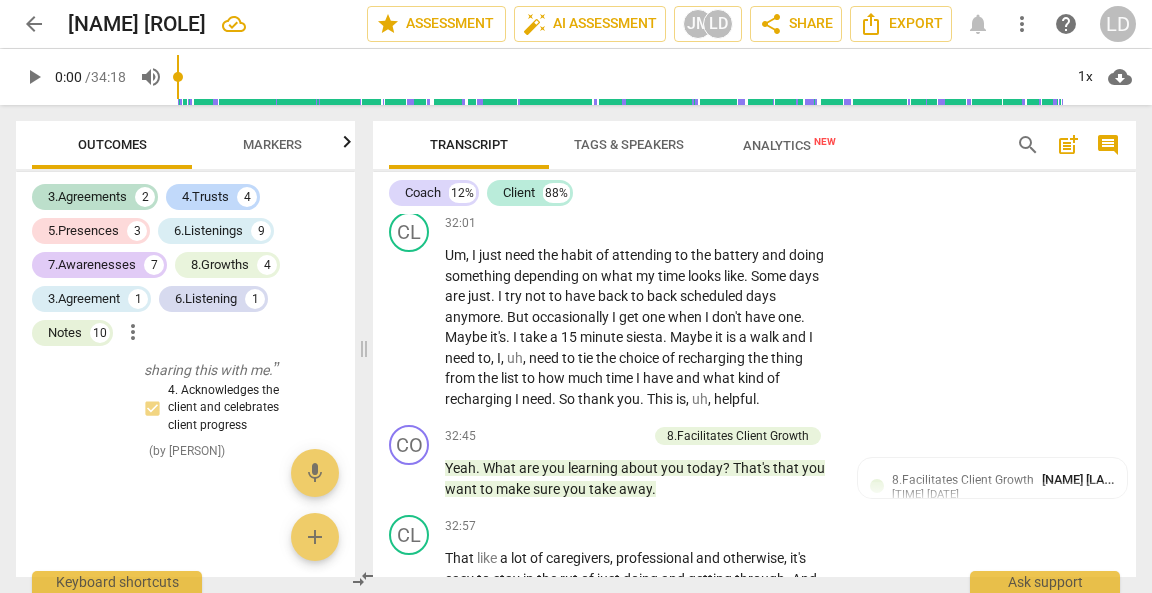click on "?" at bounding box center [746, -2839] 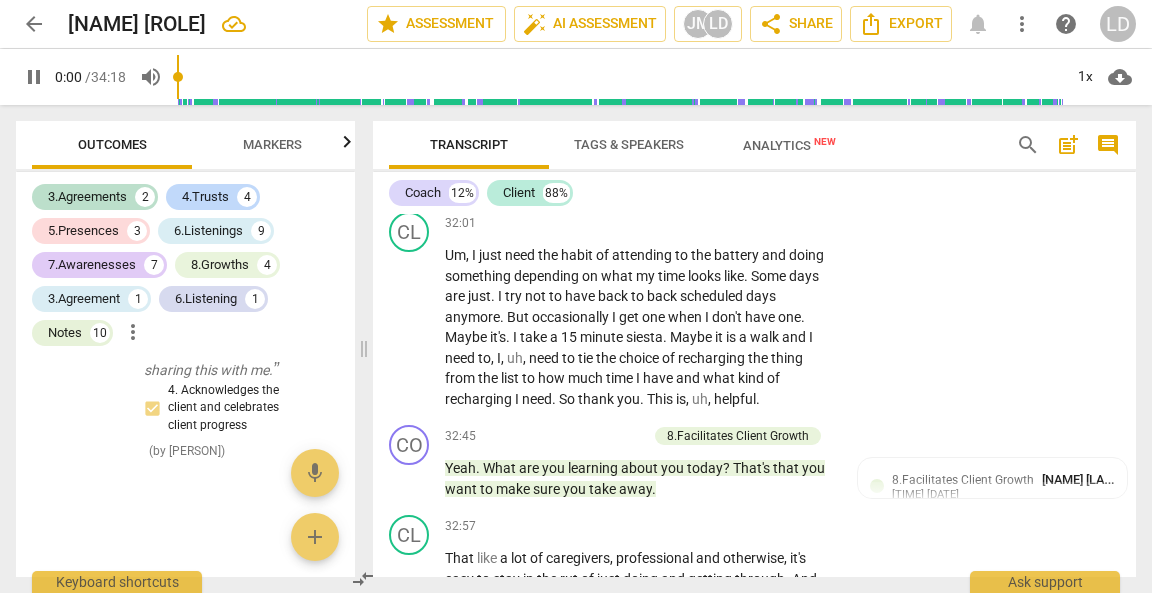 click on "?" at bounding box center (746, -2839) 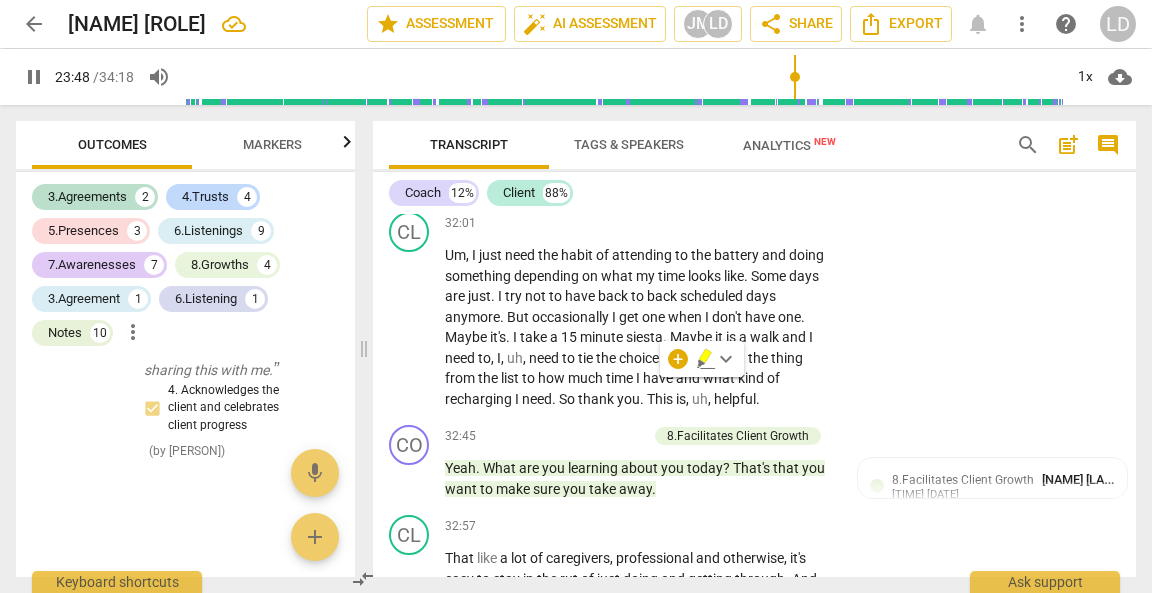 click on "?" at bounding box center [746, -2839] 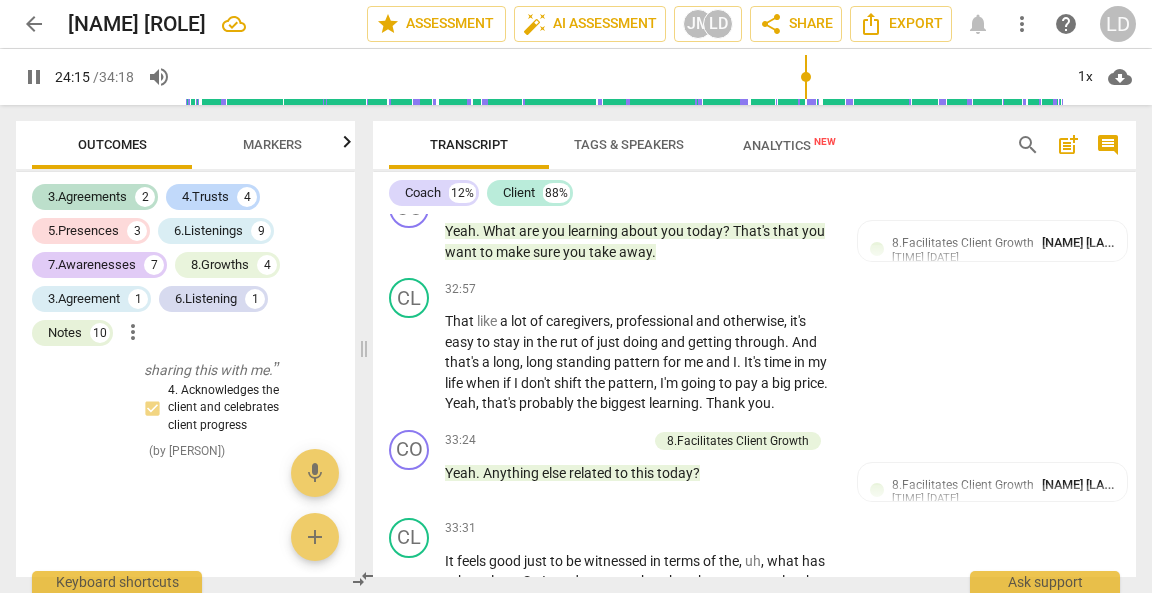 scroll, scrollTop: 11712, scrollLeft: 0, axis: vertical 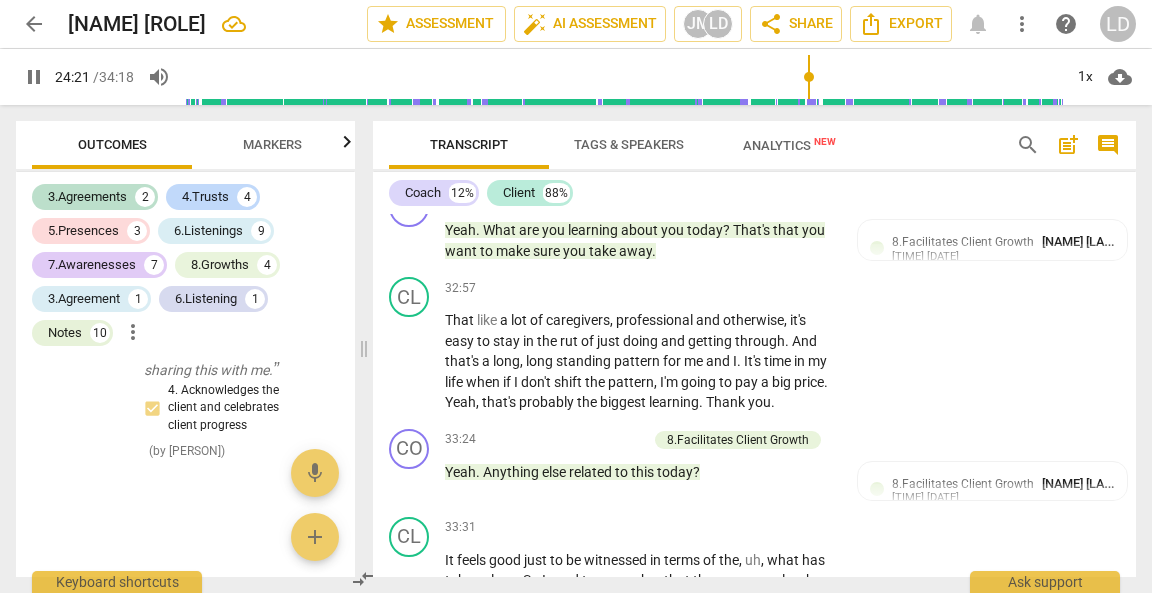 click on "pause" at bounding box center [410, -2845] 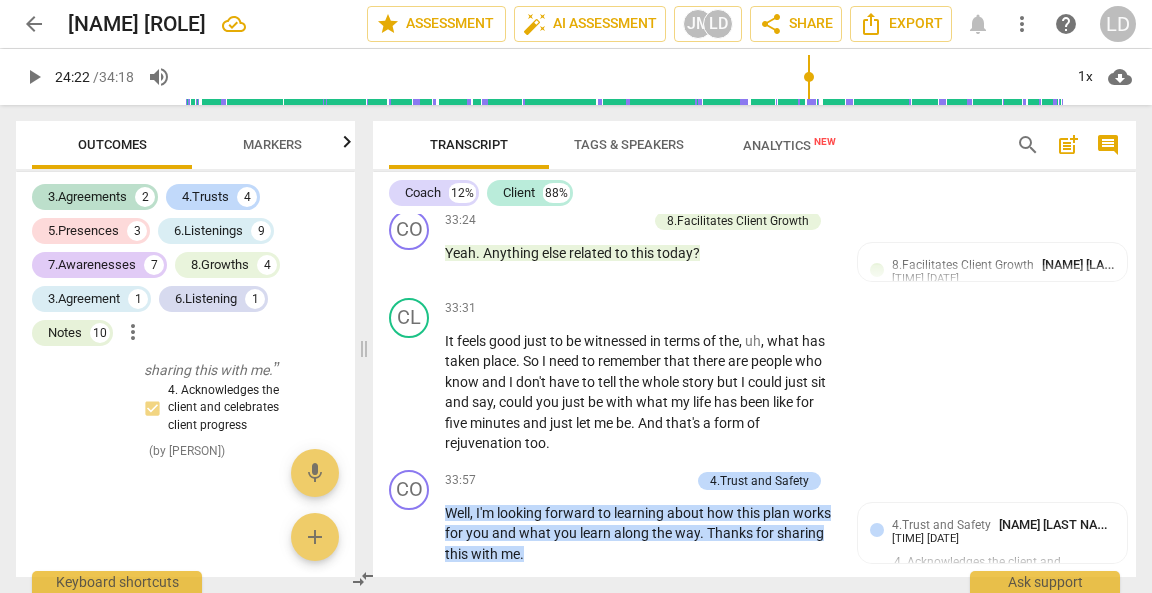 scroll, scrollTop: 11932, scrollLeft: 0, axis: vertical 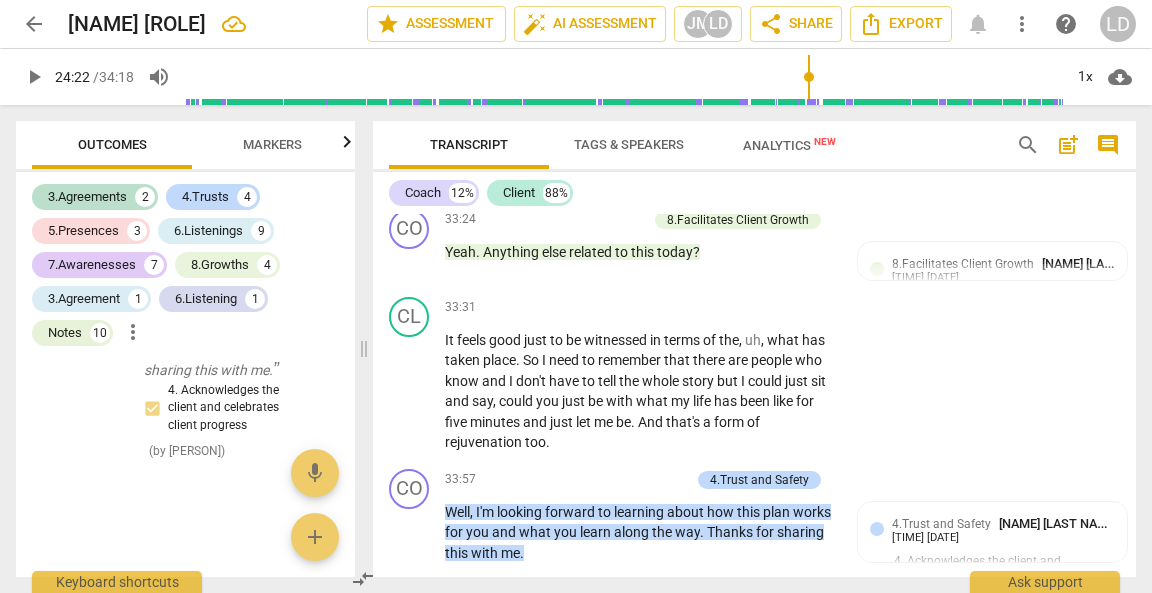 click on "Mhm" at bounding box center [461, -2812] 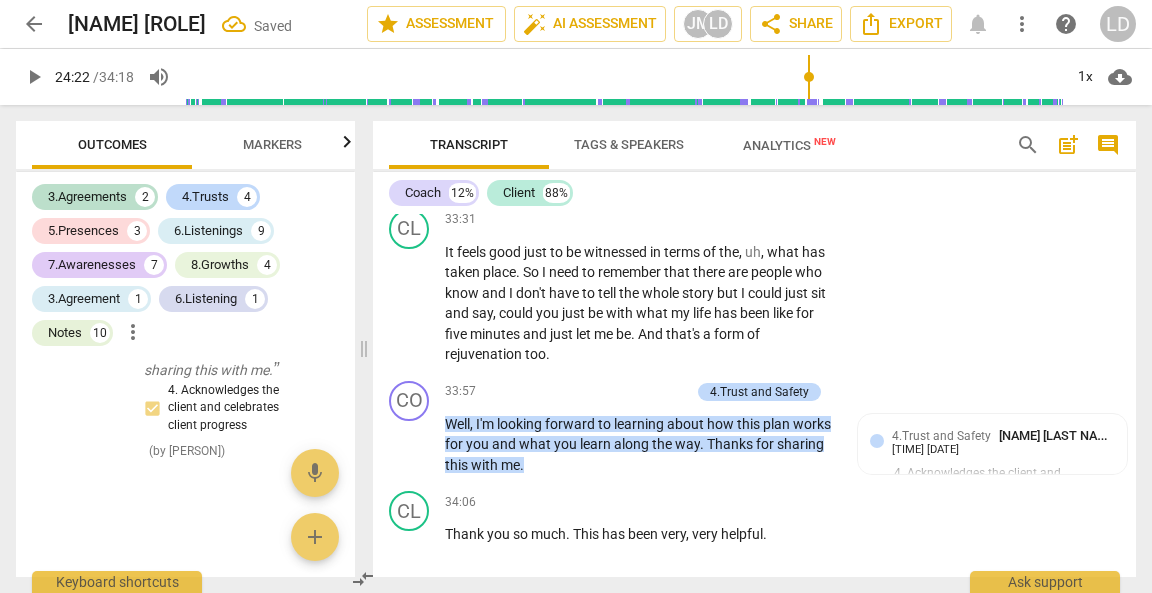 click on "Mhm" at bounding box center [728, -2882] 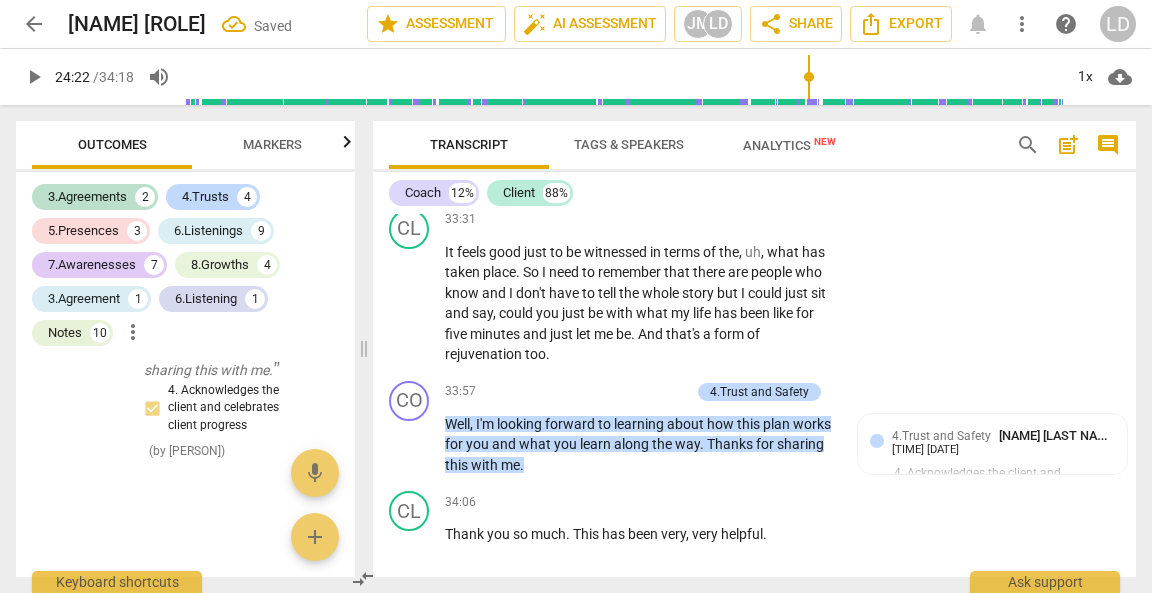 click on "What" at bounding box center (463, -2812) 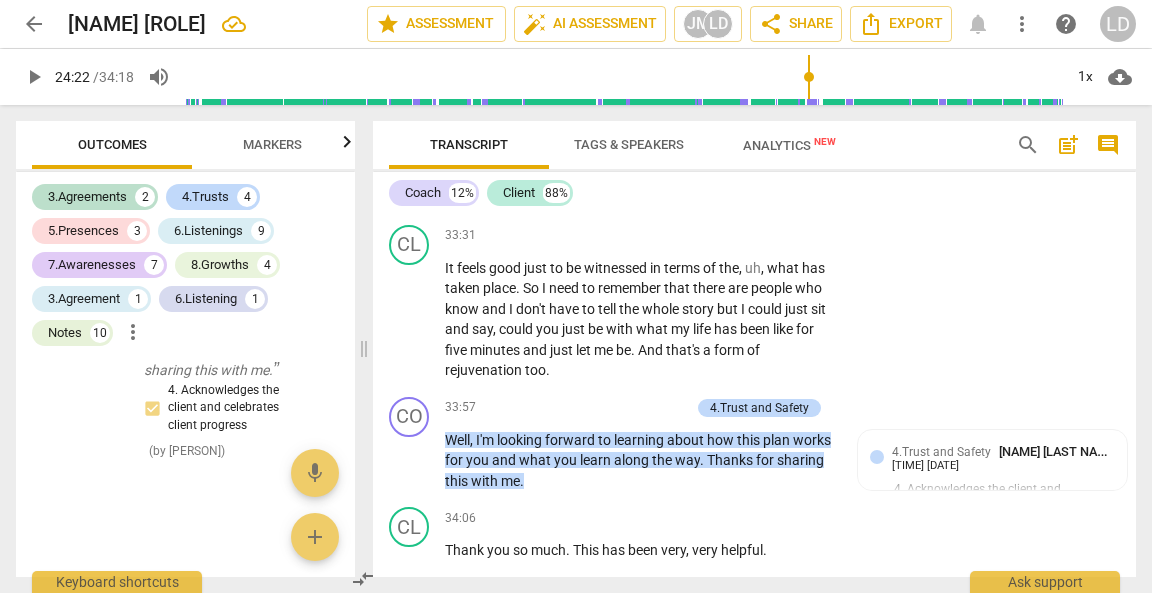 scroll, scrollTop: 11915, scrollLeft: 0, axis: vertical 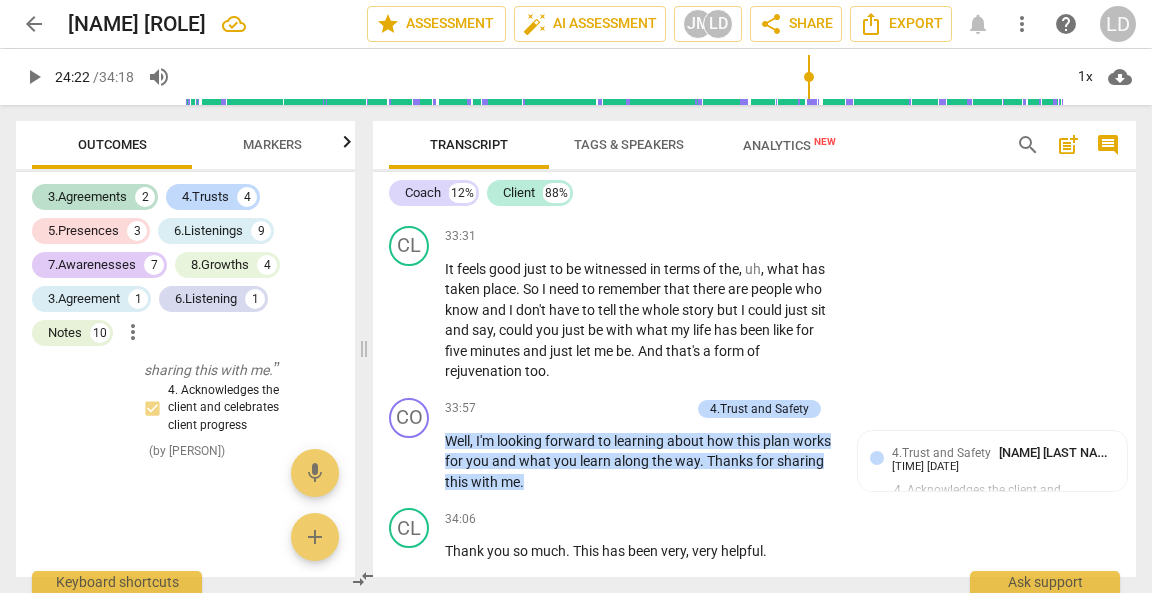 click on "What" at bounding box center [463, -2795] 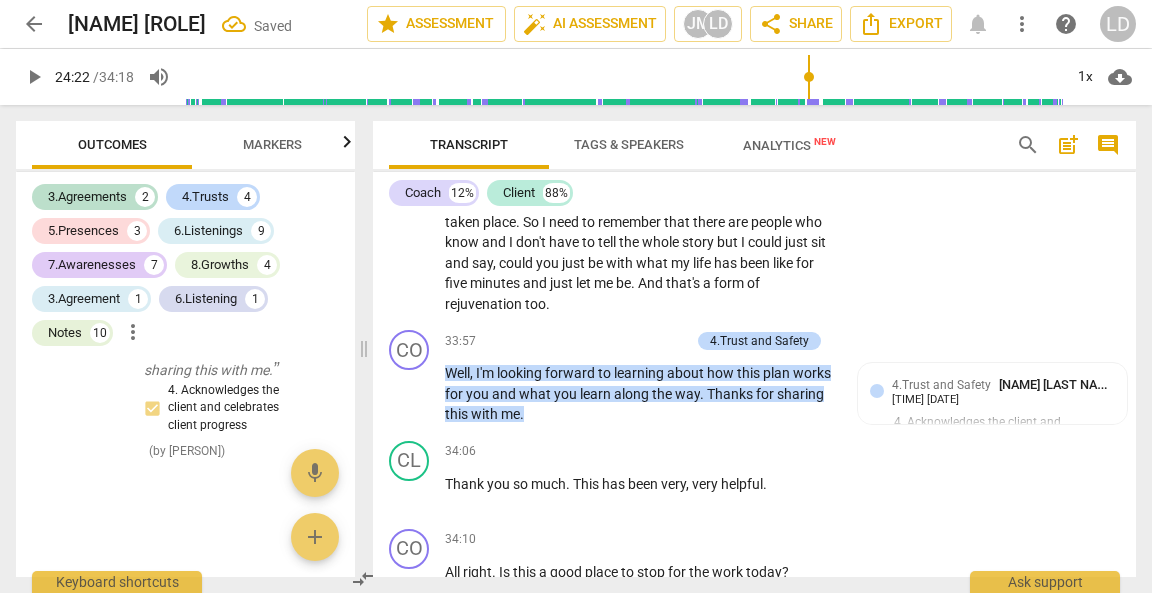 click on "play_arrow" at bounding box center [410, -2896] 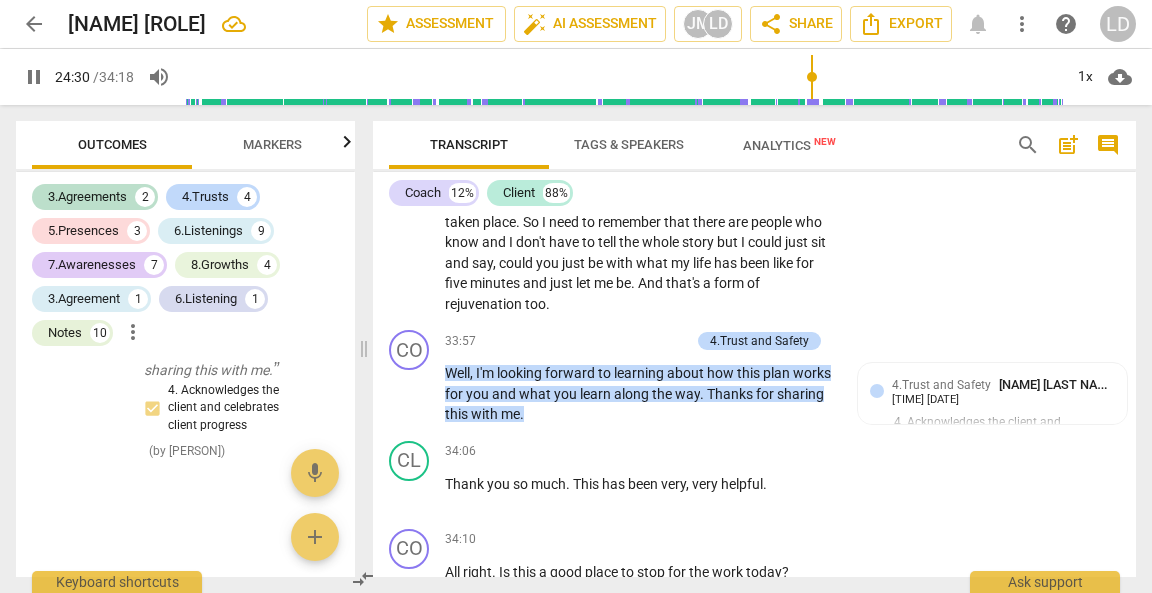 drag, startPoint x: 833, startPoint y: 417, endPoint x: 796, endPoint y: 418, distance: 37.01351 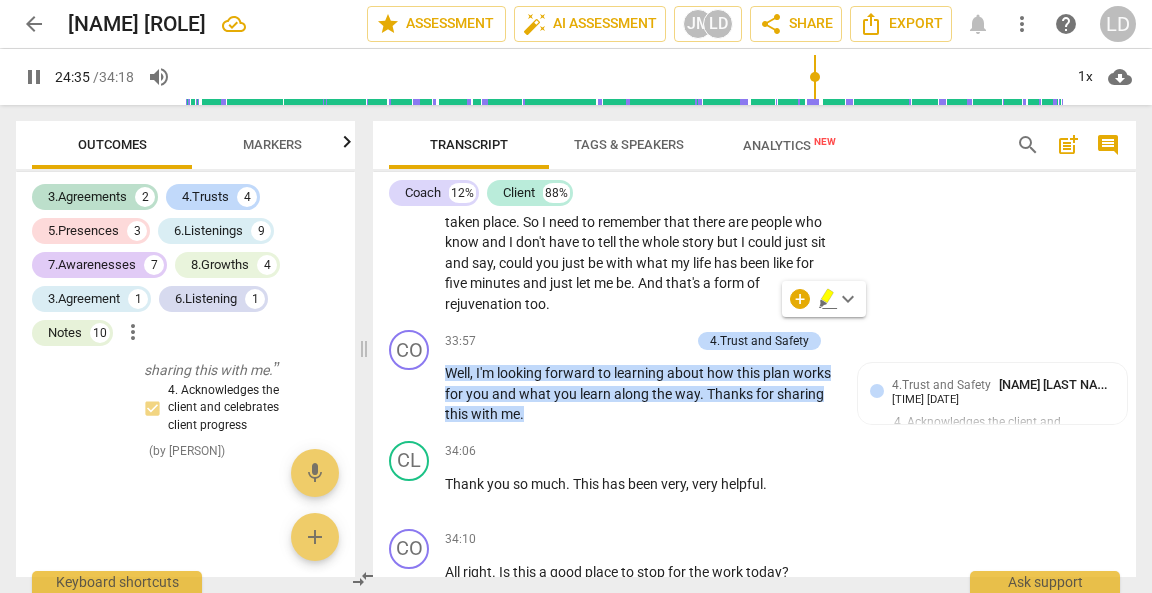 click on "Can   I   ask   a   tough   question ,   perhaps   that's   coming   from   uh ,   up   for   me .   First   of   all ,   I   am   hearing   that   you   have   some   sources   of   support   that   are   incredibly   meaningful   to   you .   I'm   wondering ,   they're   watching   you   bring   up ,   hey ,   [NAME] .   [Mhm . ]   What   will   you   be   doing   to   watch   for   you ?" at bounding box center (646, -2885) 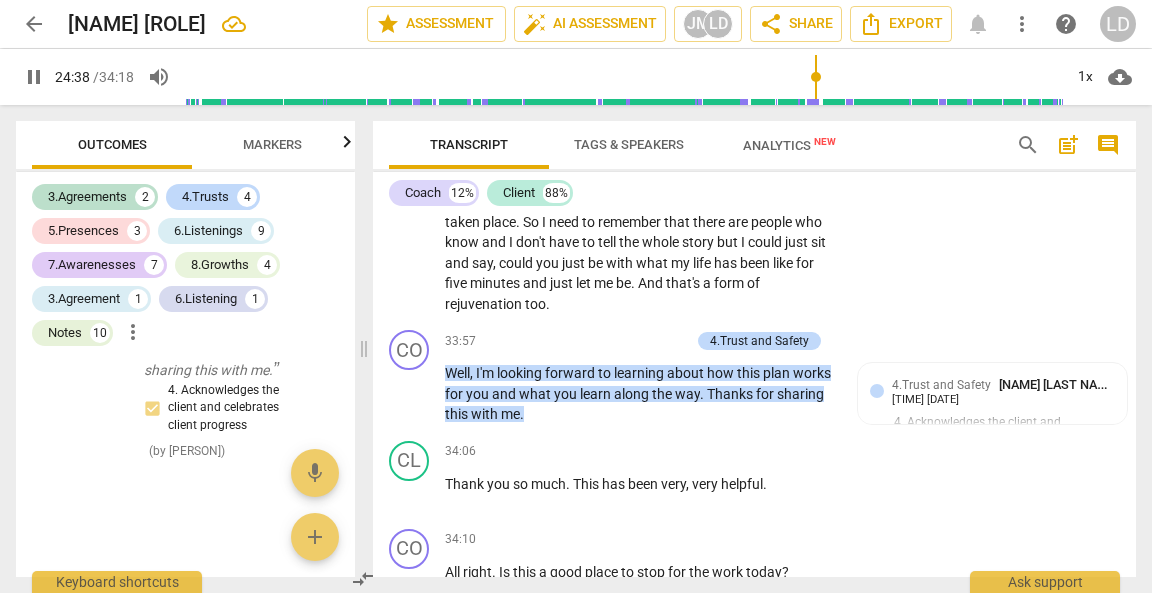 drag, startPoint x: 829, startPoint y: 414, endPoint x: 777, endPoint y: 422, distance: 52.611786 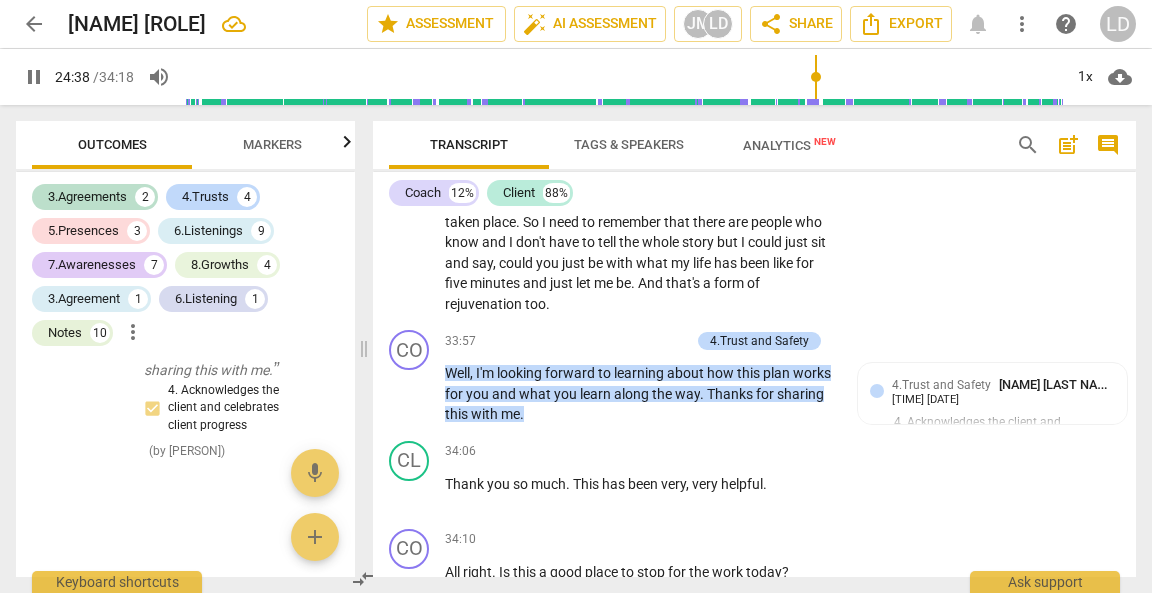 click on "Can   I   ask   a   tough   question ,   perhaps   that's   coming   from   uh ,   up   for   me .   First   of   all ,   I   am   hearing   that   you   have   some   sources   of   support   that   are   incredibly   meaningful   to   you .   I'm   wondering ,   they're   watching   you   bring   up ,   hey ,   [NAME] .   [Mhm . ]   What   will   you   be   doing   to   watch   for   you ?" at bounding box center (640, -2885) 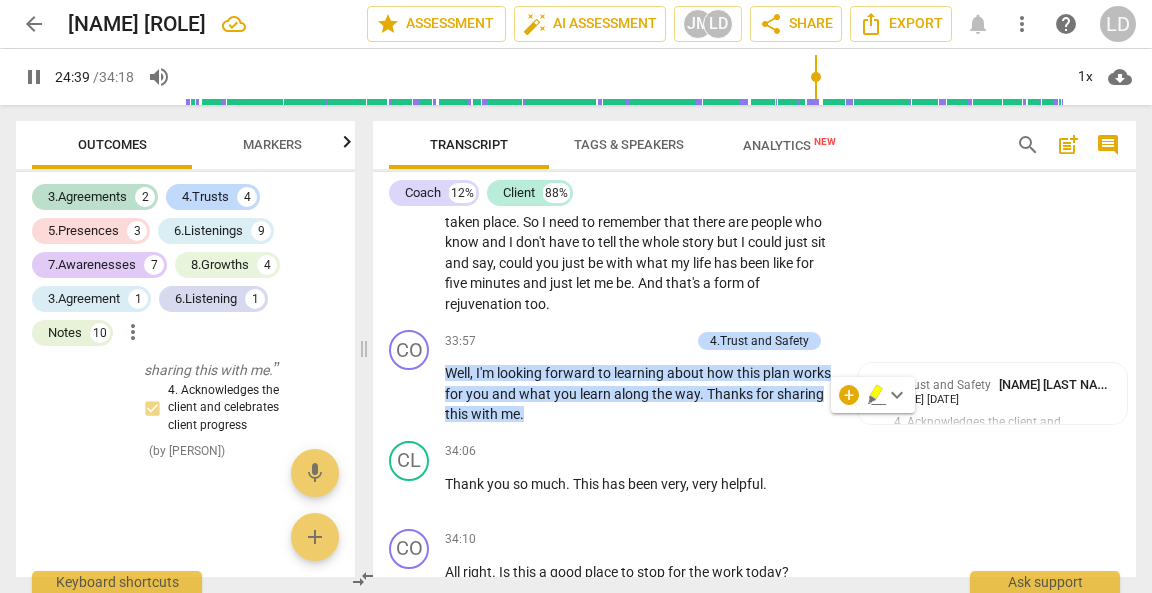 copy on "[Mhm . ]" 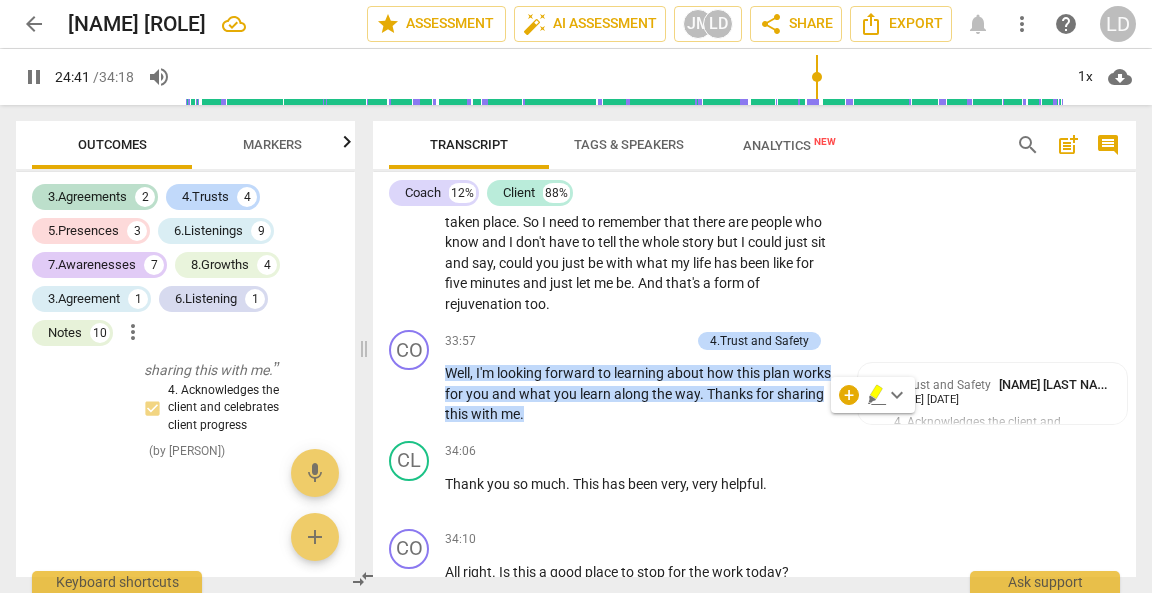 click on "First" at bounding box center (507, -2906) 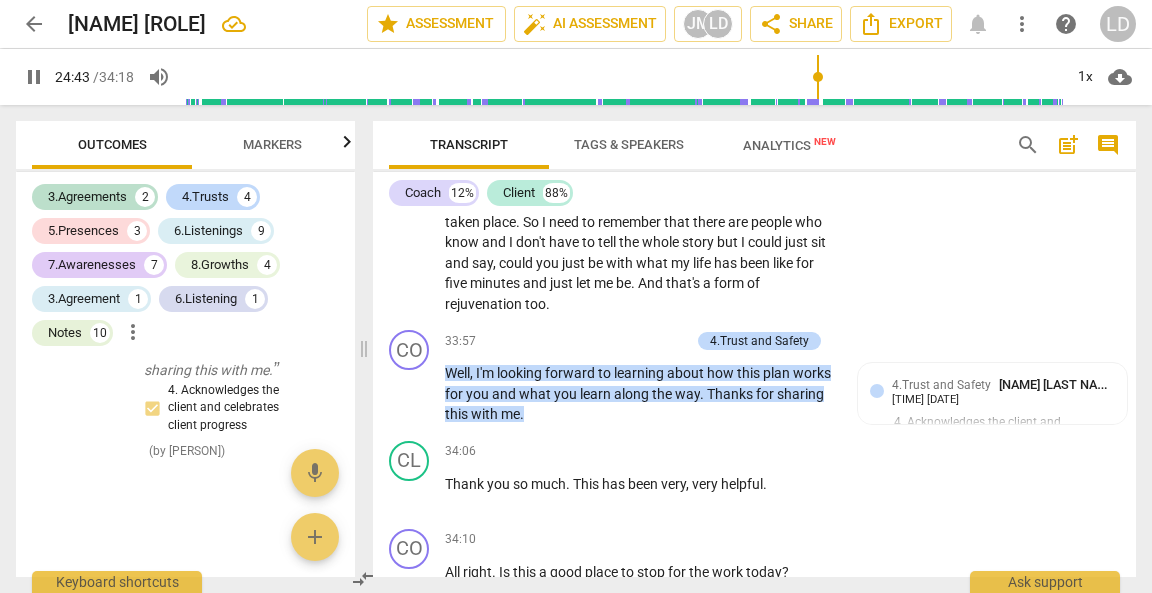 click on "." at bounding box center (488, -2906) 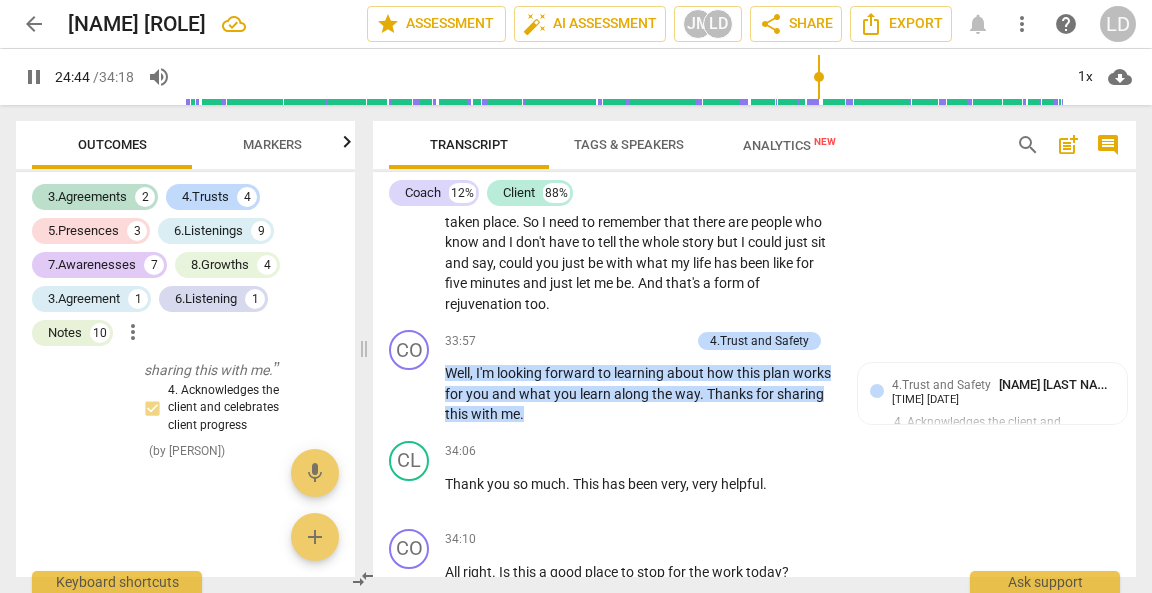 type on "1485" 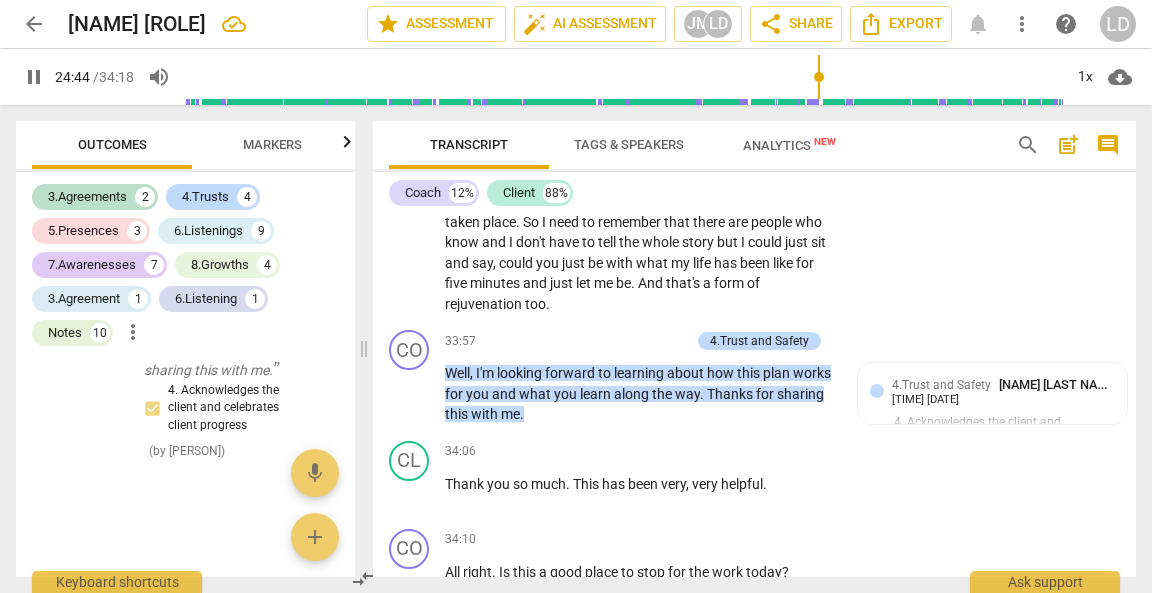paste 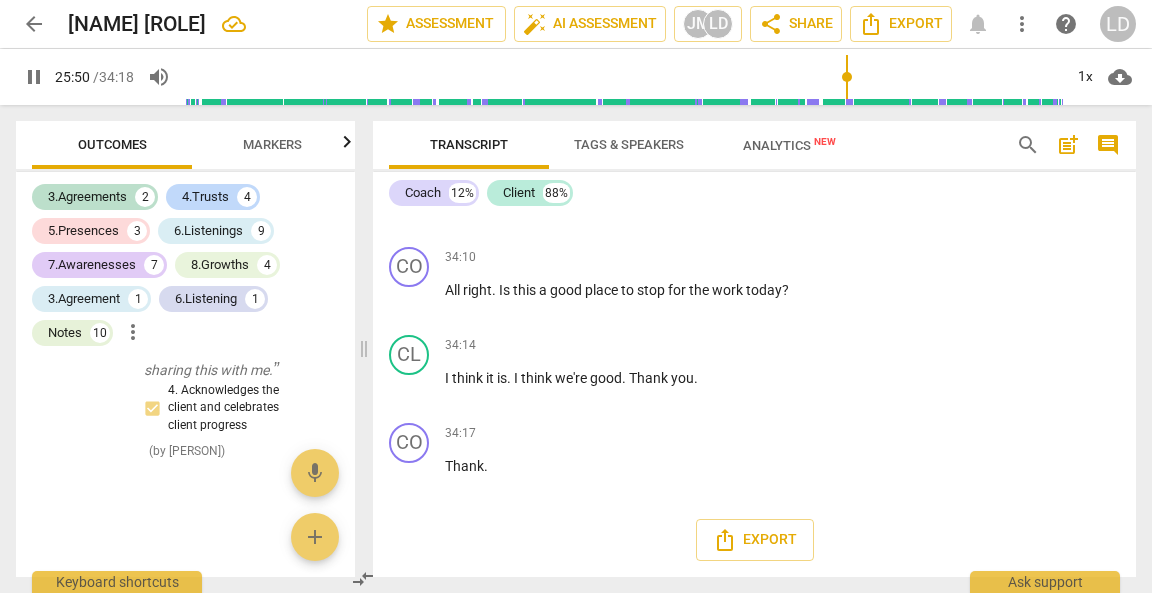 scroll, scrollTop: 12641, scrollLeft: 0, axis: vertical 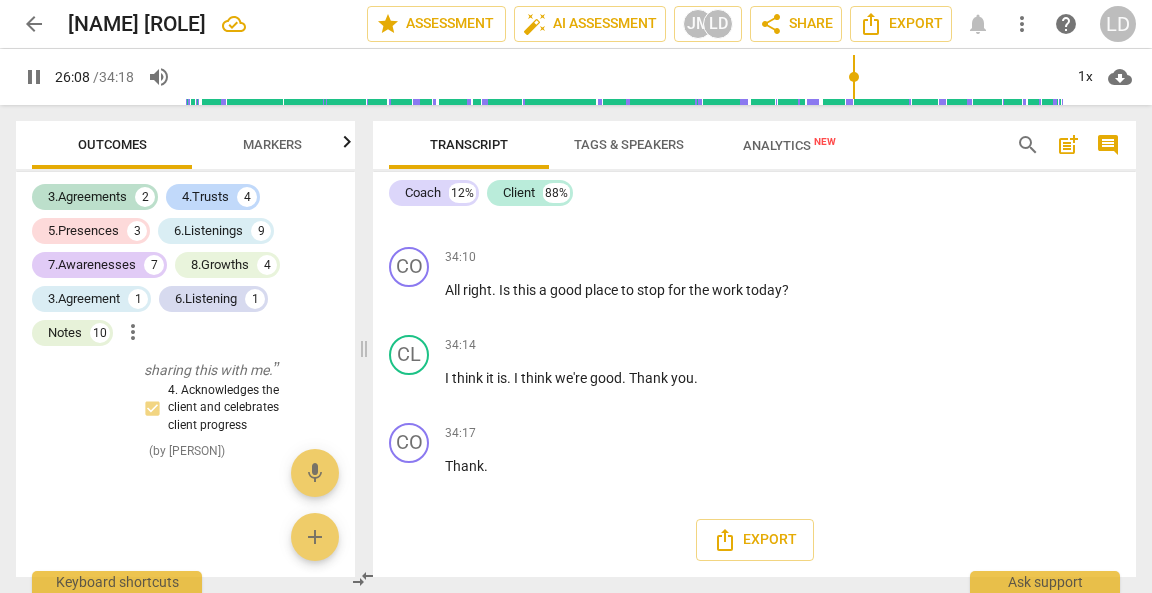 click on "think" at bounding box center [618, -2719] 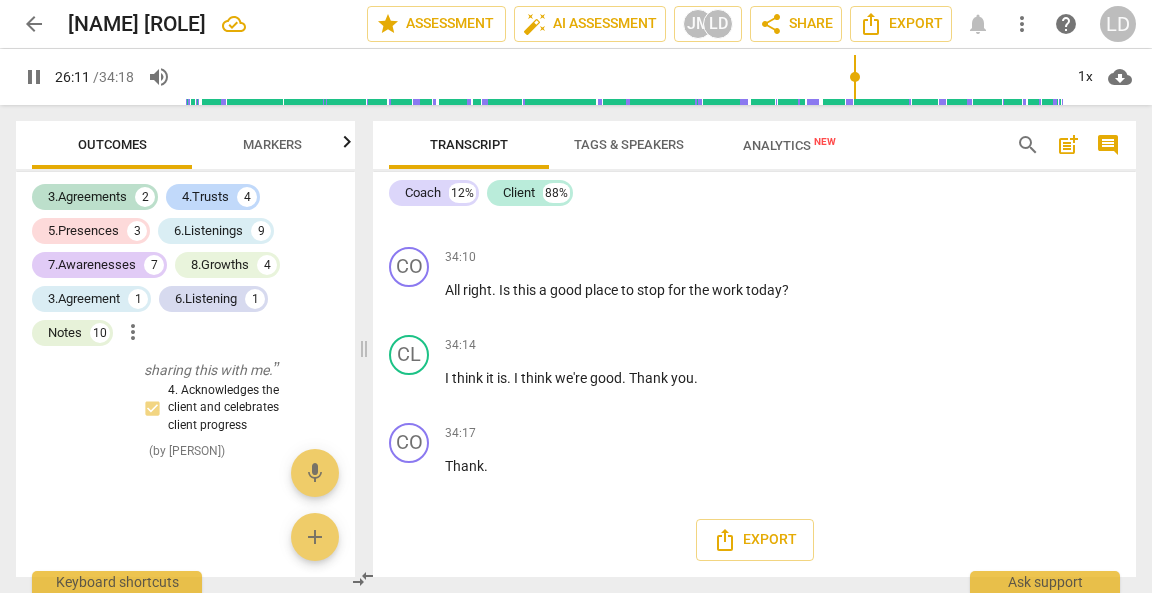 drag, startPoint x: 665, startPoint y: 323, endPoint x: 690, endPoint y: 329, distance: 25.70992 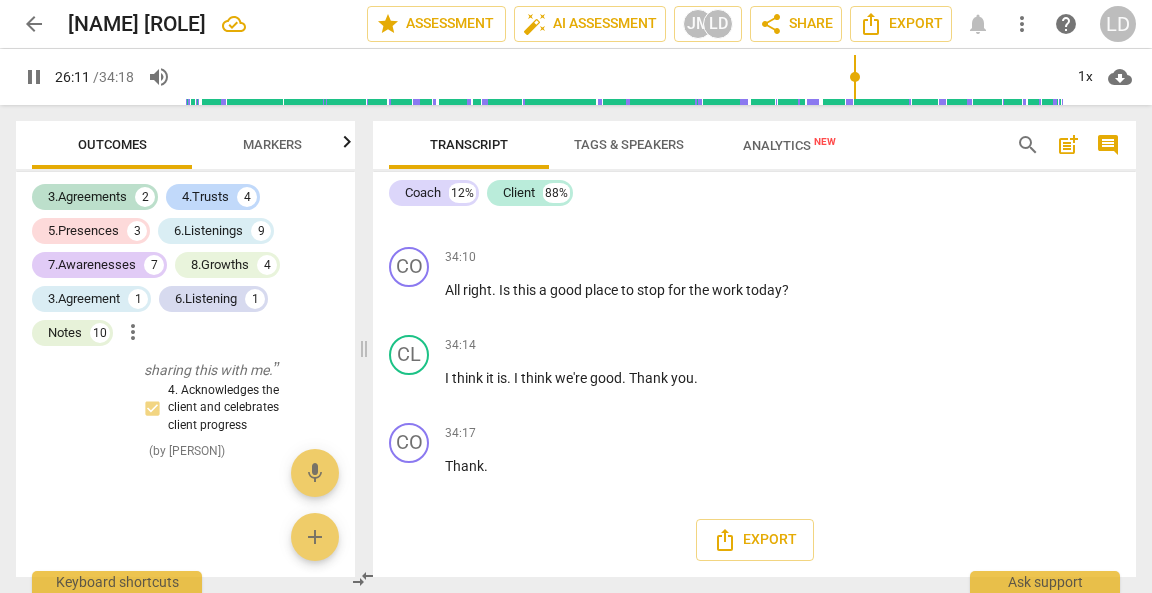 click on "think" at bounding box center [618, -2719] 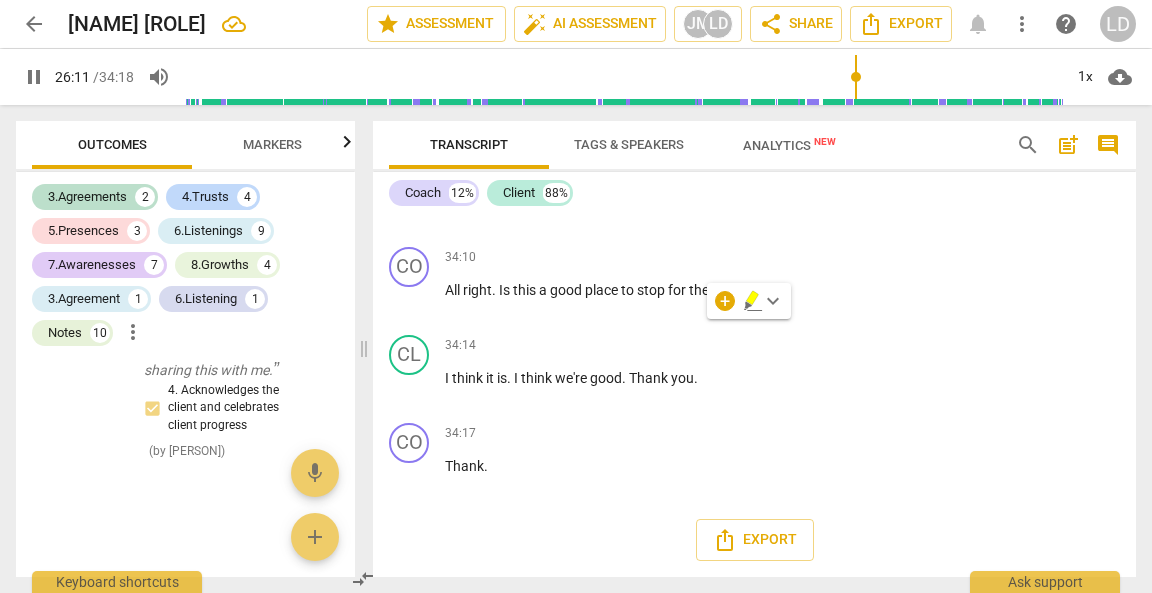 type on "1572" 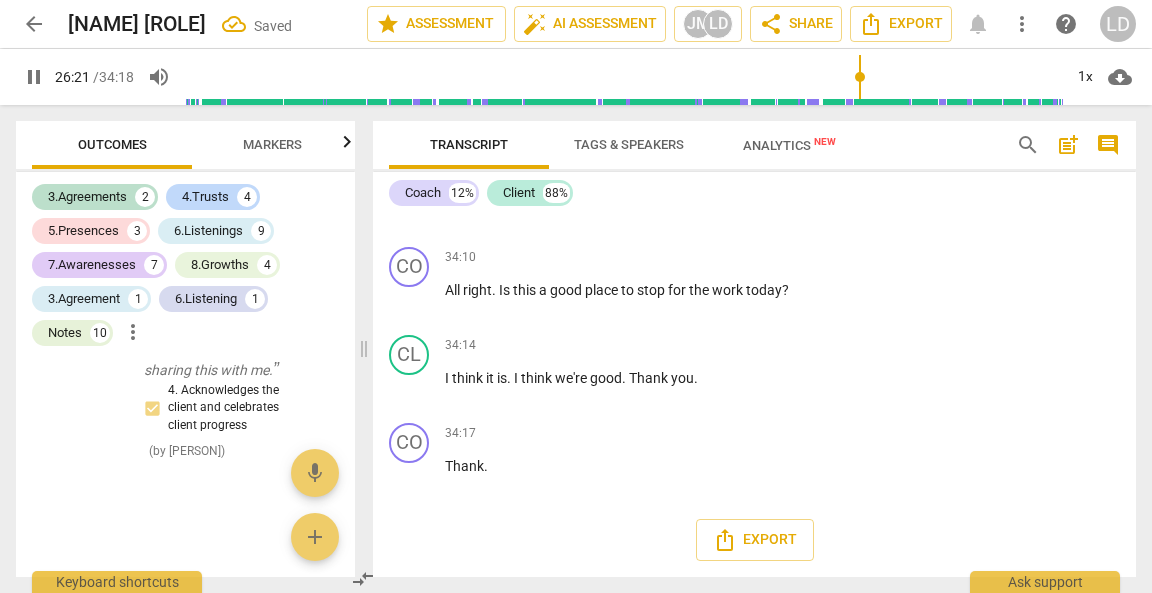scroll, scrollTop: 12875, scrollLeft: 0, axis: vertical 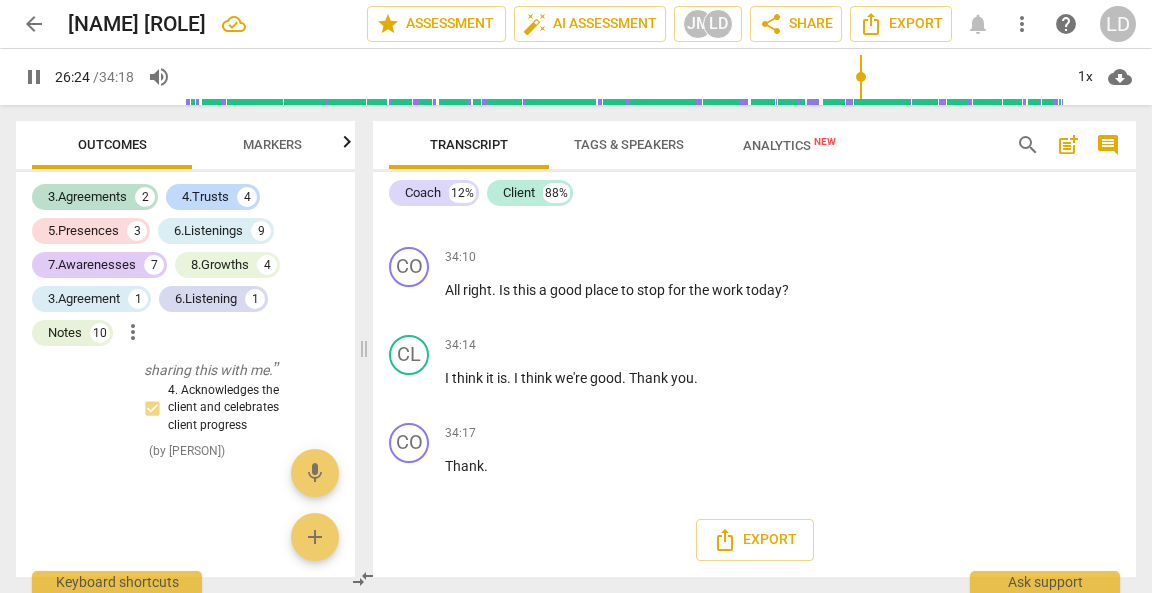 click on "forgot" at bounding box center [466, -2527] 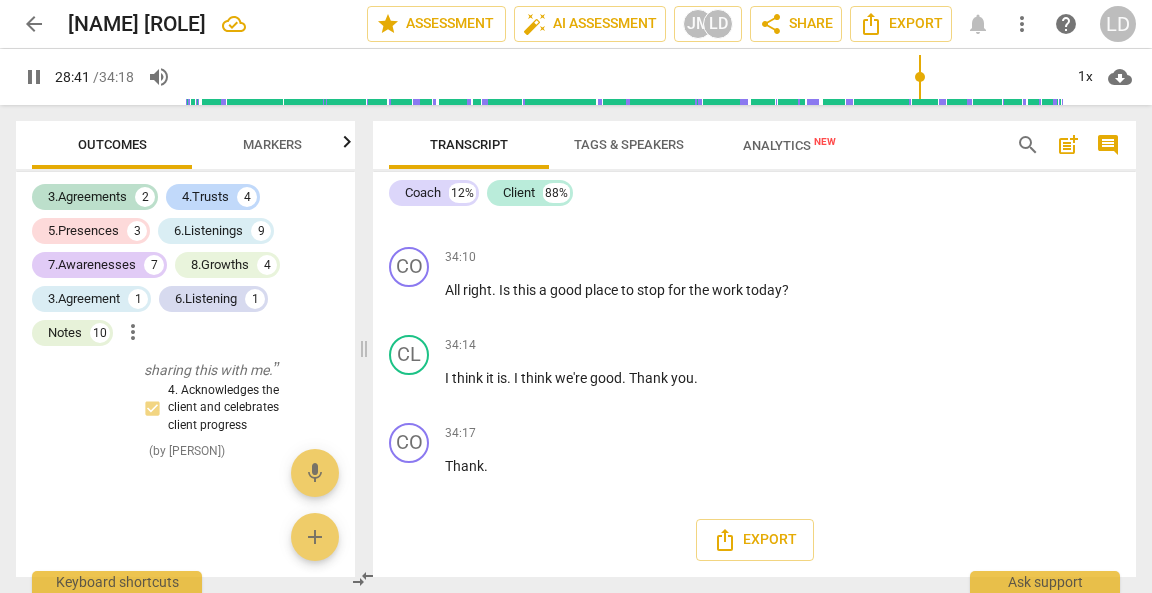 scroll, scrollTop: 13867, scrollLeft: 0, axis: vertical 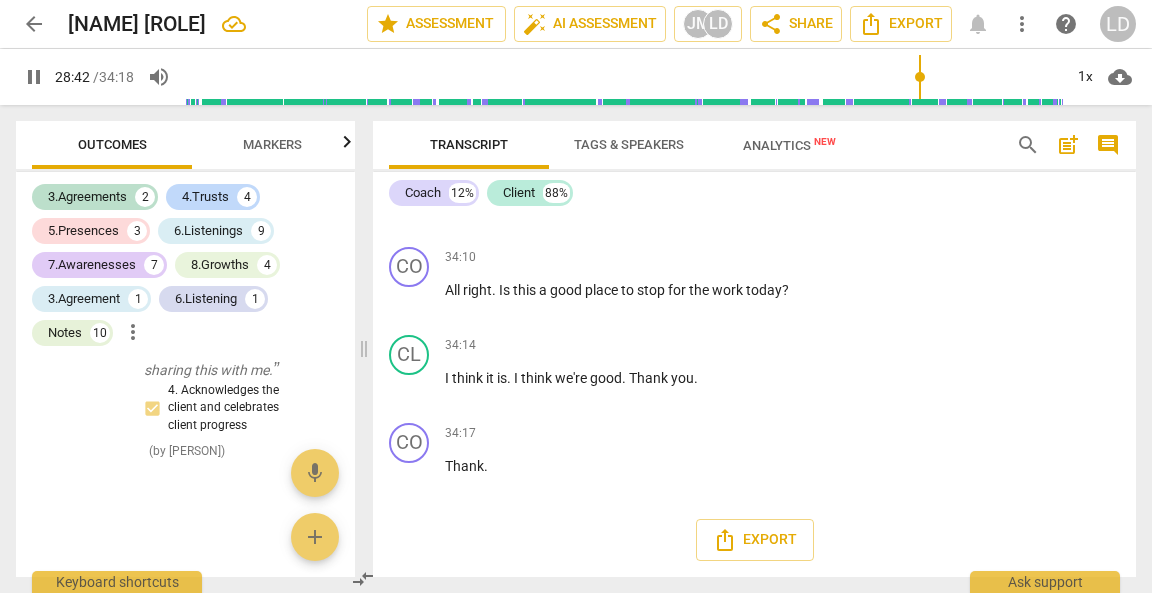 click on "pause" at bounding box center [410, -1935] 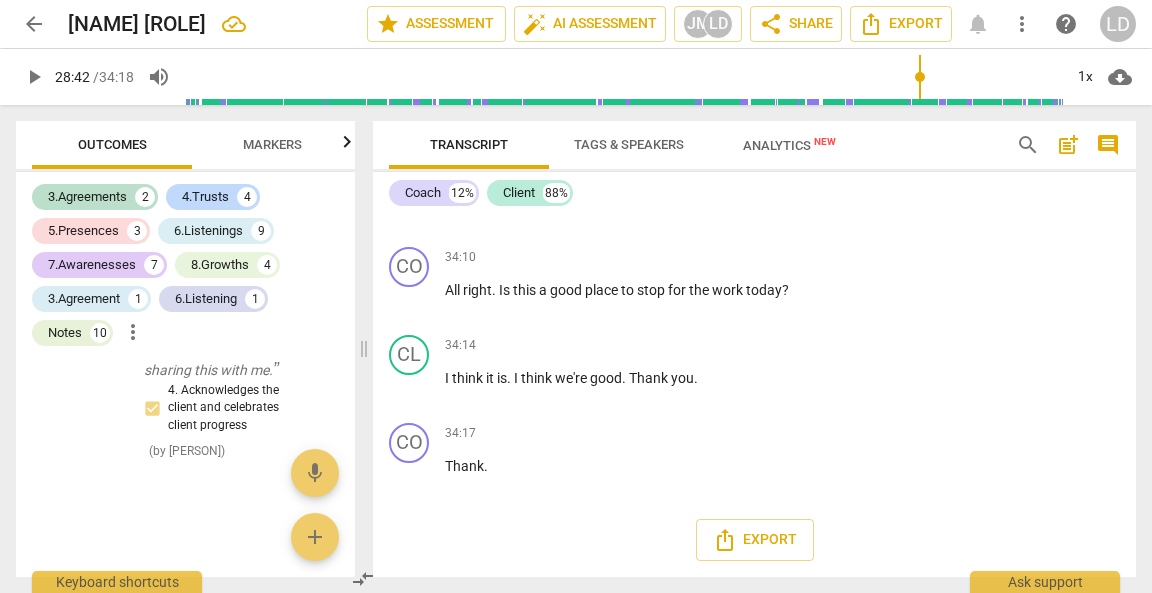 scroll, scrollTop: 14317, scrollLeft: 0, axis: vertical 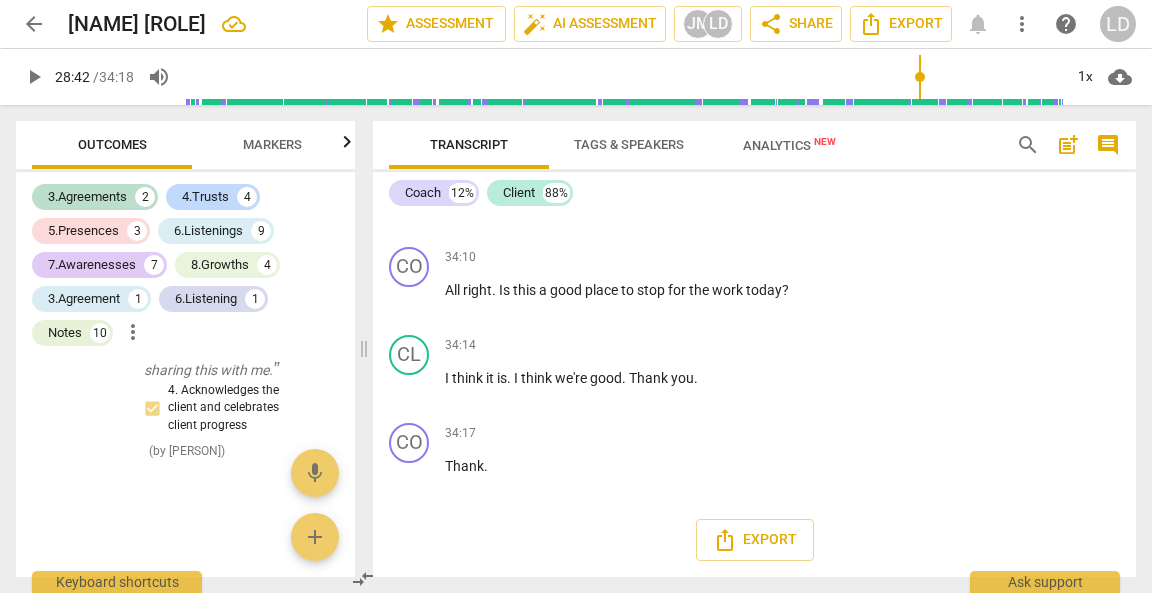 click on "play_arrow" at bounding box center (410, -1533) 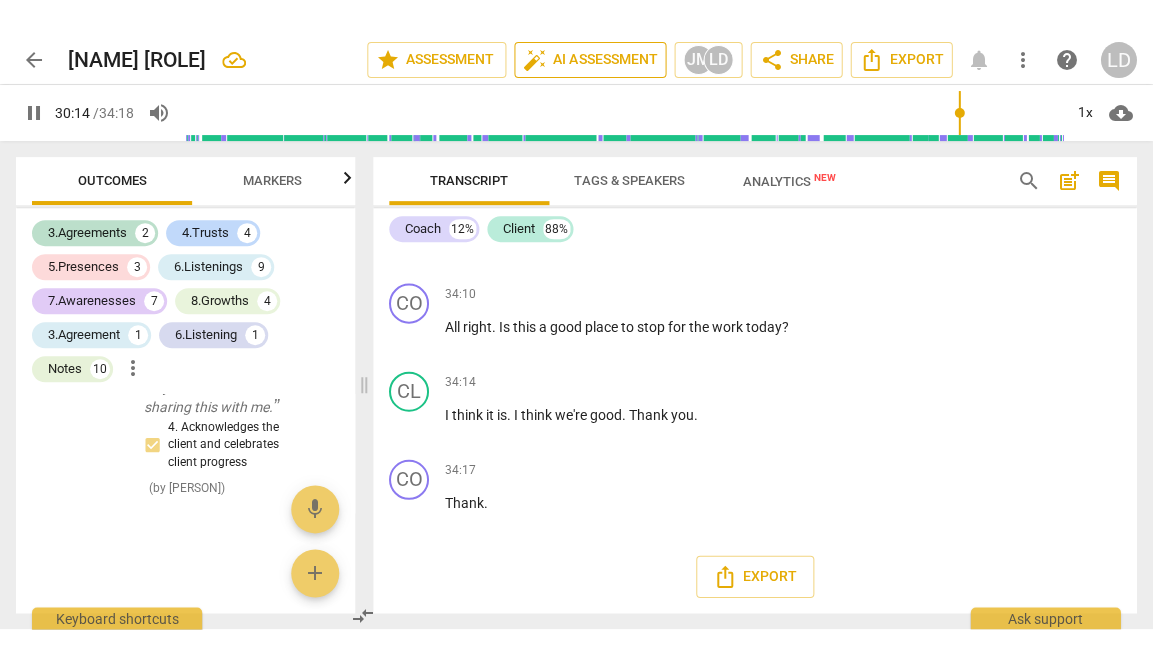 scroll, scrollTop: 14602, scrollLeft: 0, axis: vertical 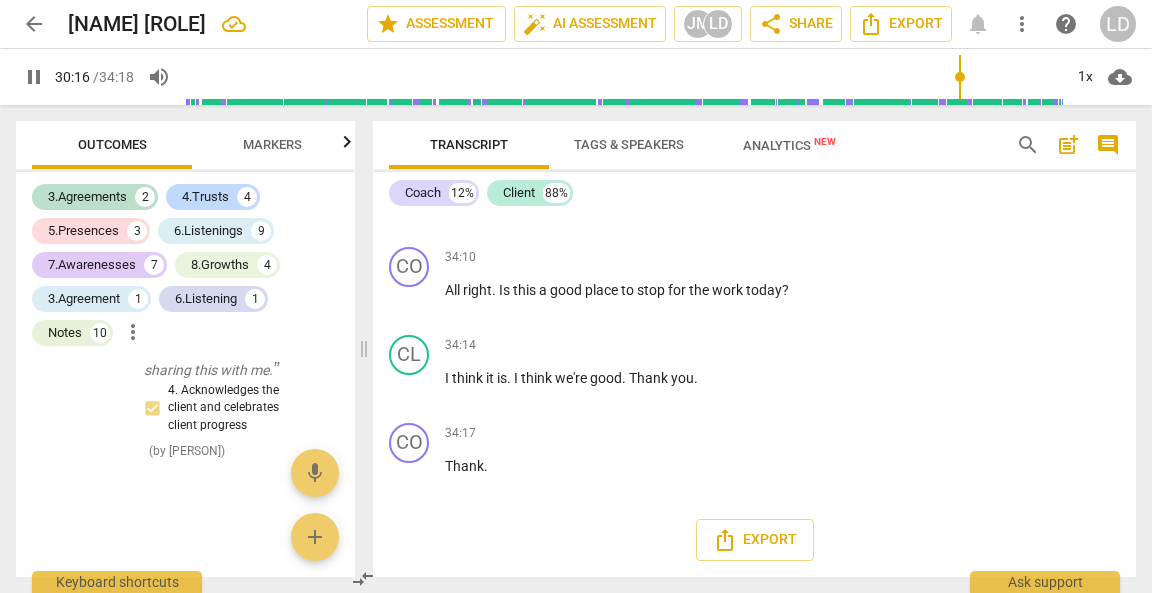 click on "pause" at bounding box center (410, -1339) 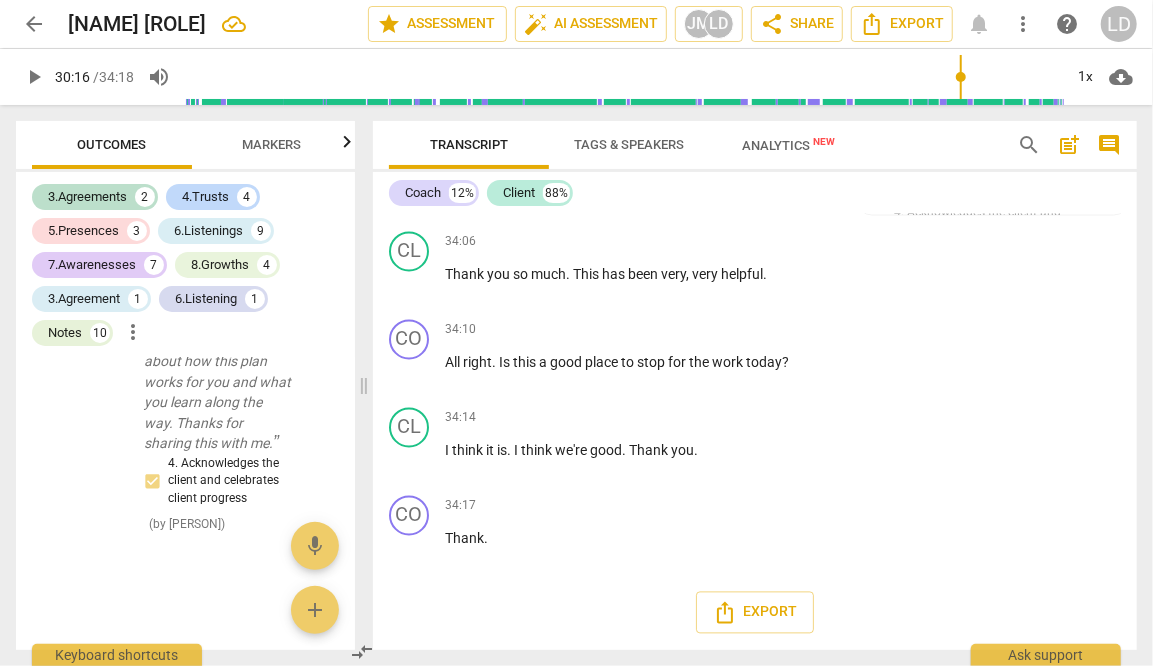 scroll, scrollTop: 17732, scrollLeft: 0, axis: vertical 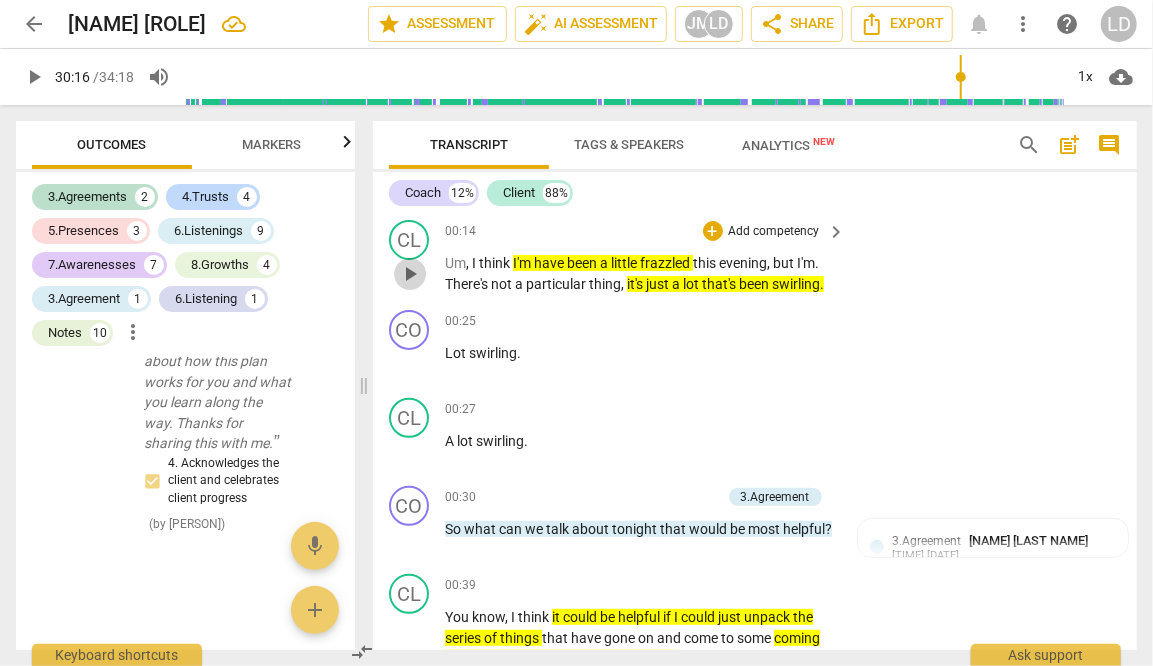 click on "play_arrow" at bounding box center (410, 274) 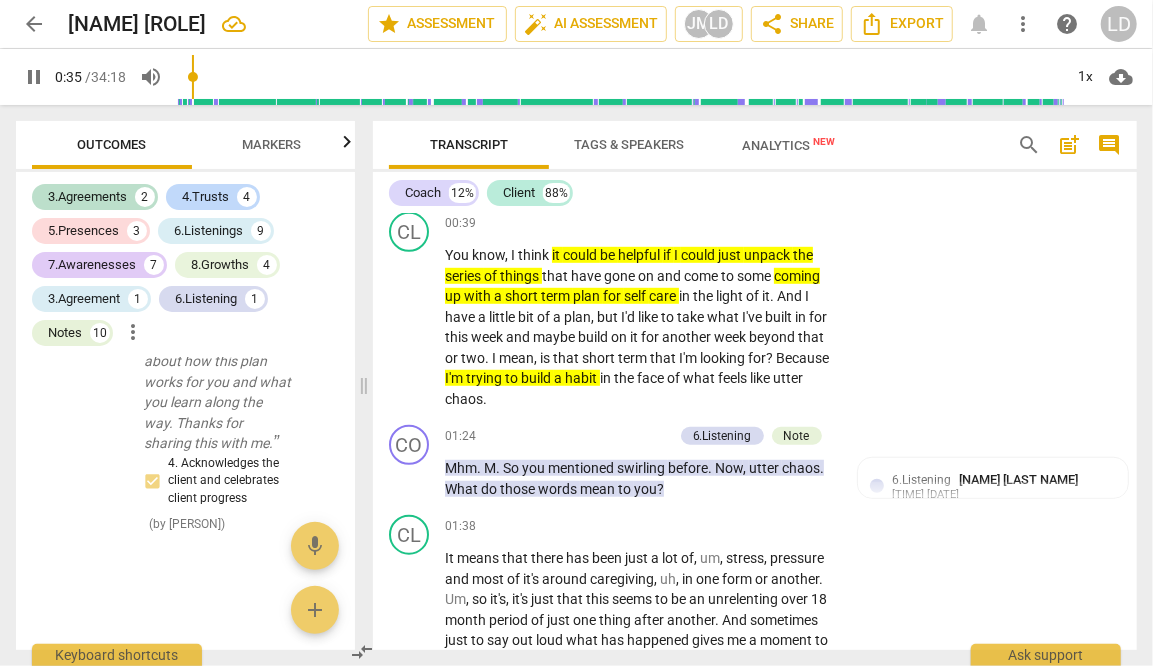 scroll, scrollTop: 632, scrollLeft: 0, axis: vertical 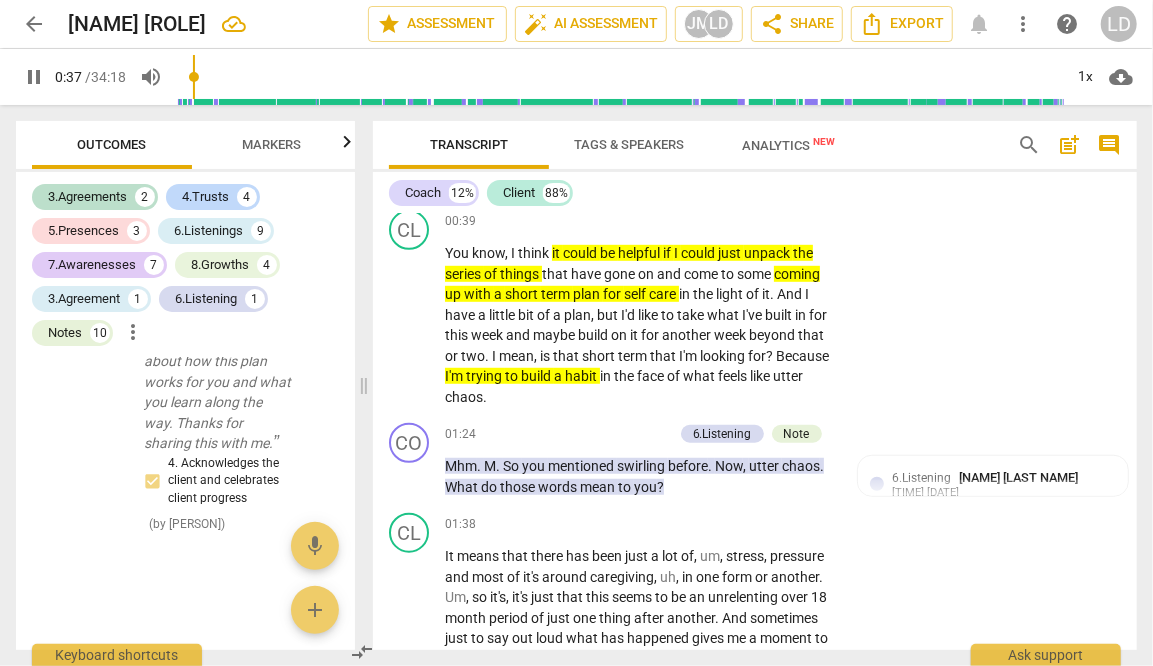 click on "pause" at bounding box center (410, 175) 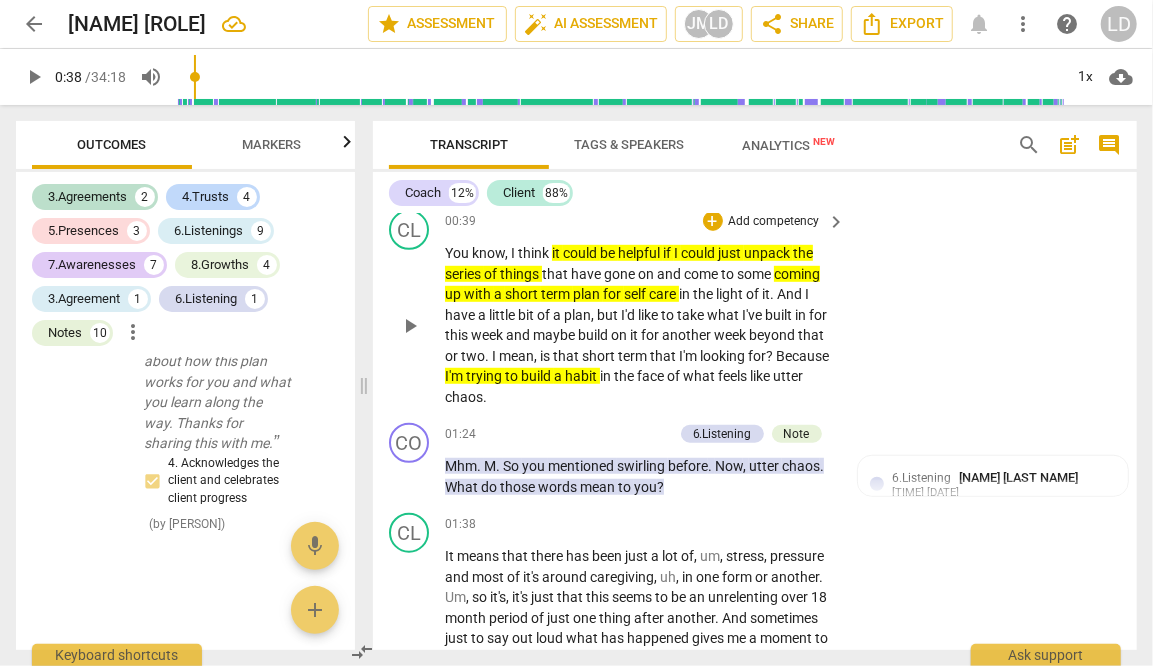 click on "play_arrow" at bounding box center [410, 326] 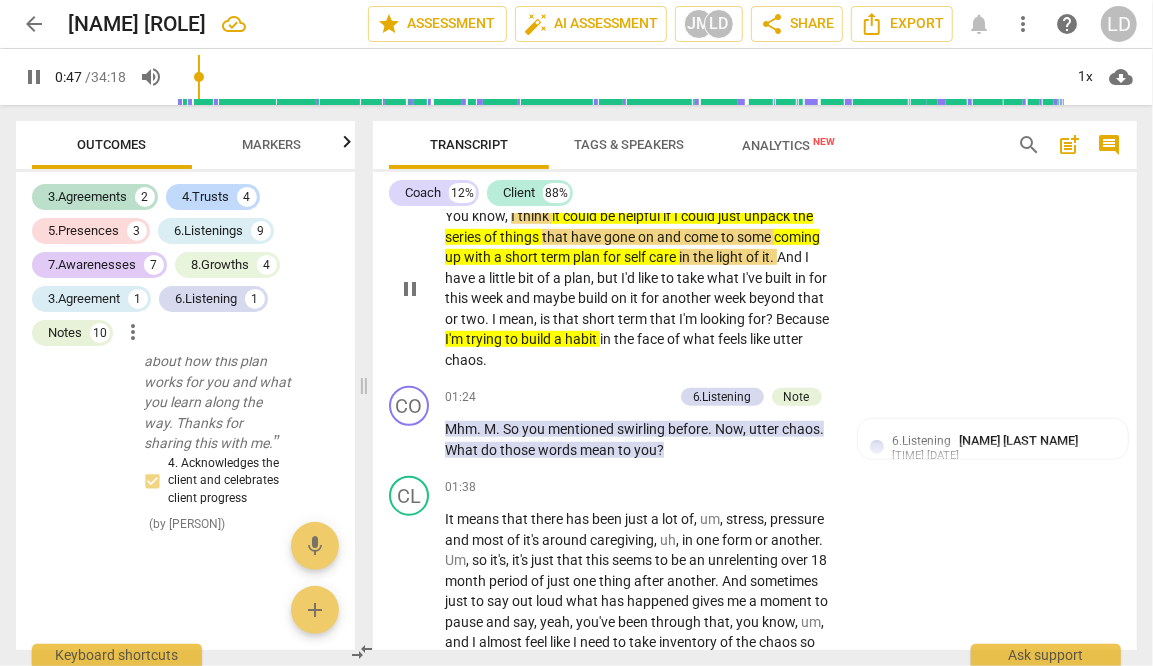 scroll, scrollTop: 670, scrollLeft: 0, axis: vertical 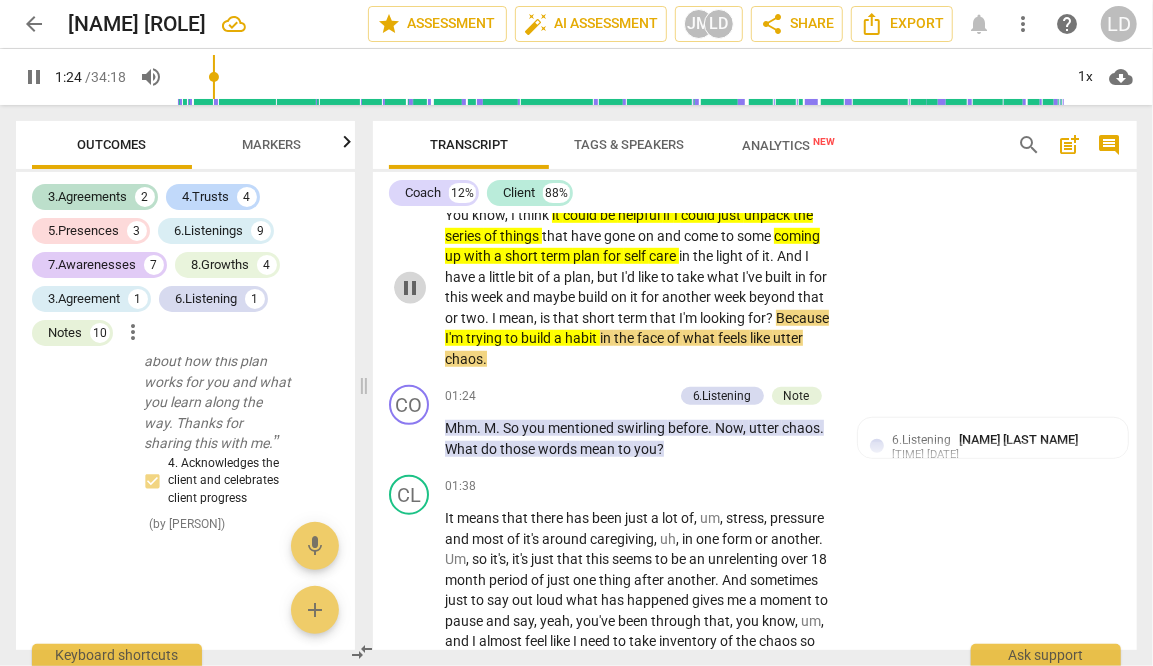click on "pause" at bounding box center (410, 288) 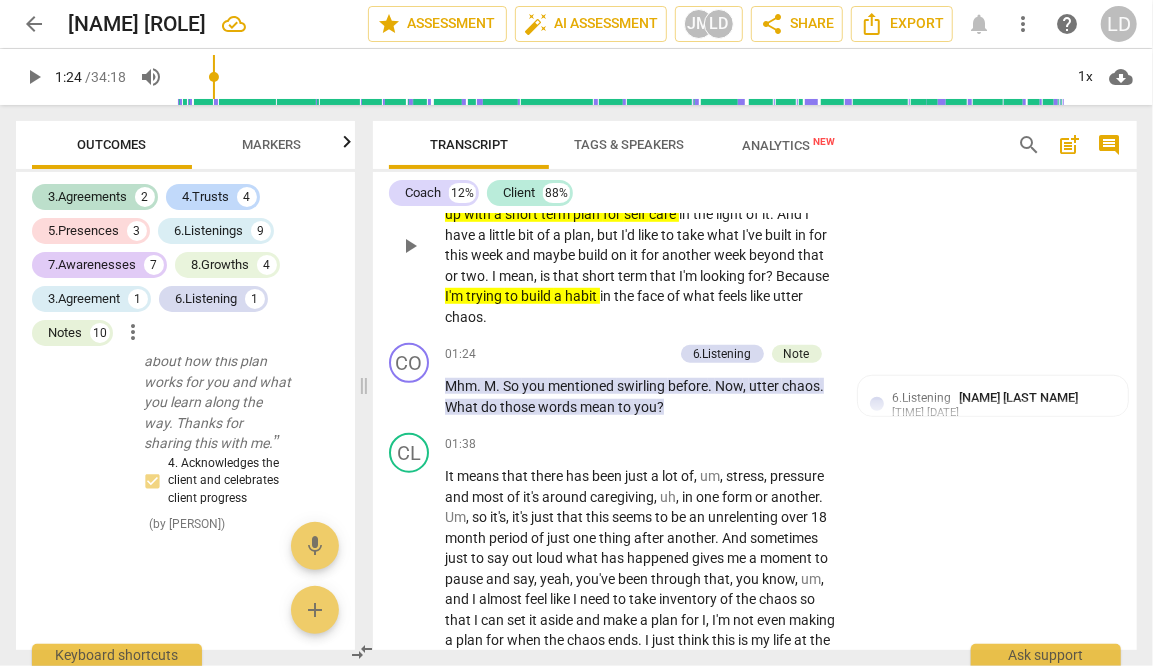 scroll, scrollTop: 730, scrollLeft: 0, axis: vertical 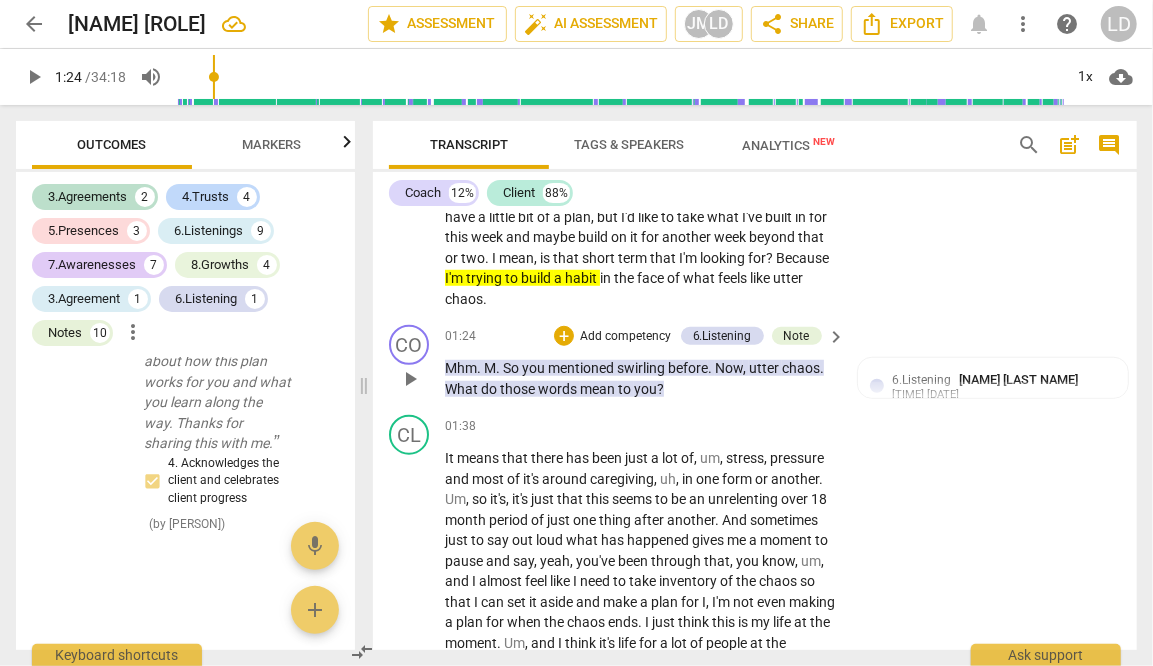 click on "CO play_arrow pause 01:24 + Add competency 6.Listening Note keyboard_arrow_right Mhm .   M .   So   you   mentioned   swirling   before .   Now ,   utter   chaos .   What   do   those   words   mean   to   you ? 6.Listening Joyce McEwen Crane 10:41 08-02-2025 1. Customizes questions 2. Explores client's words Note Lyssa de Hart 09:42 08-04-2025 She also mentioned building a habit for self-care in the midst of the swirling. CP: As you hear yourself sharing the swirl and the need for something to care for yourself, what is showing up as most crucial for our conversation today?" at bounding box center [755, 362] 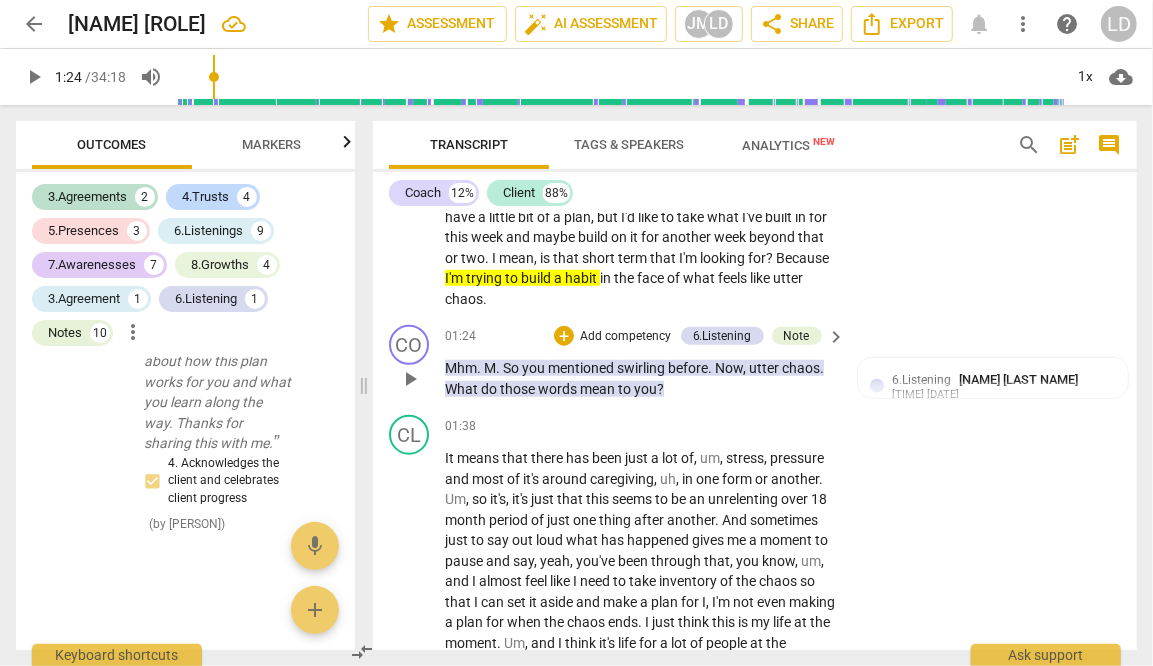 drag, startPoint x: 437, startPoint y: 489, endPoint x: 604, endPoint y: 493, distance: 167.0479 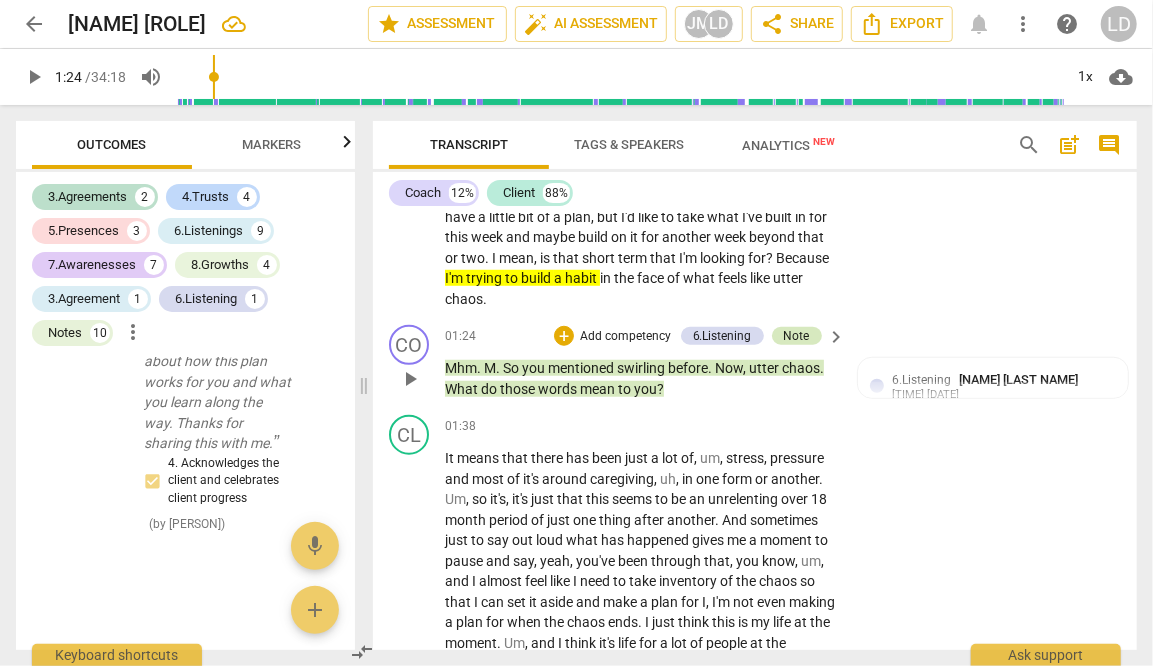 click on "Note" at bounding box center (797, 336) 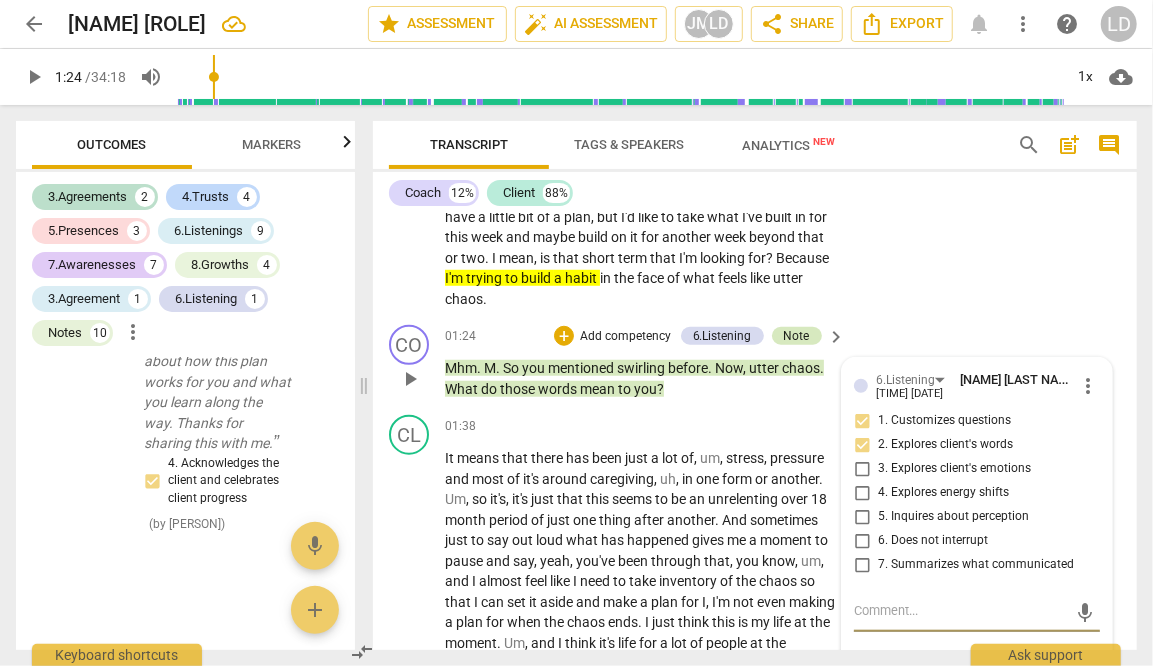 scroll, scrollTop: 1061, scrollLeft: 0, axis: vertical 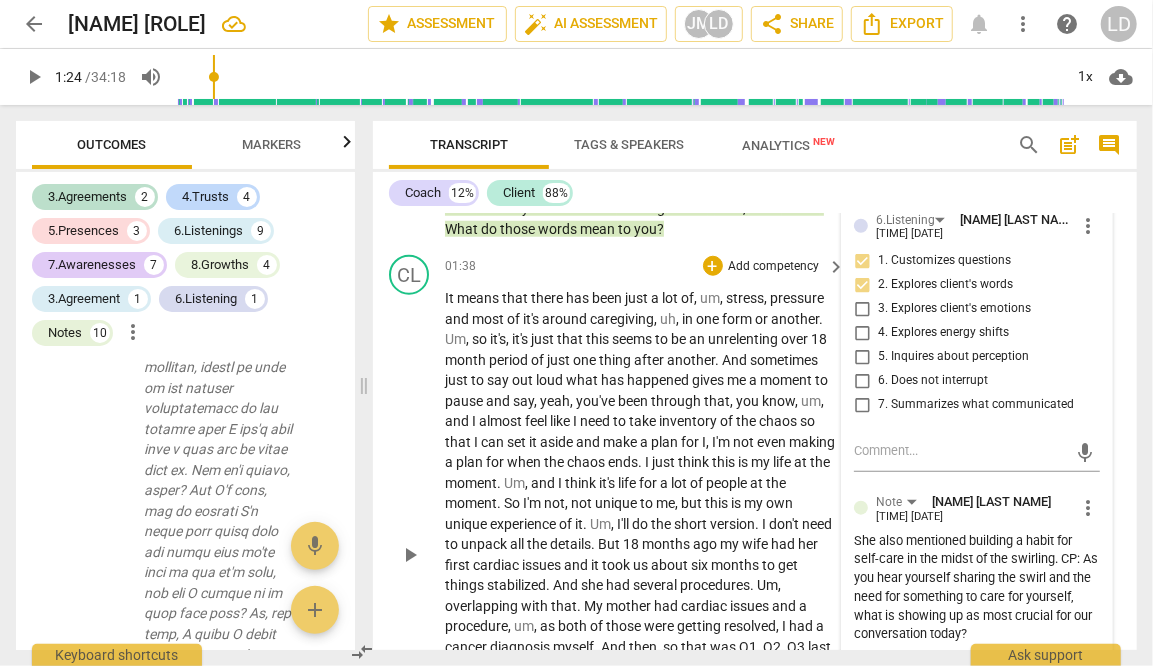 click on "most" at bounding box center [489, 319] 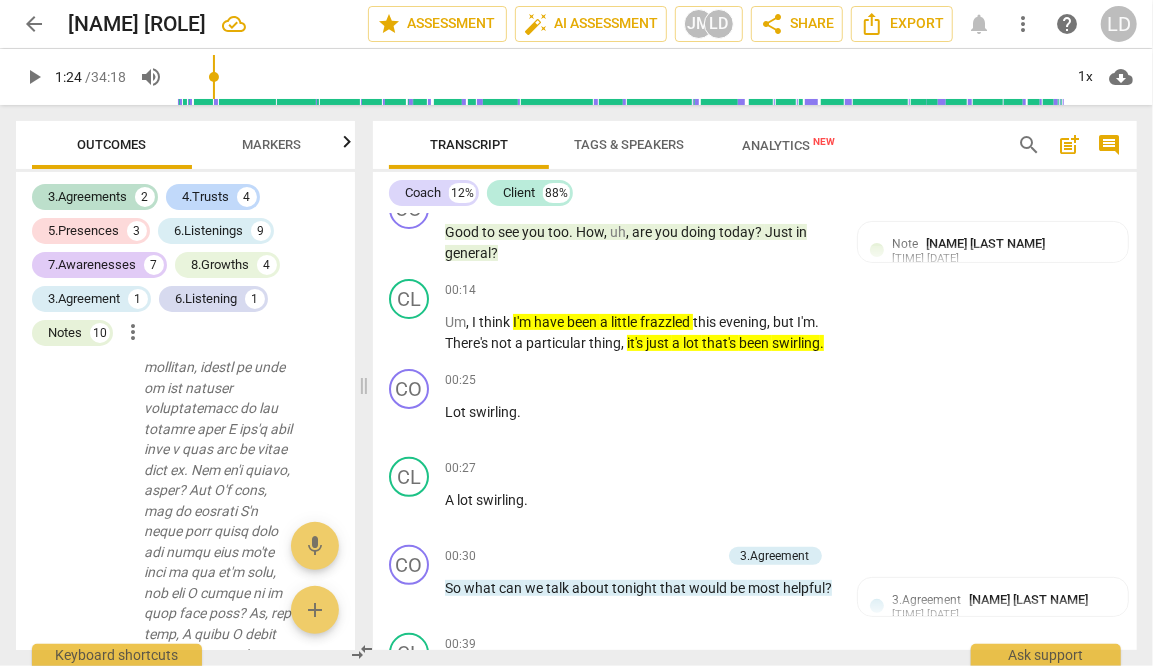 scroll, scrollTop: 208, scrollLeft: 0, axis: vertical 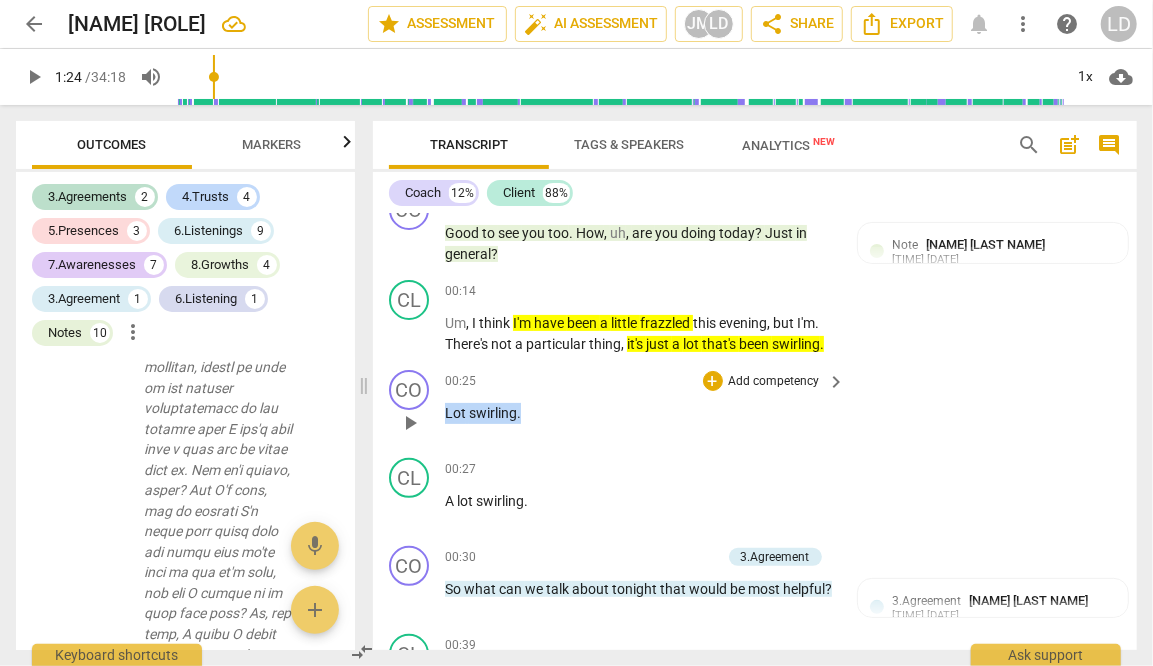 drag, startPoint x: 542, startPoint y: 456, endPoint x: 434, endPoint y: 463, distance: 108.226616 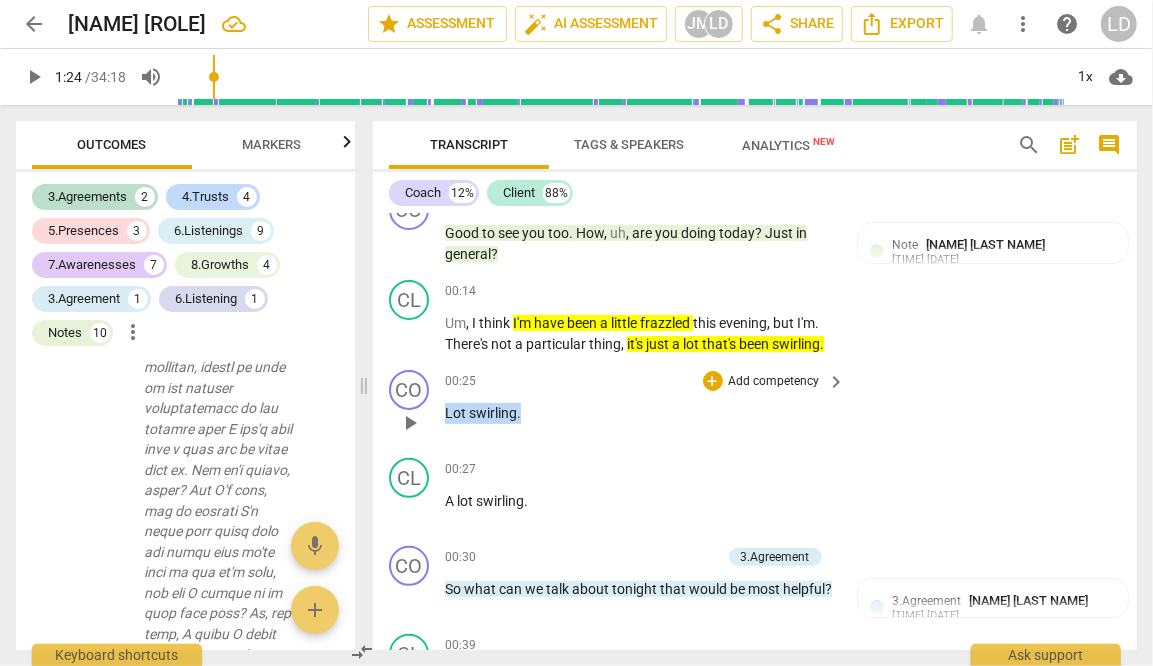 click on "CO play_arrow pause 00:25 + Add competency keyboard_arrow_right Lot   swirling ." at bounding box center (755, 406) 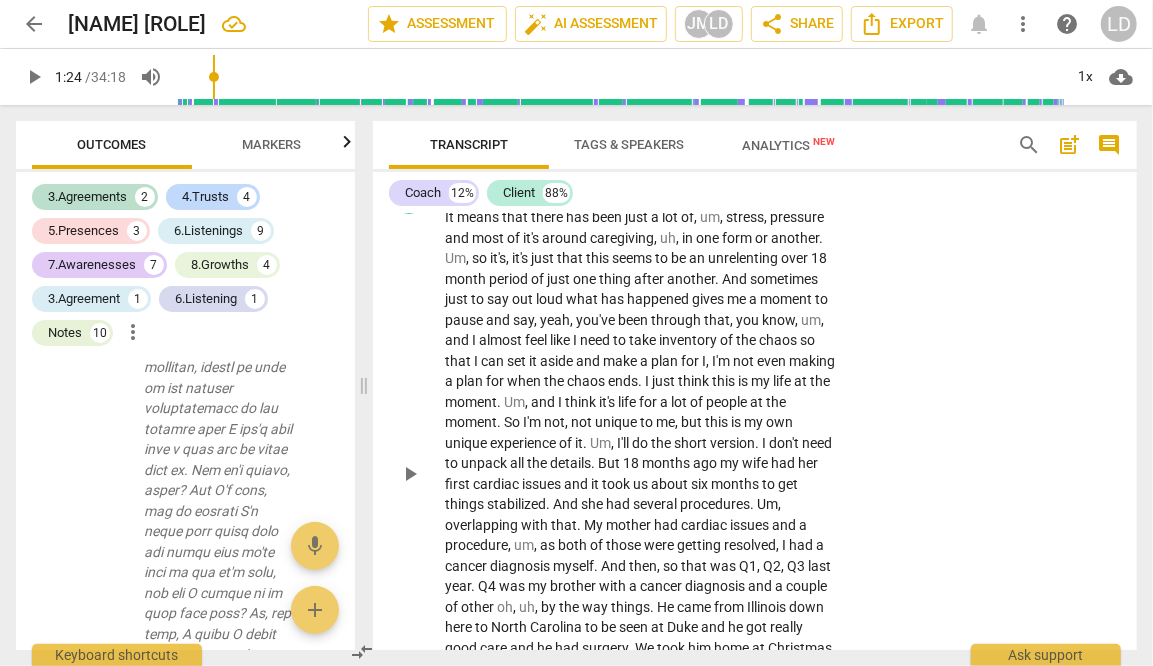 scroll, scrollTop: 974, scrollLeft: 0, axis: vertical 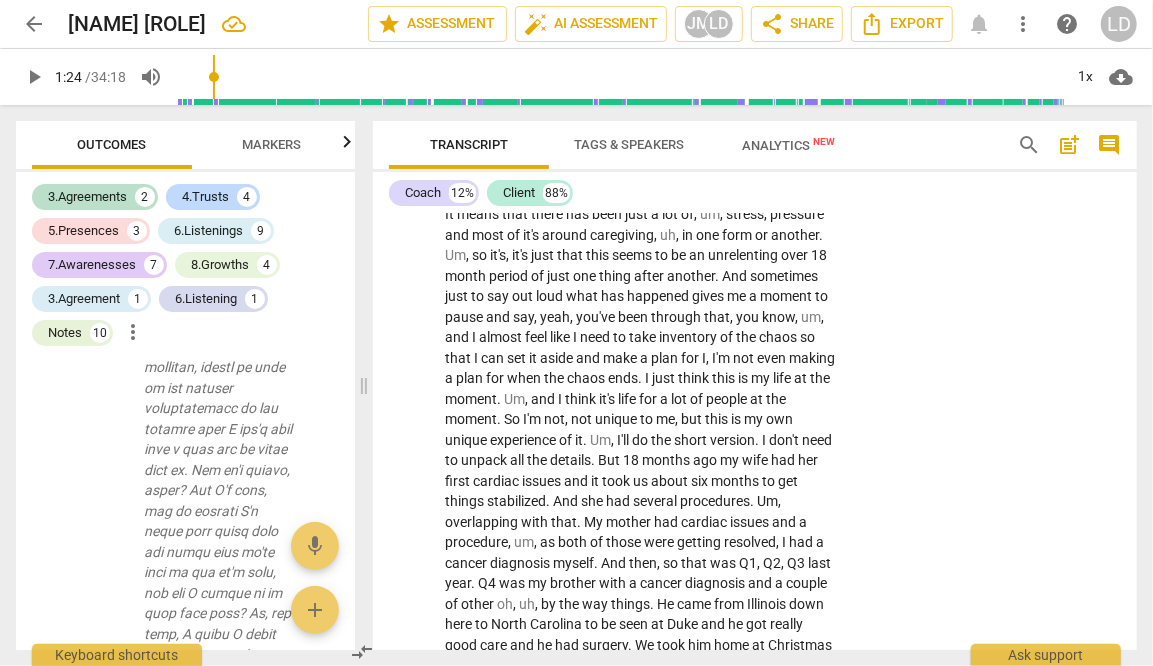 drag, startPoint x: 543, startPoint y: 276, endPoint x: 814, endPoint y: 286, distance: 271.18445 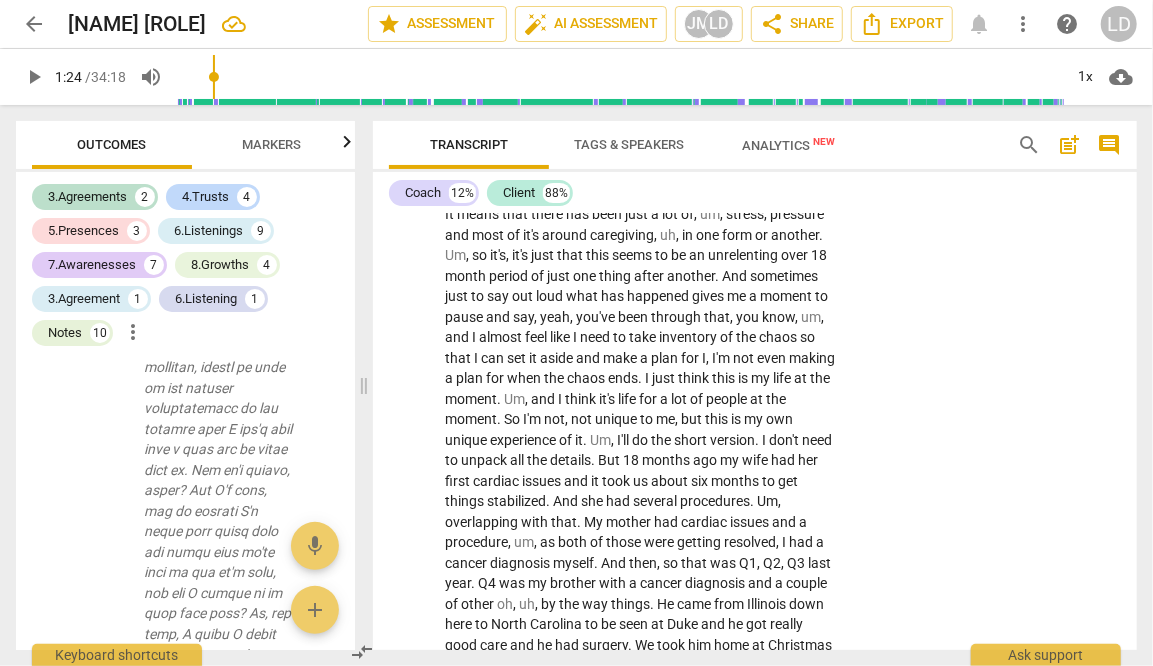 click on "Mhm .   M .   So   you   mentioned   swirling   before .   Now ,   utter   chaos .   What   do   those   words   mean   to   you ?" at bounding box center [640, 134] 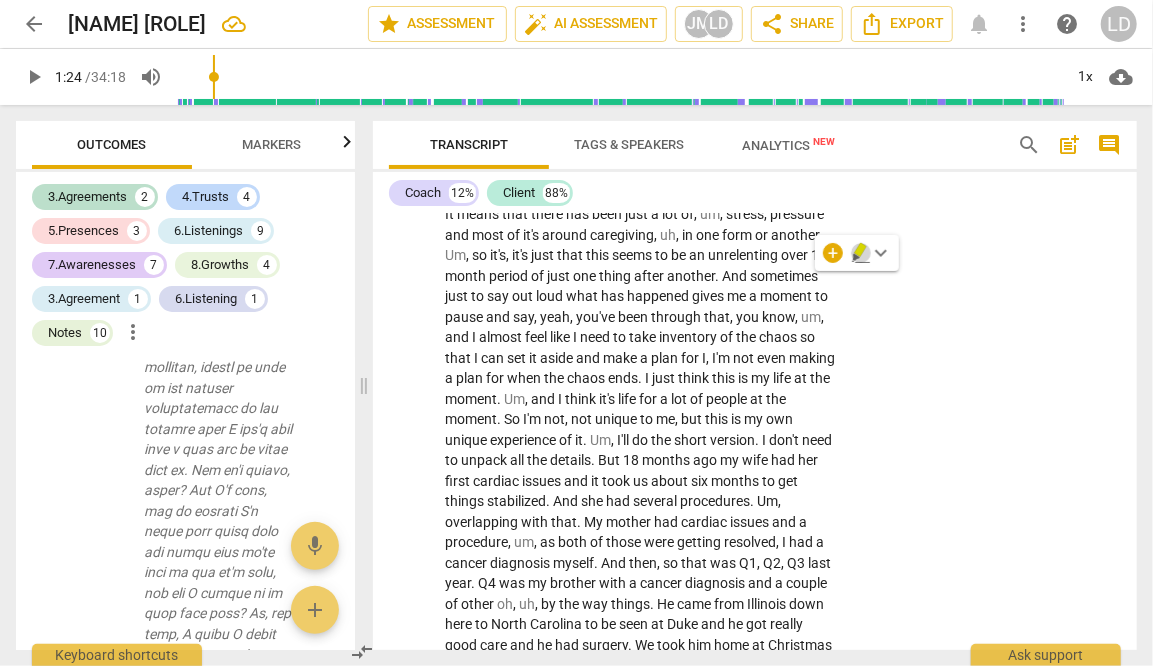 click 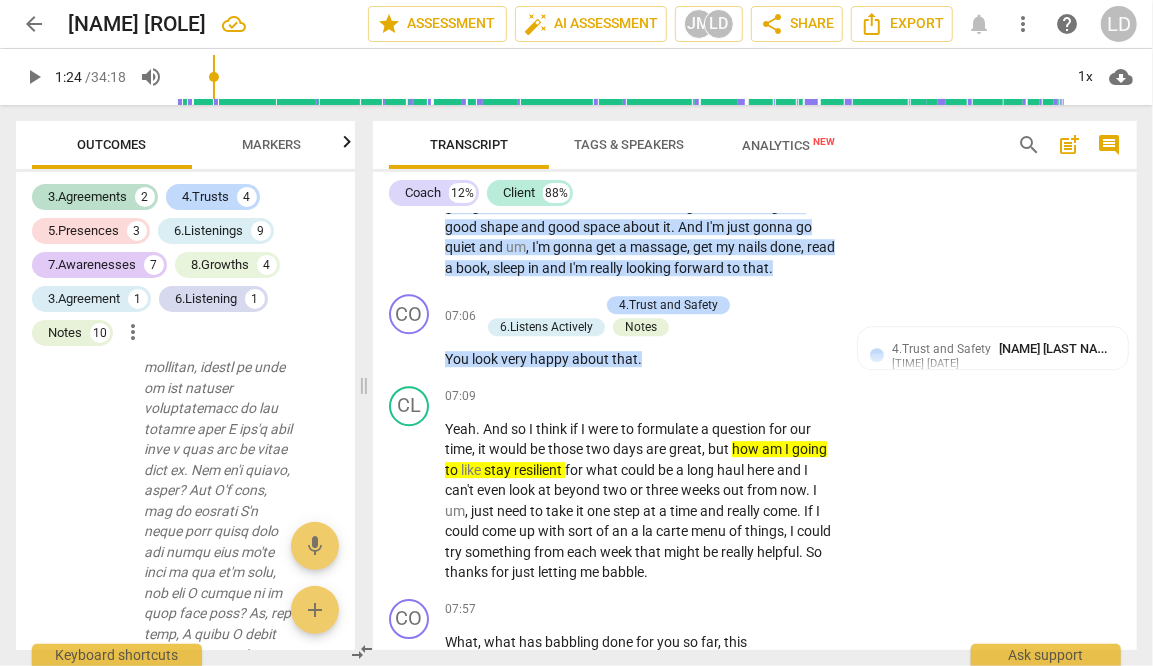 scroll, scrollTop: 2663, scrollLeft: 0, axis: vertical 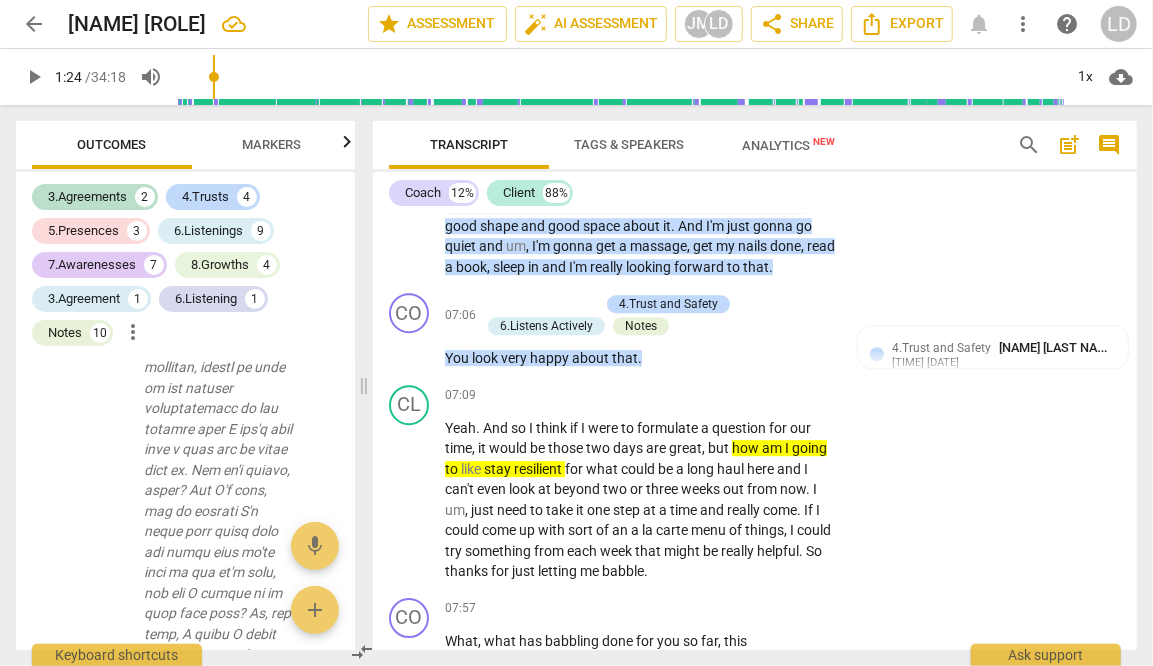 click on "That's   a   lot ." at bounding box center (640, -366) 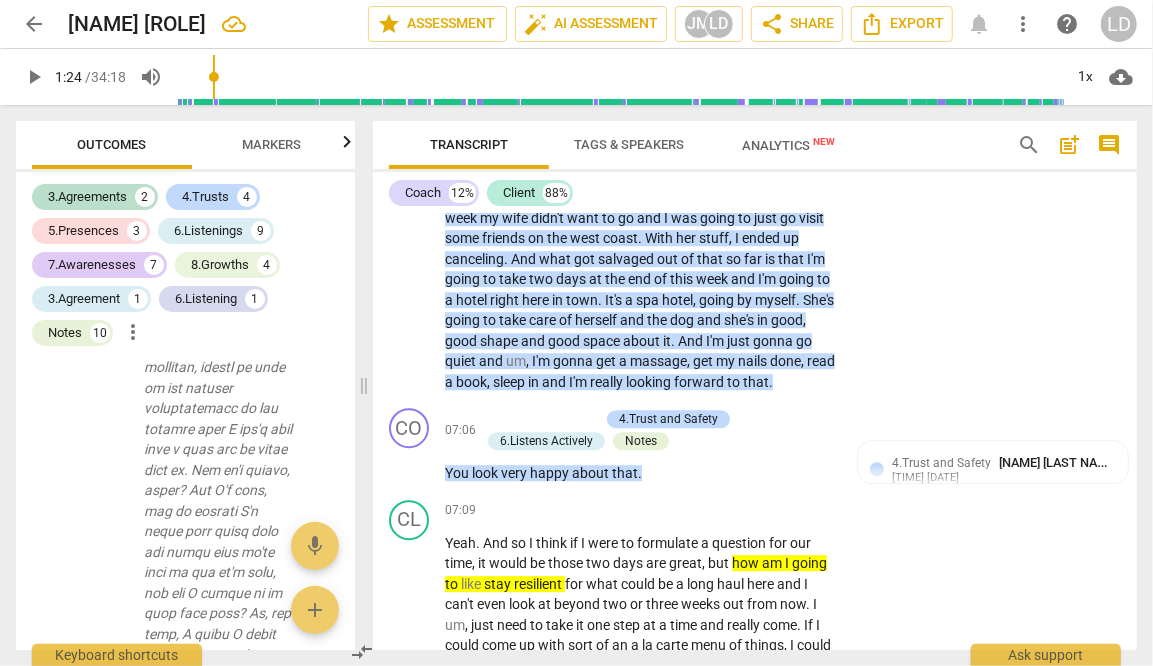 scroll, scrollTop: 2547, scrollLeft: 0, axis: vertical 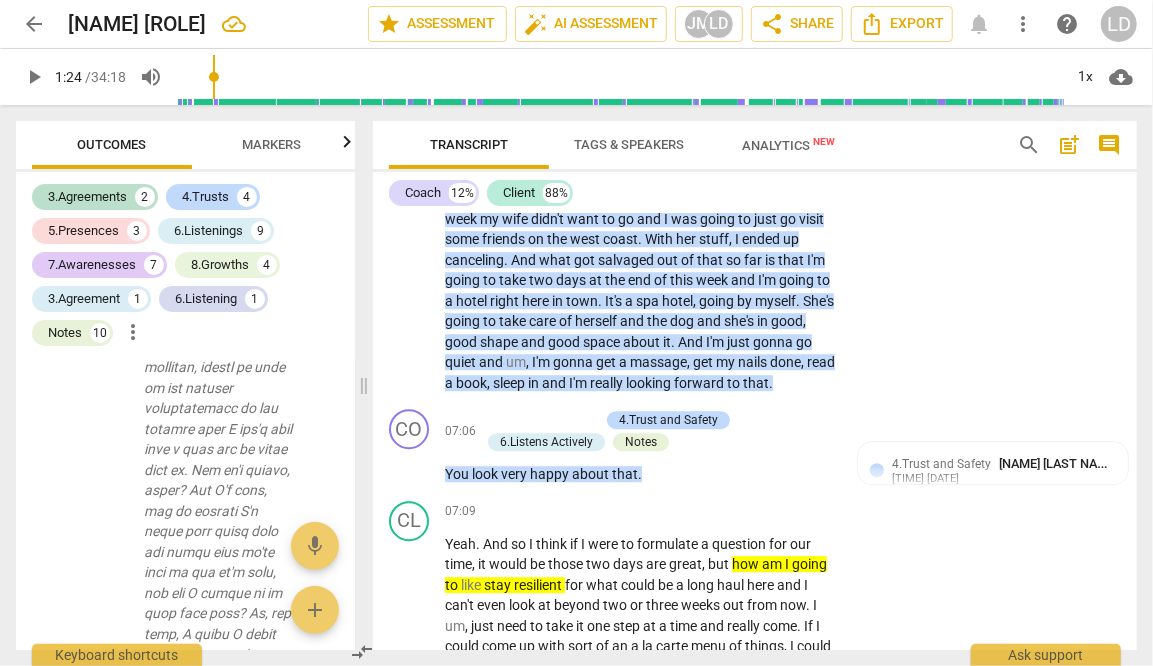click on "This" at bounding box center (582, -340) 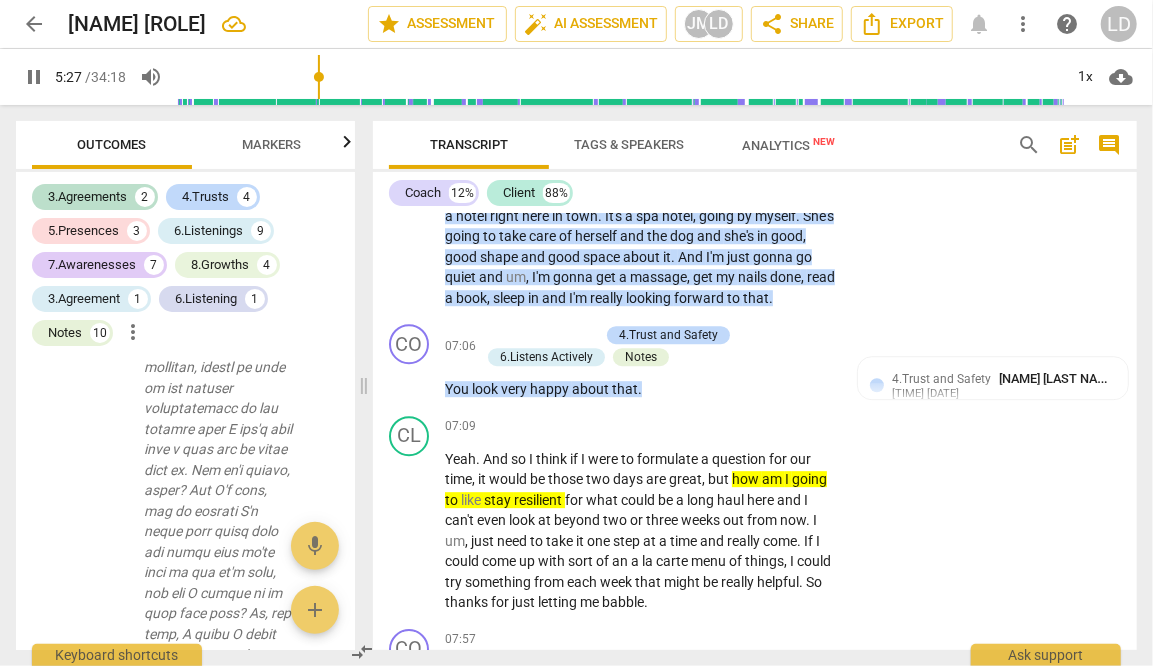scroll, scrollTop: 2632, scrollLeft: 0, axis: vertical 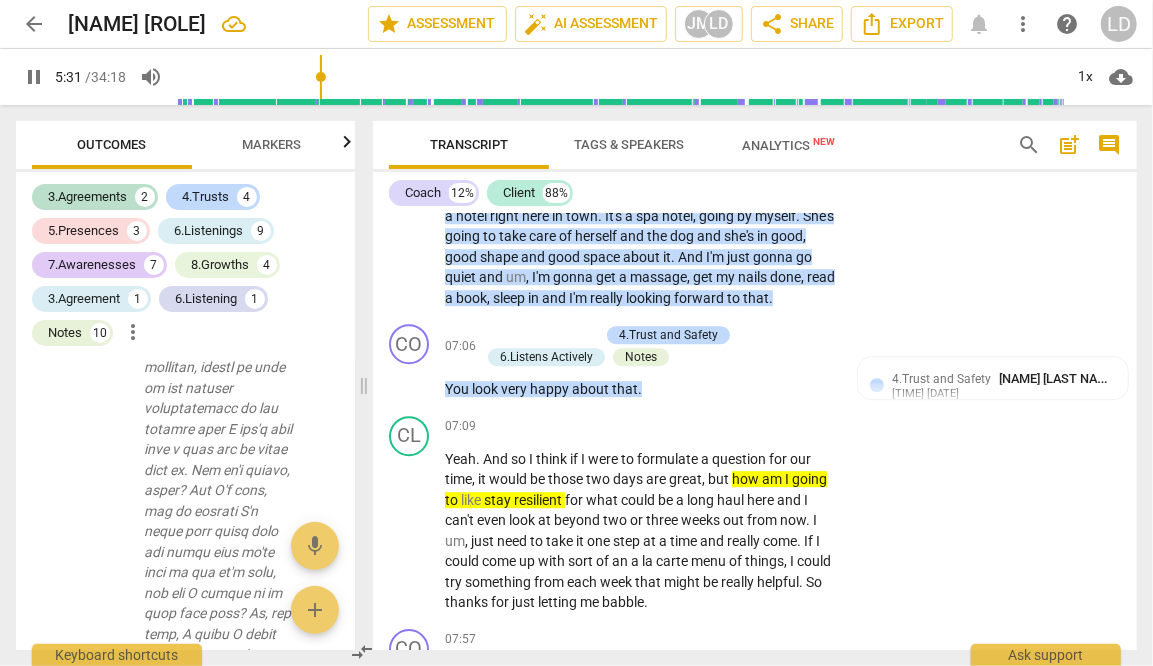 click on "say" at bounding box center (540, -247) 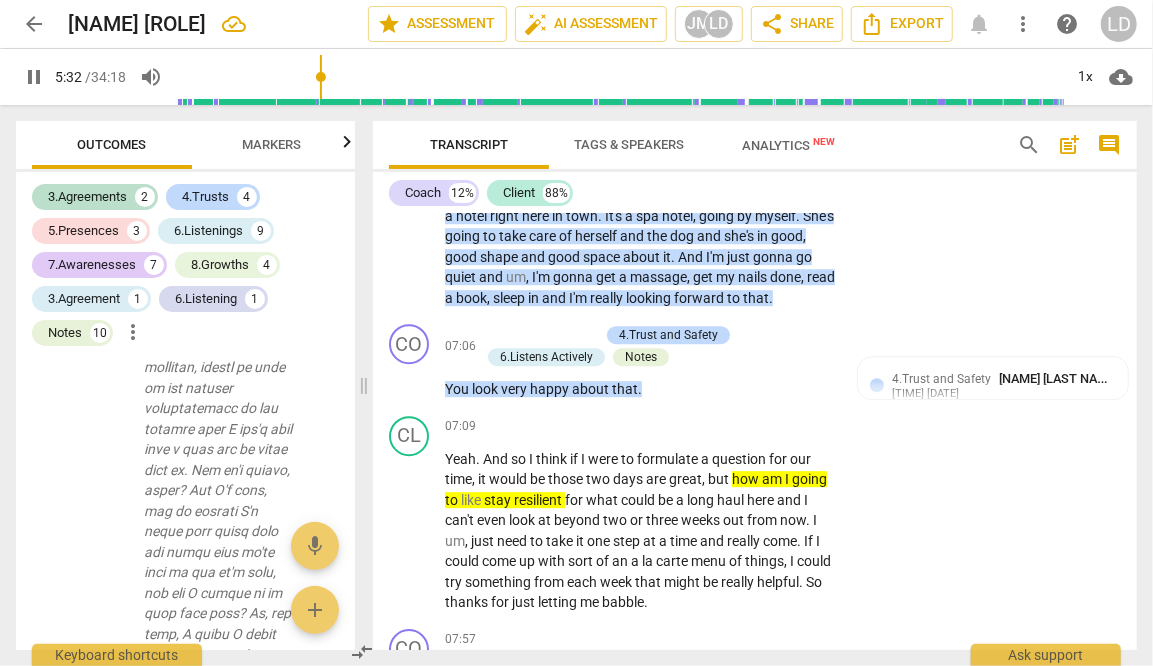 type on "333" 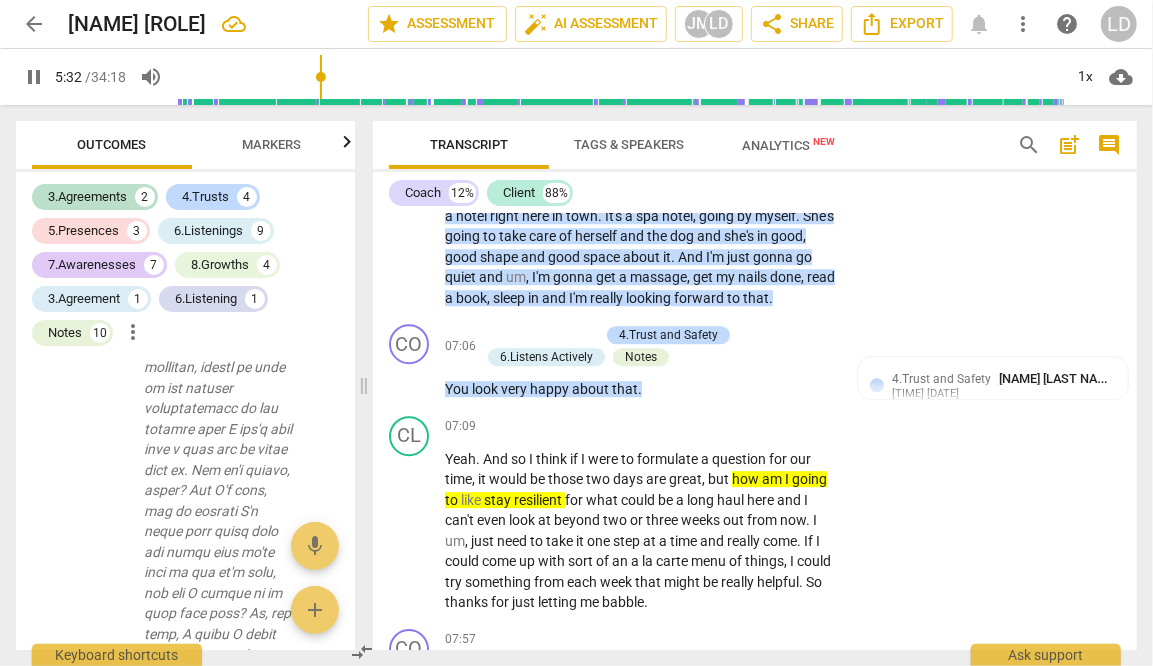 type 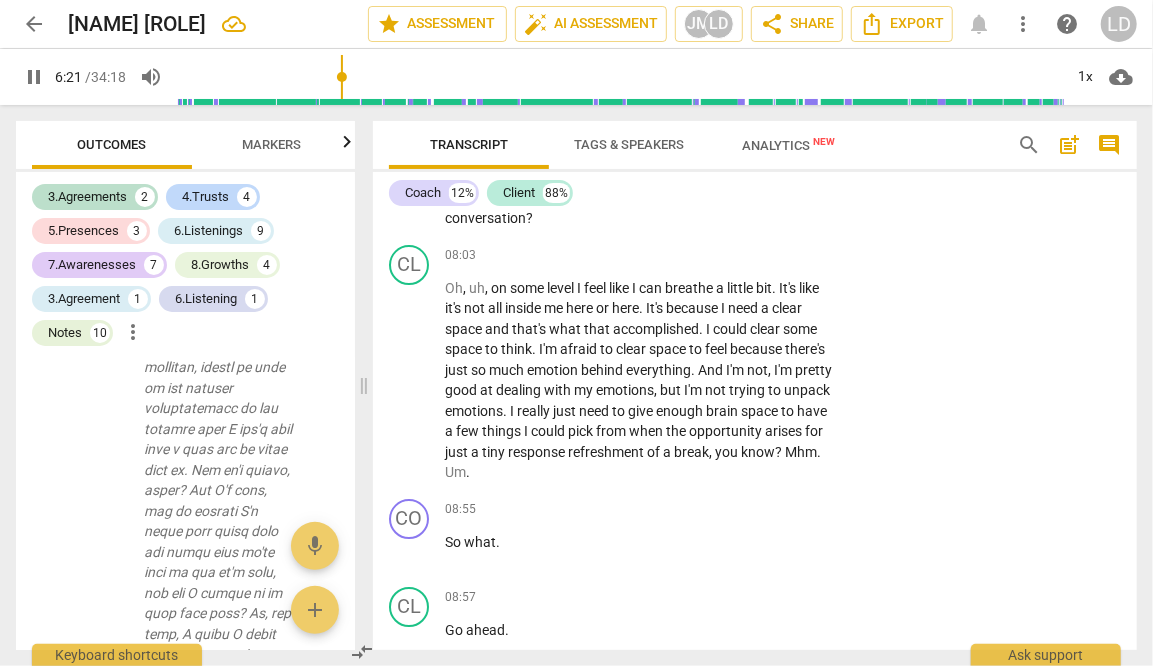 scroll, scrollTop: 3141, scrollLeft: 0, axis: vertical 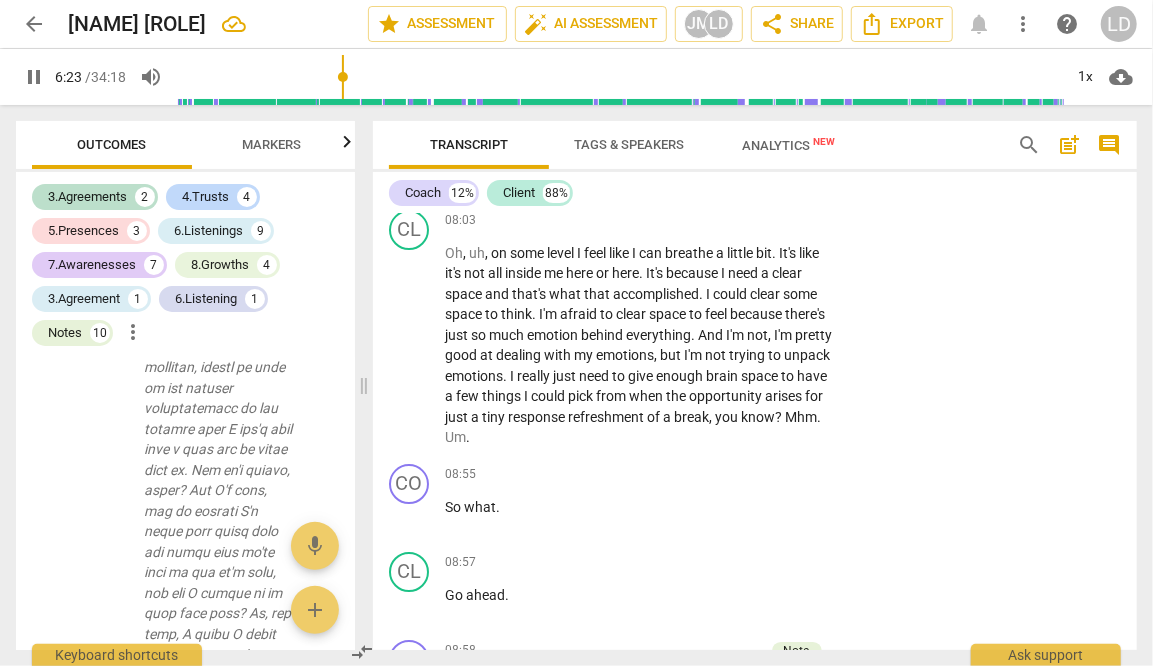 click on "pause" at bounding box center [410, -395] 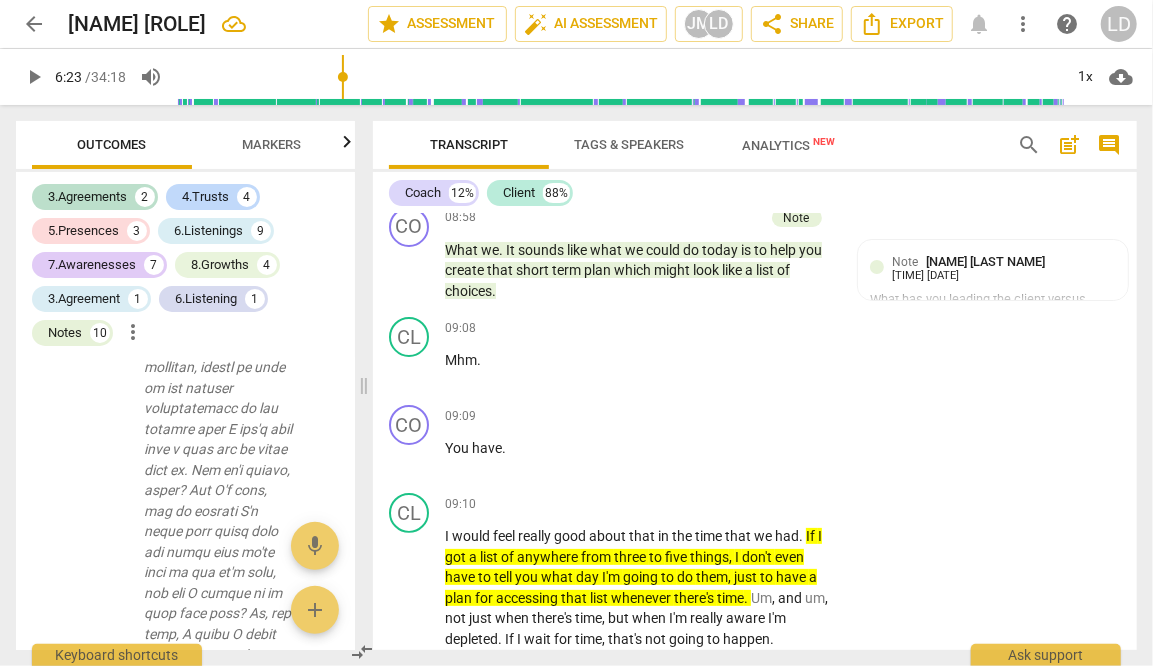scroll, scrollTop: 3574, scrollLeft: 0, axis: vertical 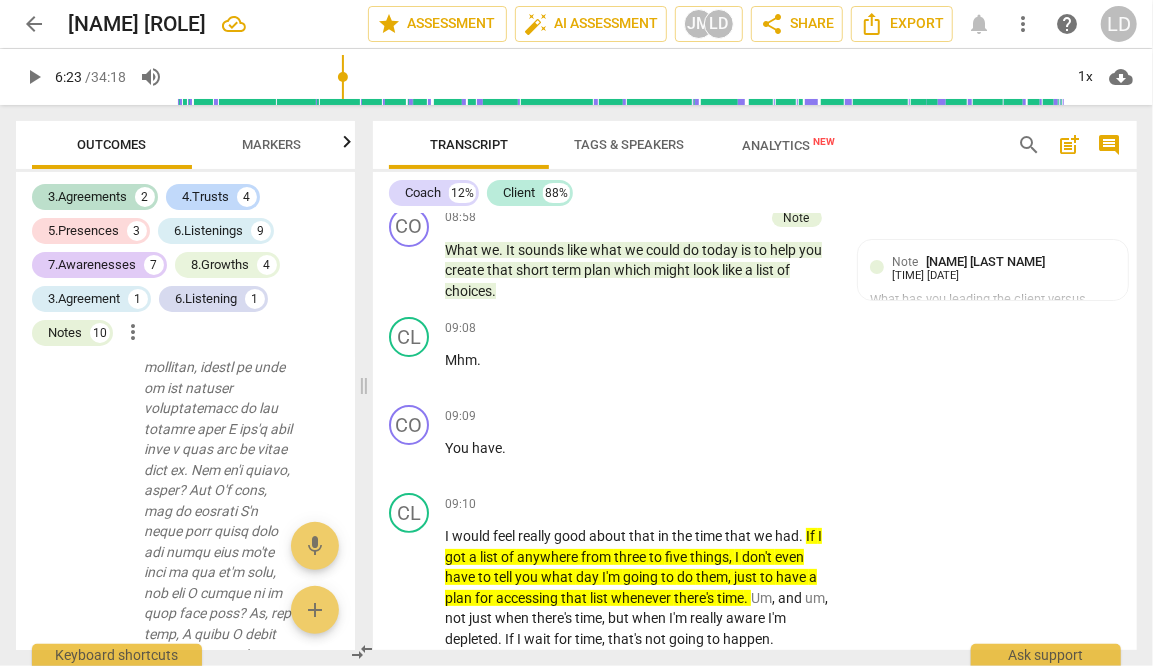 click on "Notes" at bounding box center [641, -585] 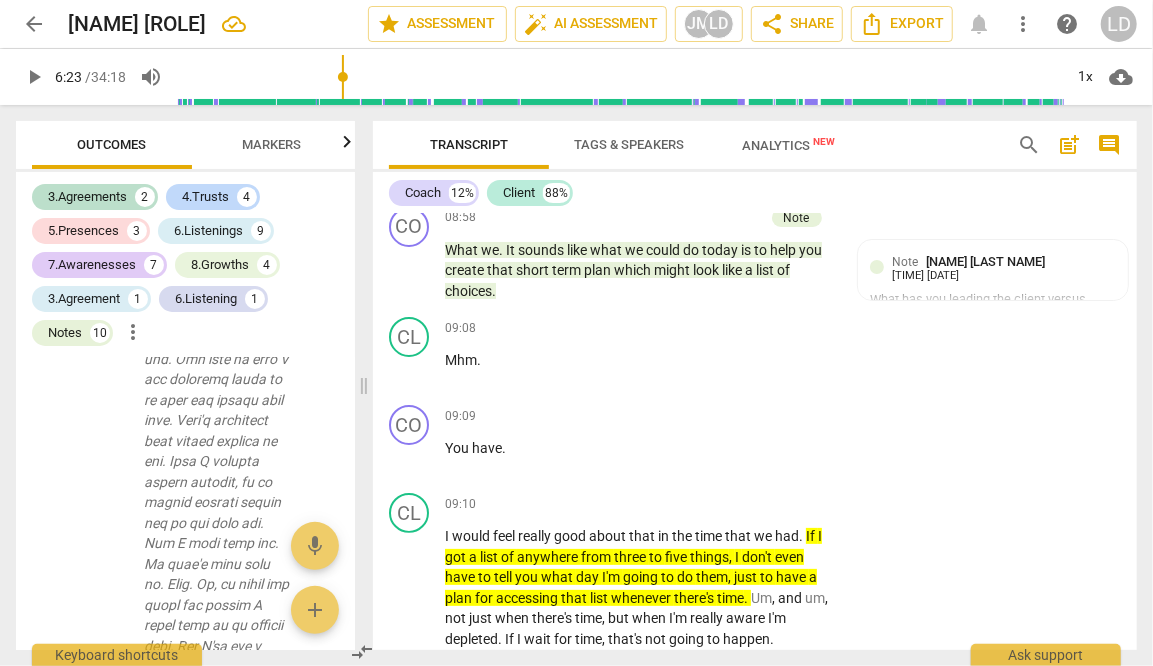 scroll, scrollTop: 6964, scrollLeft: 0, axis: vertical 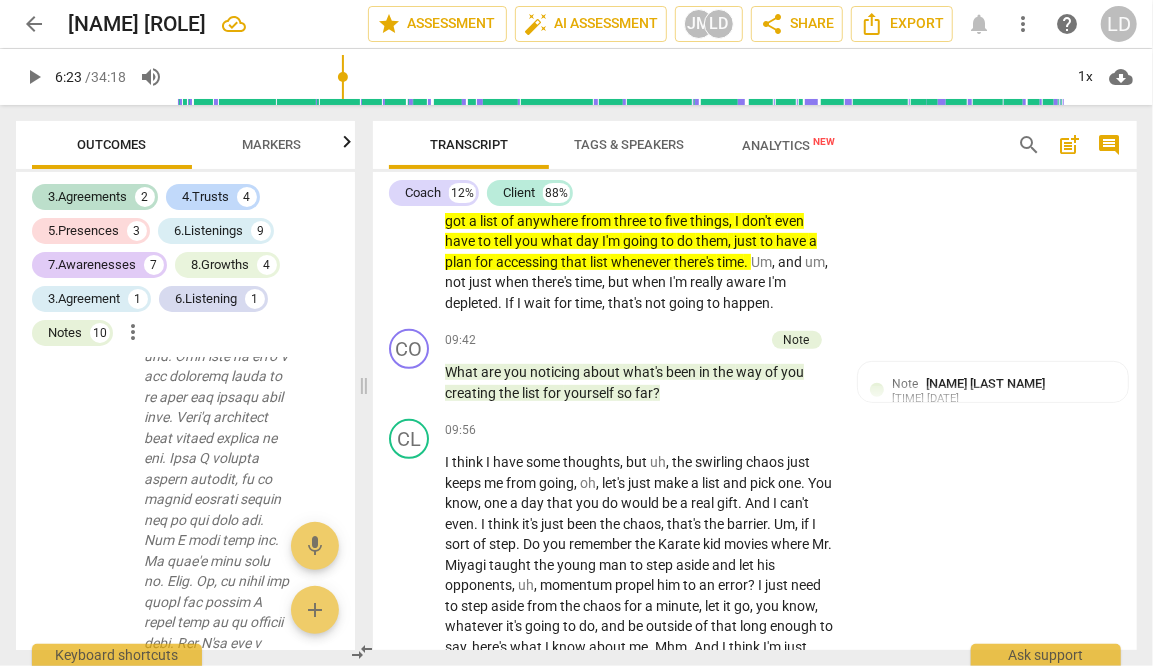 drag, startPoint x: 569, startPoint y: 416, endPoint x: 675, endPoint y: 424, distance: 106.30146 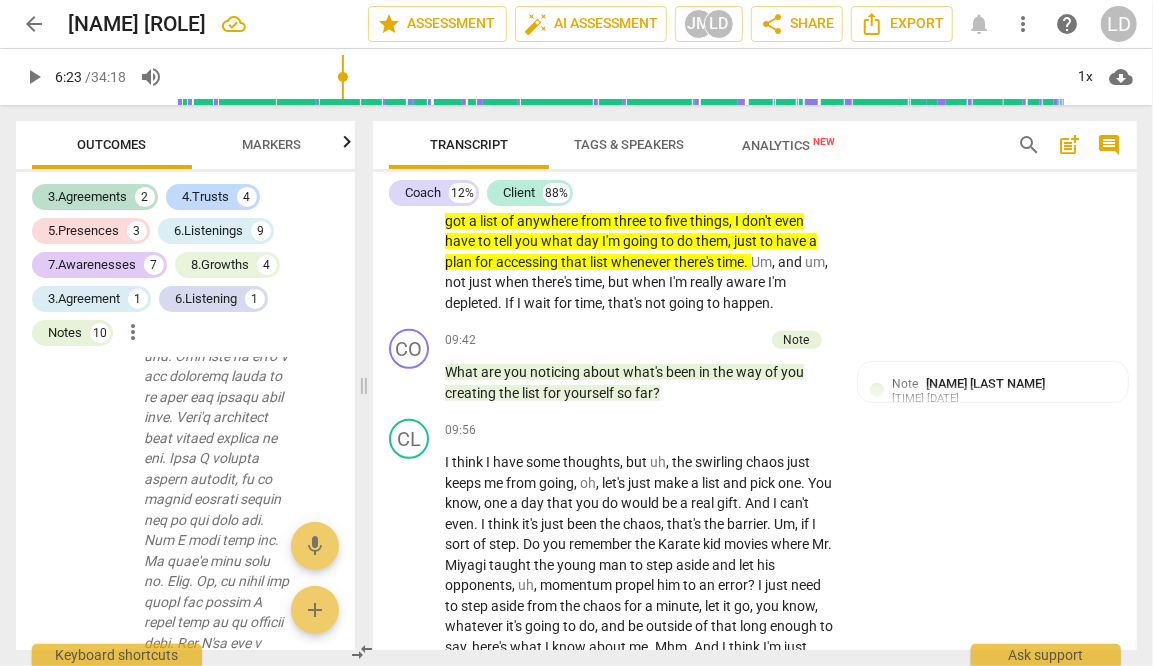 click on "What ,   what   has   babbling   done   for   you   so   far ,   this   conversation ?" at bounding box center [640, -596] 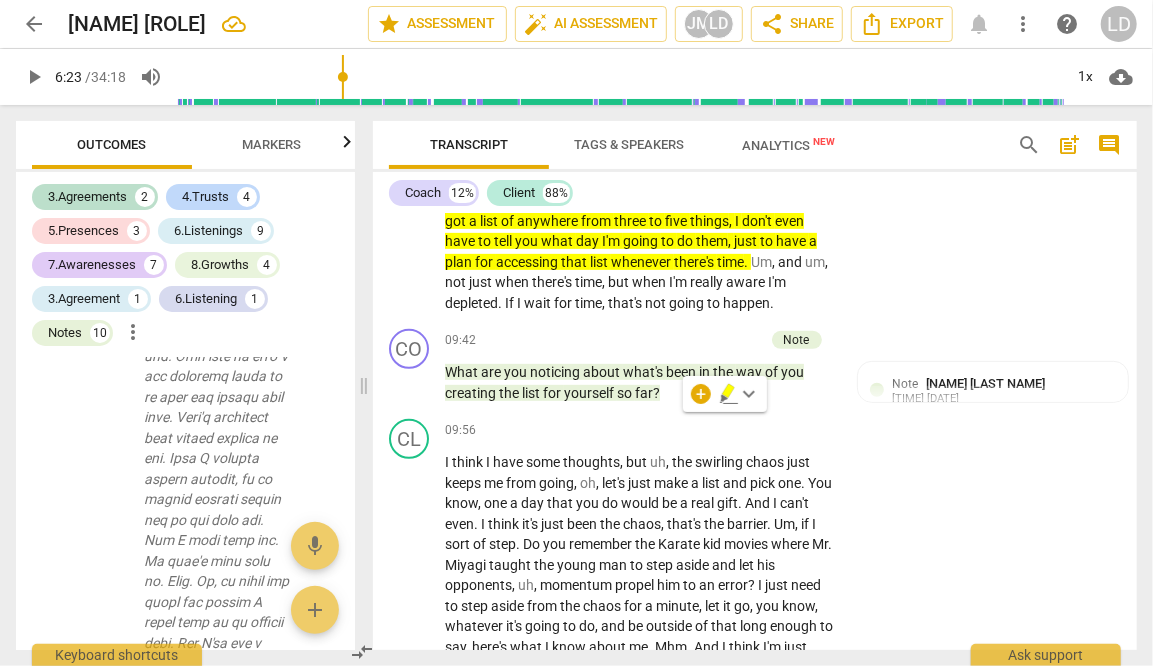 click on "What ,   what   has   babbling   done   for   you   so   far ,   this   conversation ?" at bounding box center [640, -596] 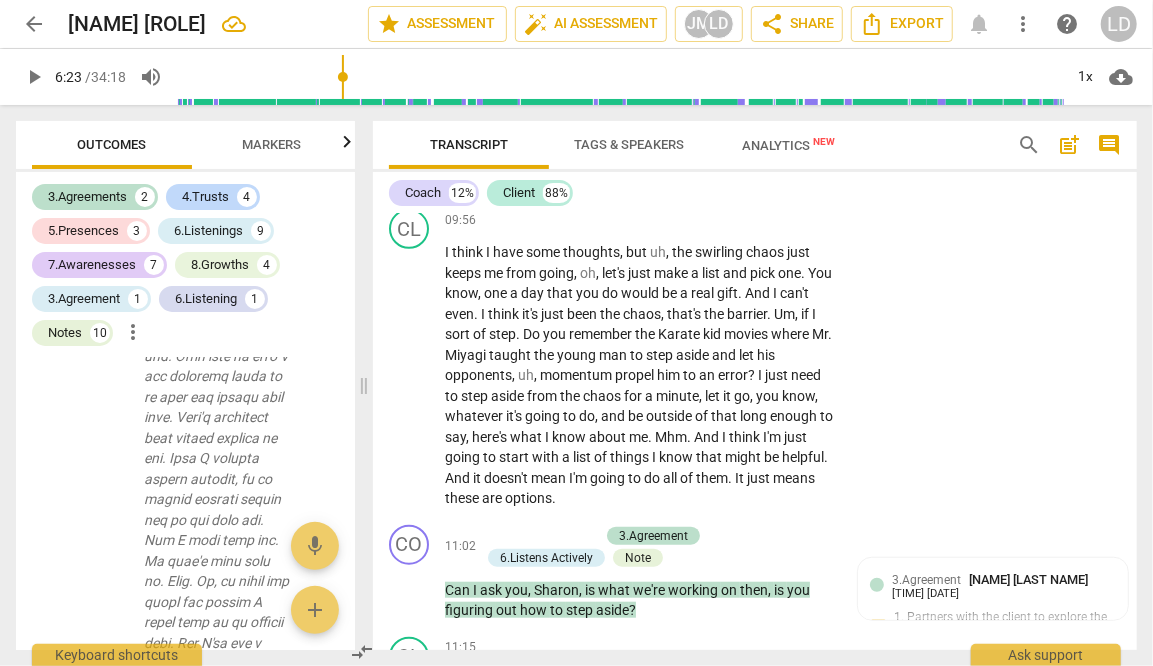 scroll, scrollTop: 4119, scrollLeft: 0, axis: vertical 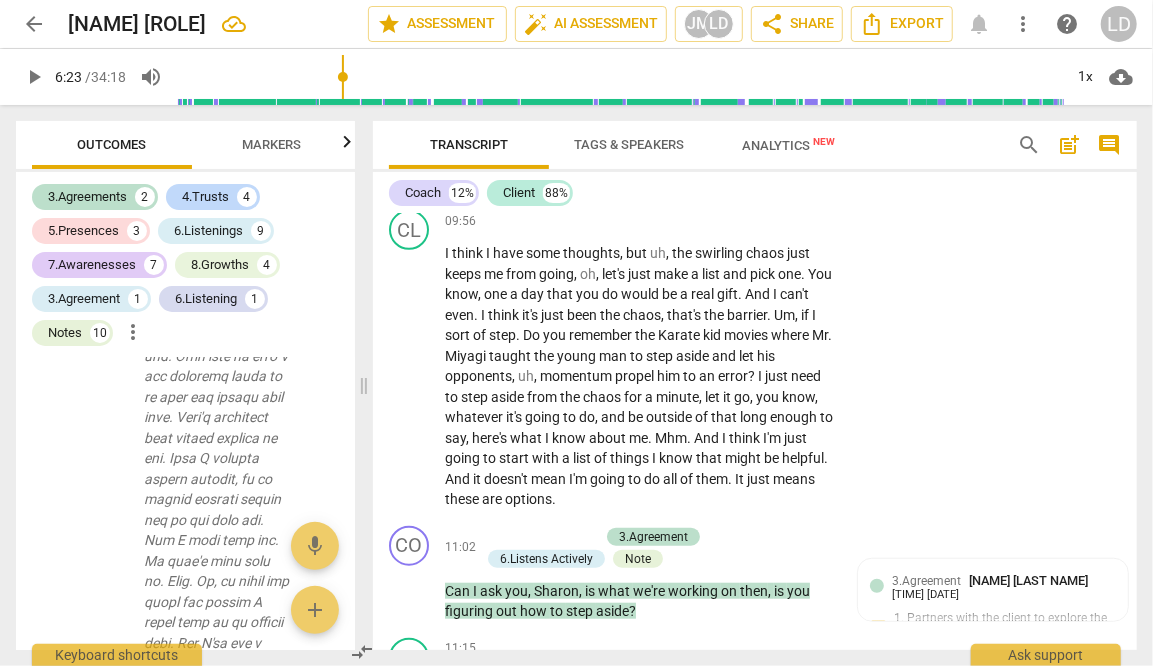 drag, startPoint x: 612, startPoint y: 312, endPoint x: 504, endPoint y: 333, distance: 110.02273 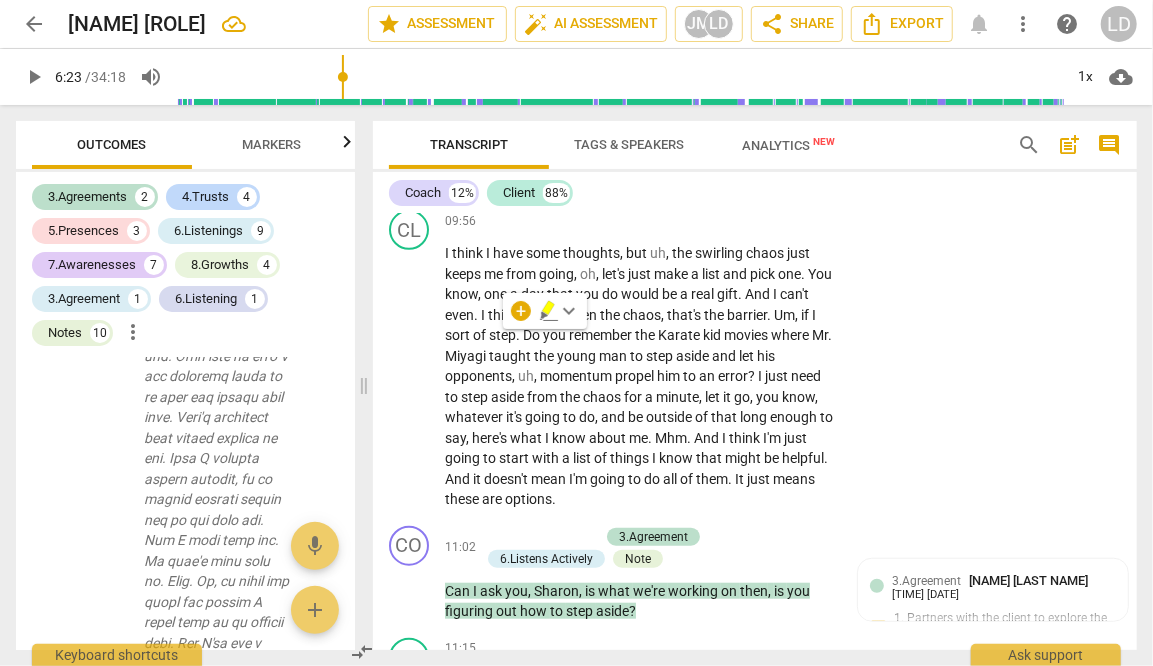 click 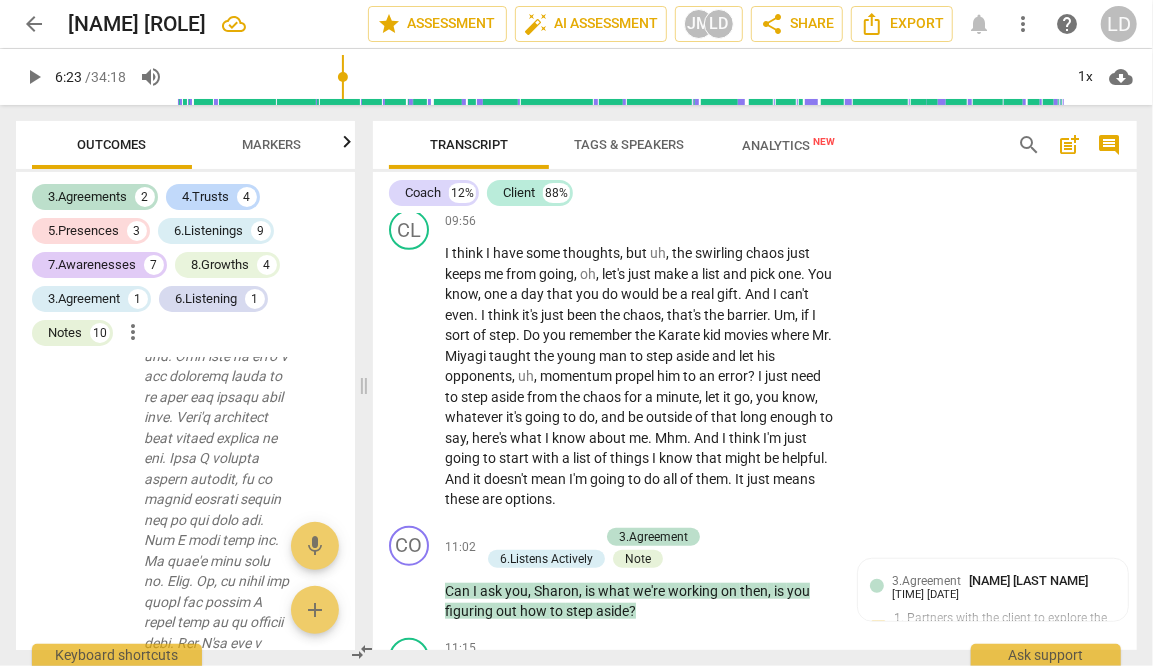 drag, startPoint x: 536, startPoint y: 333, endPoint x: 825, endPoint y: 335, distance: 289.00693 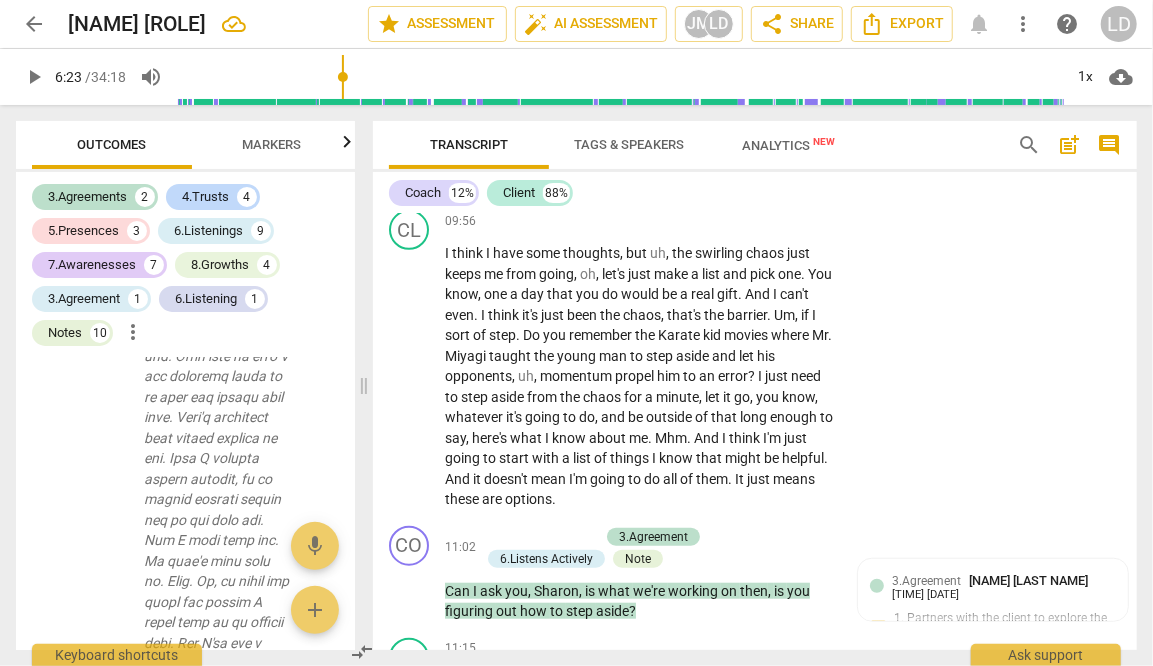 click on "Oh ,   uh ,   on   some   level   I   feel   like   I   can   breathe   a   little   bit .   It's   like   it's   not   all   inside   me   here   or   here .   It's   because   I   need   a   clear   space   and   that's   what   that   accomplished .   I   could   clear   some   space   to   think .   I'm   afraid   to   clear   space   to   feel   because   there's   just   so   much   emotion   behind   everything .   And   I'm   not ,   I'm   pretty   good   at   dealing   with   my   emotions ,   but   I'm   not   trying   to   unpack   emotions .   I   really   just   need   to   give   enough   brain   space   to   have   a   few   things   I   could   pick   from   when   the   opportunity   arises   for   just   a   tiny   response   refreshment   of   a   break ,   you   know ?   Mhm .   Um ." at bounding box center [640, -633] 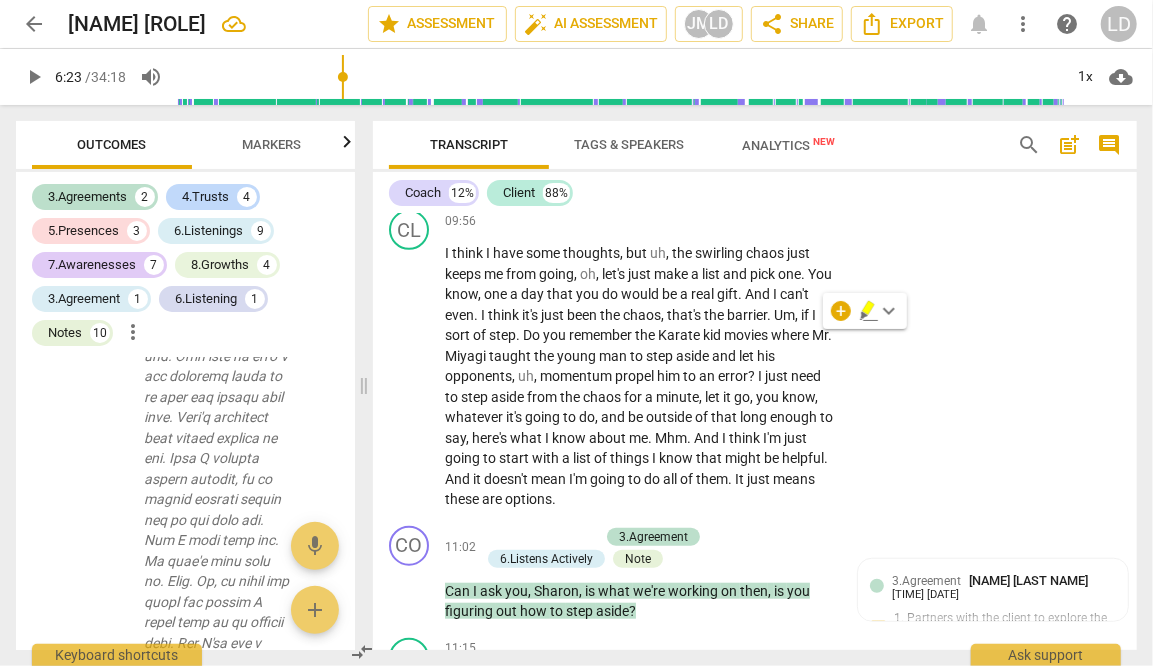 click 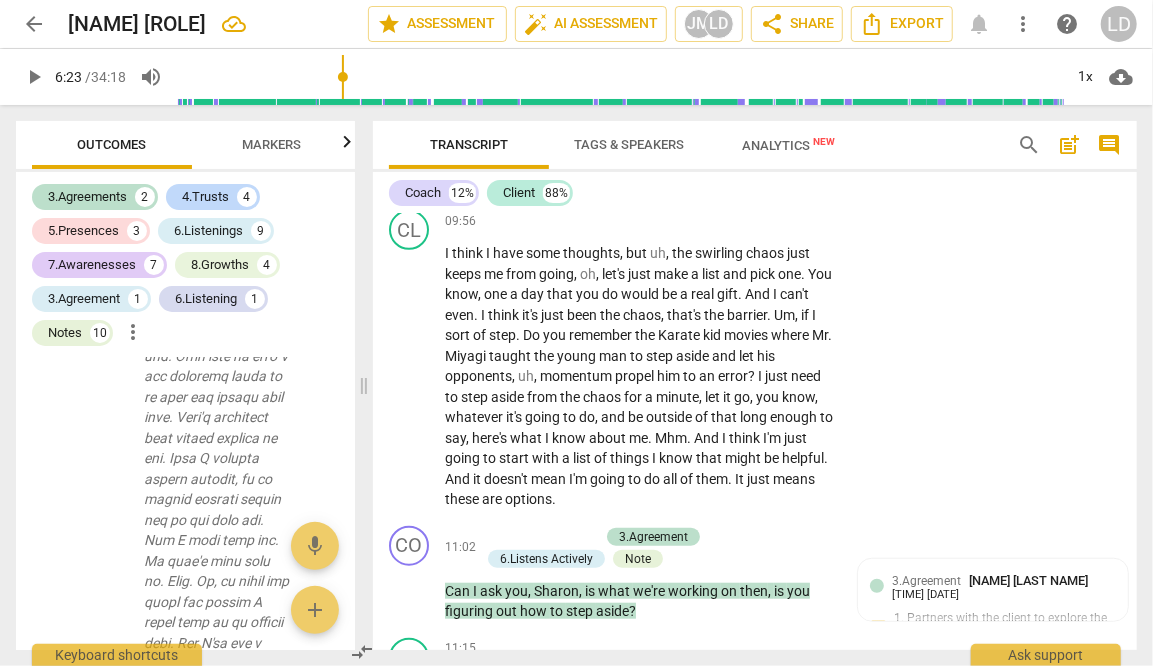 drag, startPoint x: 493, startPoint y: 409, endPoint x: 537, endPoint y: 410, distance: 44.011364 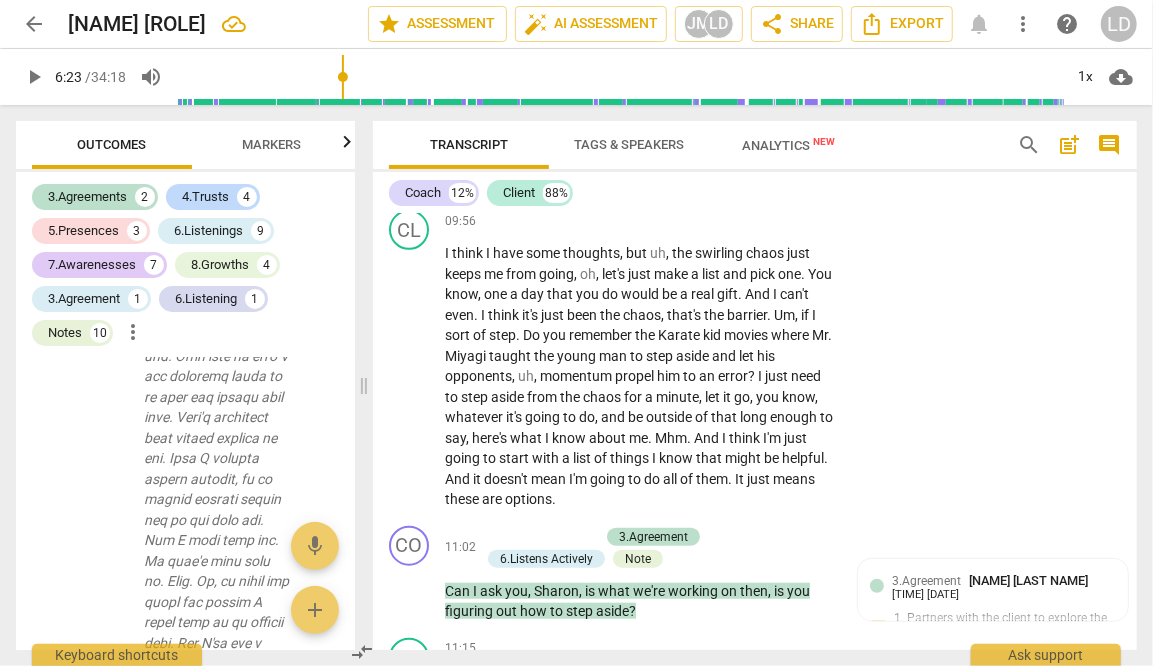 click on "afraid" at bounding box center (580, -664) 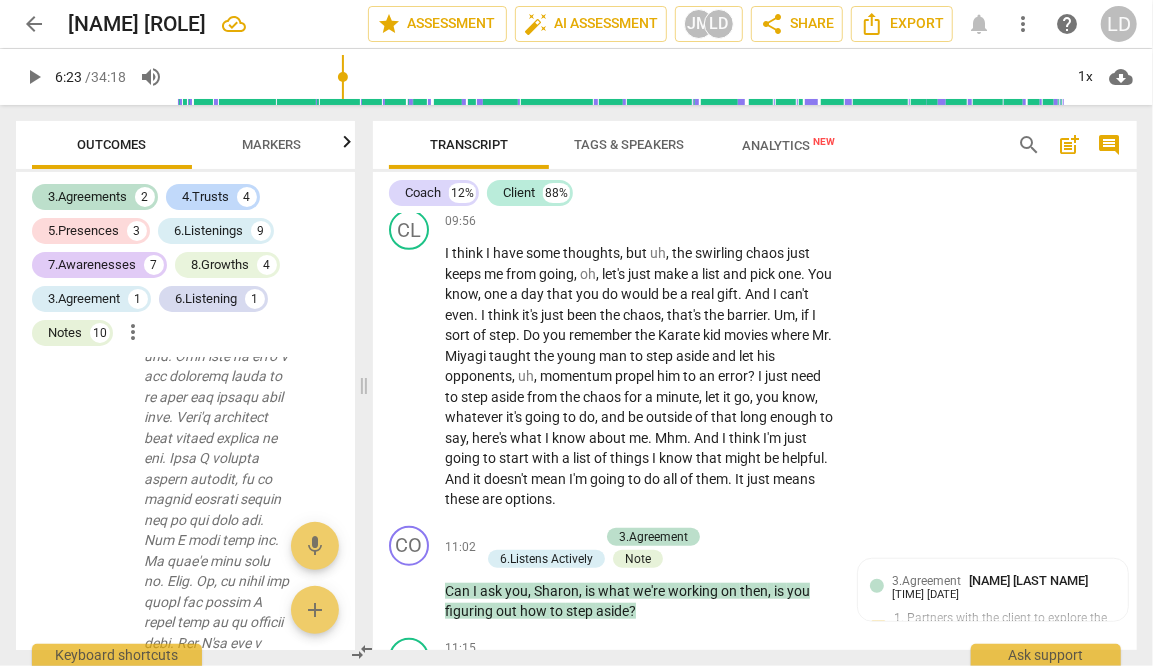 drag, startPoint x: 492, startPoint y: 405, endPoint x: 818, endPoint y: 486, distance: 335.9122 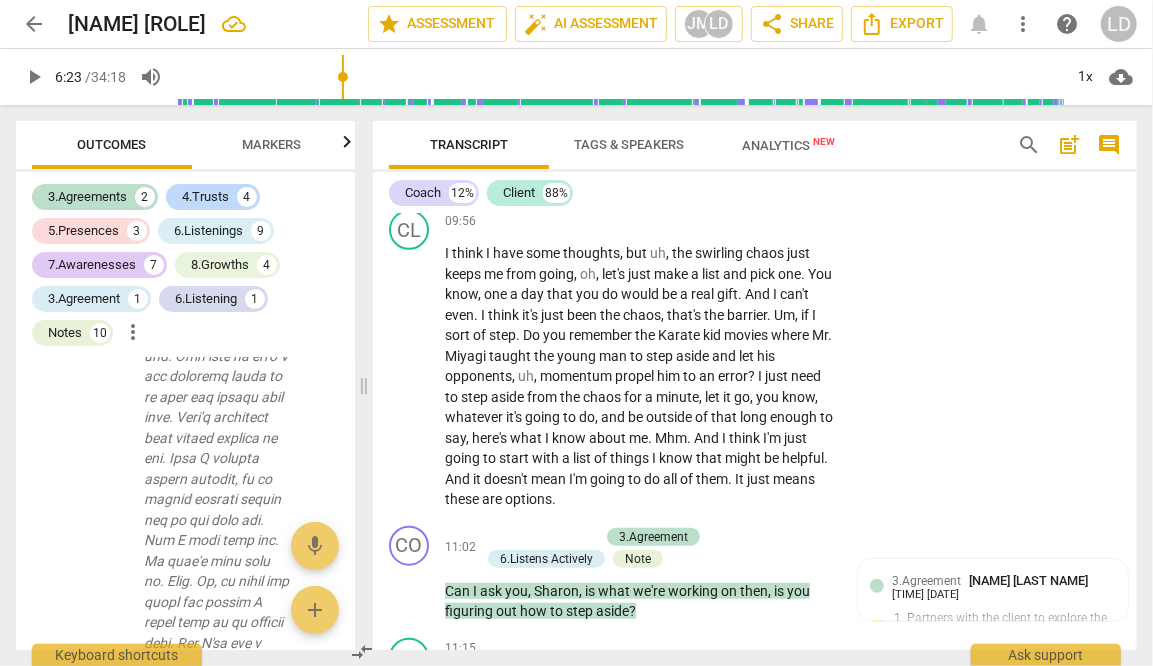 click on "Oh ,   uh ,   on   some   level   I   feel   like   I   can   breathe   a   little   bit .   It's   like   it's   not   all   inside   me   here   or   here .   It's   because   I   need   a   clear   space   and   that's   what   that   accomplished .   I   could   clear   some   space   to   think .   I'm   afraid   to   clear   space   to   feel   because   there's   just   so   much   emotion   behind   everything .   And   I'm   not ,   I'm   pretty   good   at   dealing   with   my   emotions ,   but   I'm   not   trying   to   unpack   emotions .   I   really   just   need   to   give   enough   brain   space   to   have   a   few   things   I   could   pick   from   when   the   opportunity   arises   for   just   a   tiny   response   refreshment   of   a   break ,   you   know ?   Mhm .   Um ." at bounding box center [640, -633] 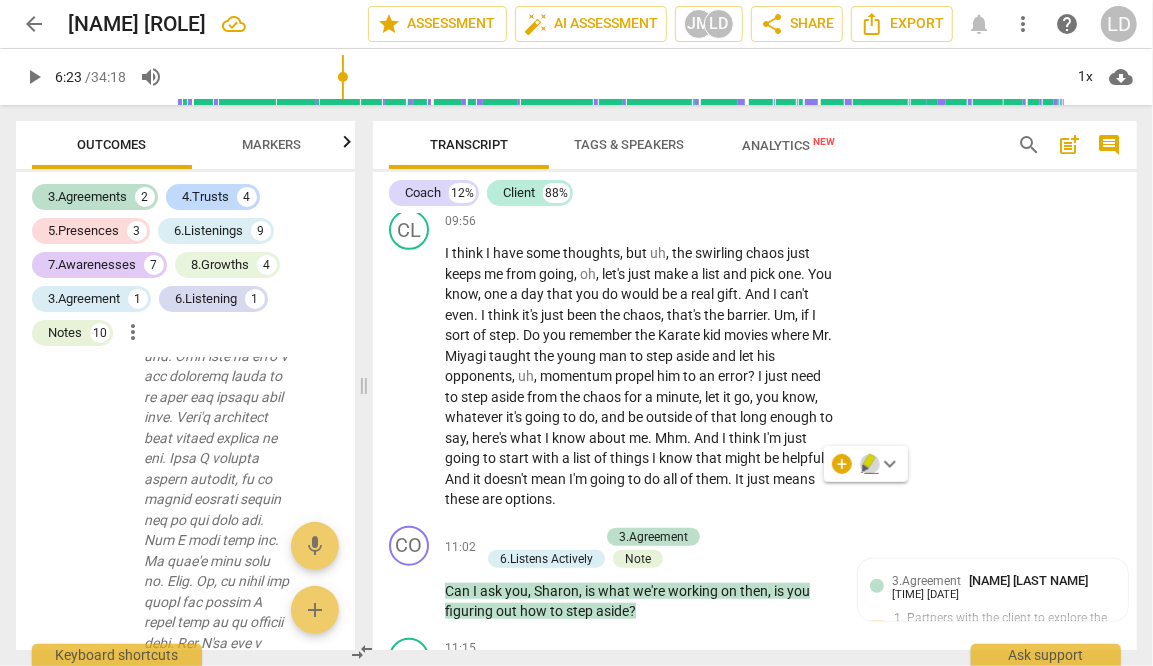 click 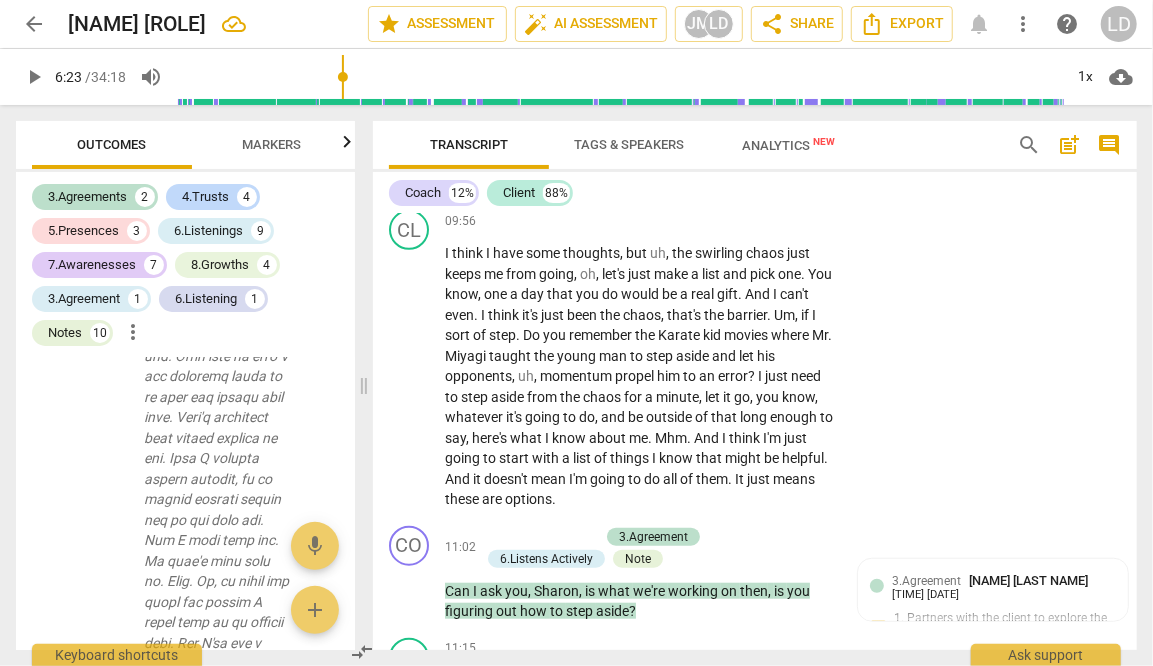 drag, startPoint x: 686, startPoint y: 506, endPoint x: 772, endPoint y: 511, distance: 86.145226 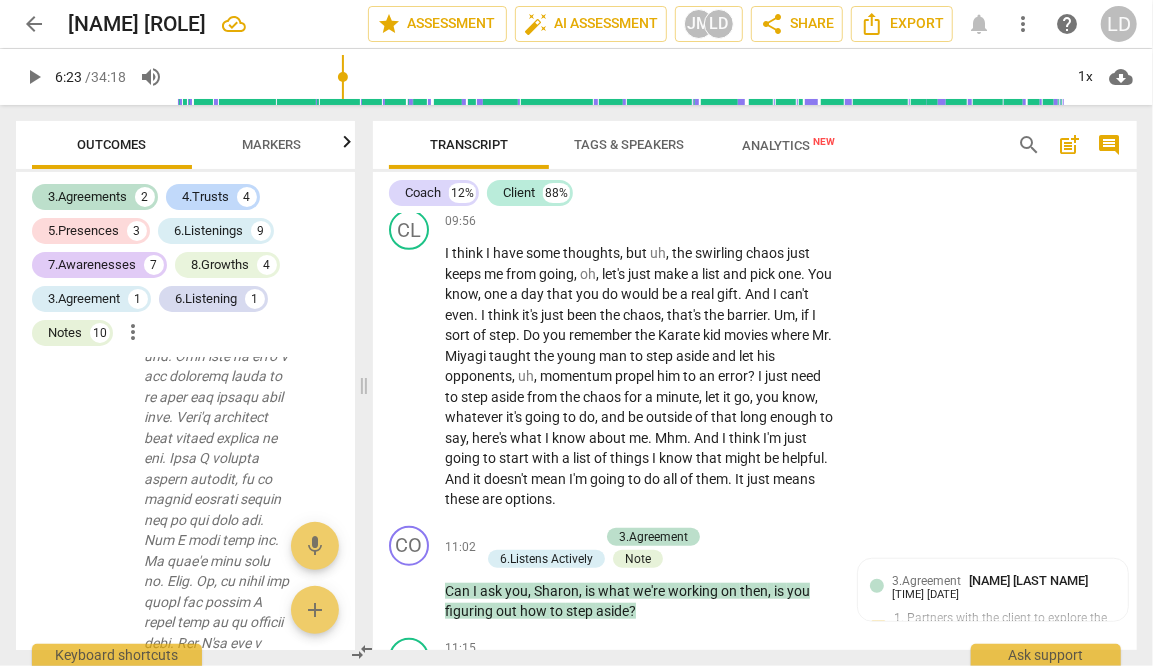 click on "Oh ,   uh ,   on   some   level   I   feel   like   I   can   breathe   a   little   bit .   It's   like   it's   not   all   inside   me   here   or   here .   It's   because   I   need   a   clear   space   and   that's   what   that   accomplished .   I   could   clear   some   space   to   think .   I'm   afraid   to   clear   space   to   feel   because   there's   just   so   much   emotion   behind   everything .   And   I'm   not ,   I'm   pretty   good   at   dealing   with   my   emotions ,   but   I'm   not   trying   to   unpack   emotions .   I   really   just   need   to   give   enough   brain   space   to   have   a   few   things   I   could   pick   from   when   the   opportunity   arises   for   just   a   tiny   response   refreshment   of   a   break ,   you   know ?   Mhm .   Um ." at bounding box center [640, -633] 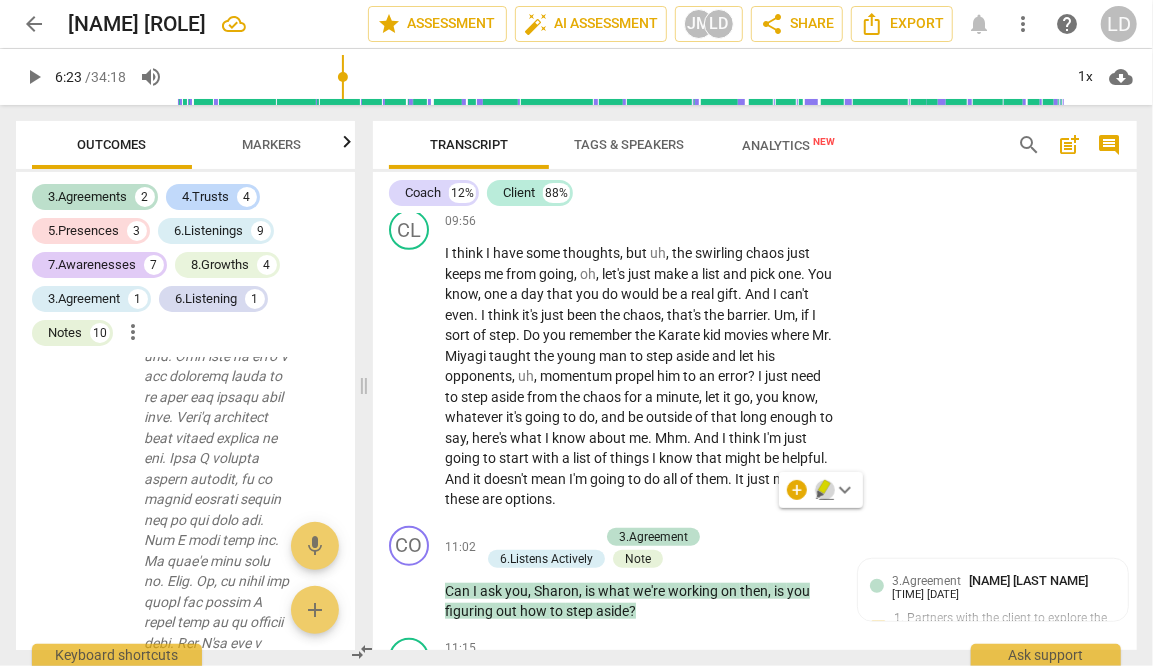 click 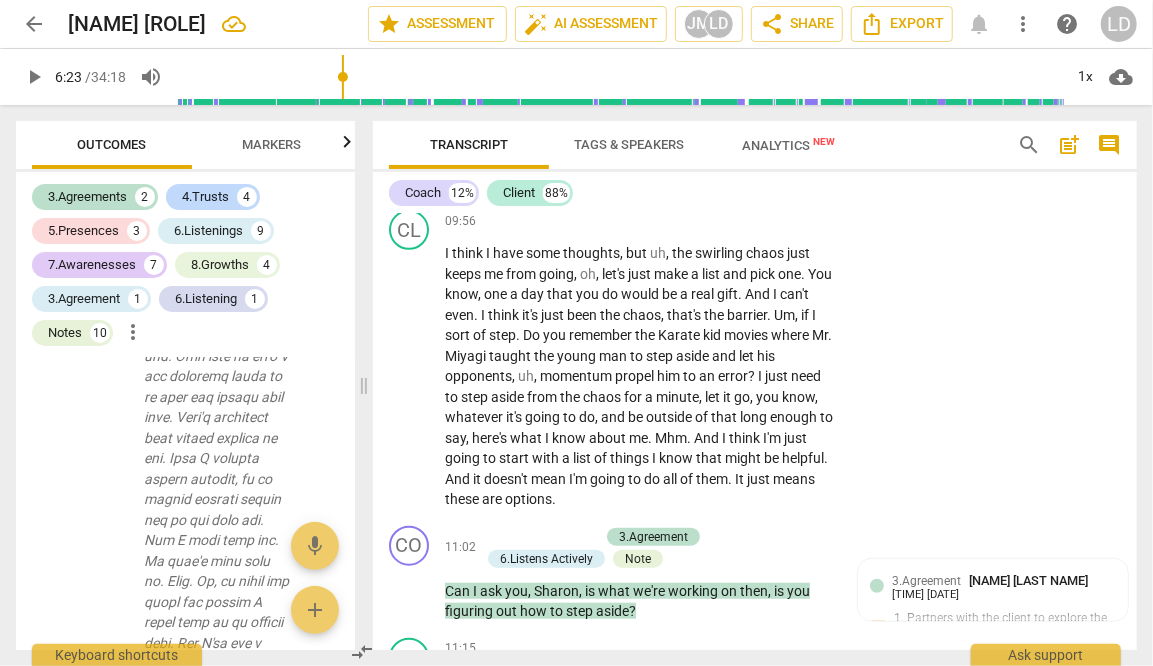 drag, startPoint x: 489, startPoint y: 410, endPoint x: 818, endPoint y: 478, distance: 335.95386 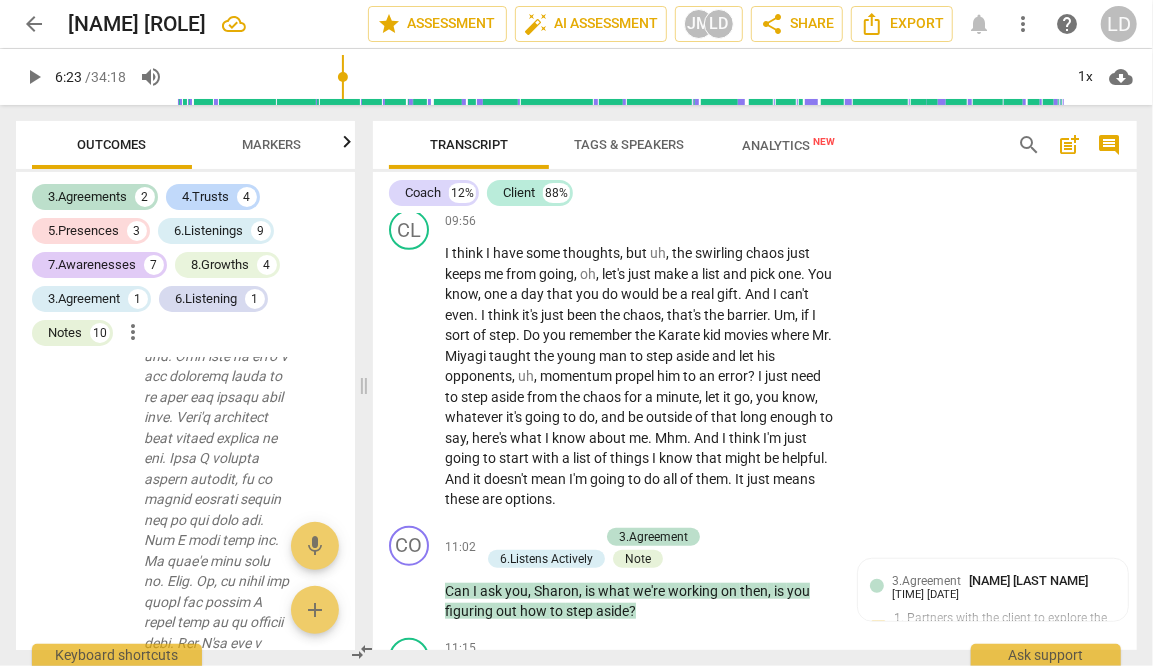 click on "Oh ,   uh ,   on   some   level   I   feel   like   I   can   breathe   a   little   bit .   It's   like   it's   not   all   inside   me   here   or   here .   It's   because   I   need   a   clear   space   and   that's   what   that   accomplished .   I   could   clear   some   space   to   think .   I'm   afraid   to   clear   space   to   feel   because   there's   just   so   much   emotion   behind   everything .   And   I'm   not ,   I'm   pretty   good   at   dealing   with   my   emotions ,   but   I'm   not   trying   to   unpack   emotions .   I   really   just   need   to   give   enough   brain   space   to   have   a   few   things   I   could   pick   from   when   the   opportunity   arises   for   just   a   tiny   response   refreshment   of   a   break ,   you   know ?   Mhm .   Um ." at bounding box center (640, -633) 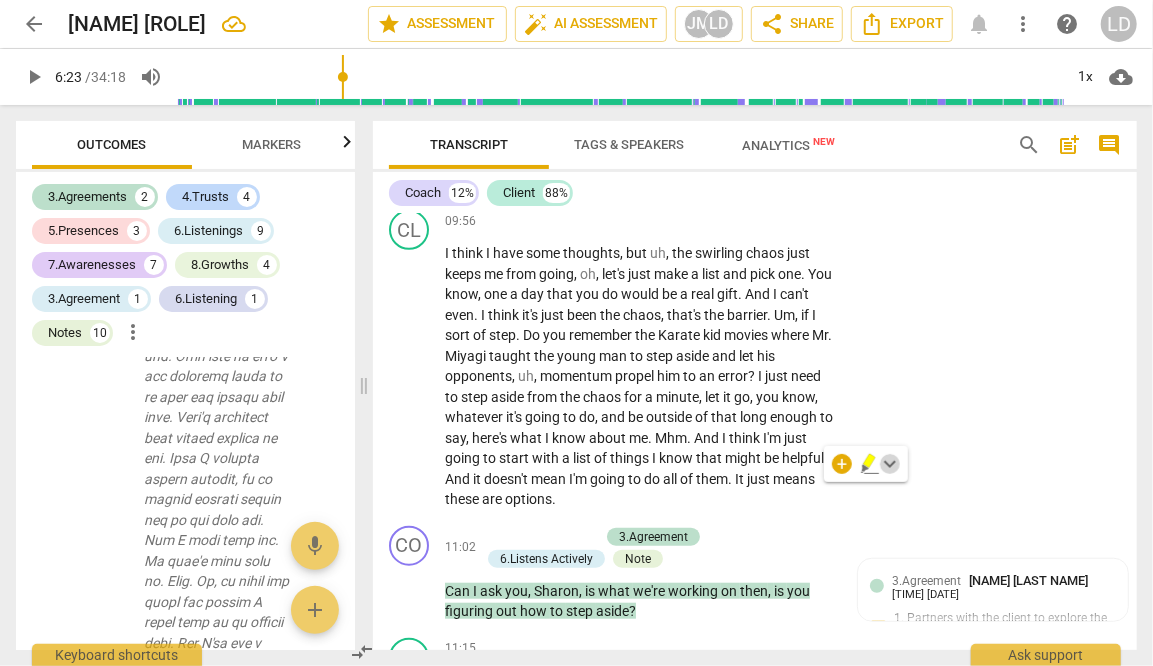 click on "keyboard_arrow_down" at bounding box center (890, 464) 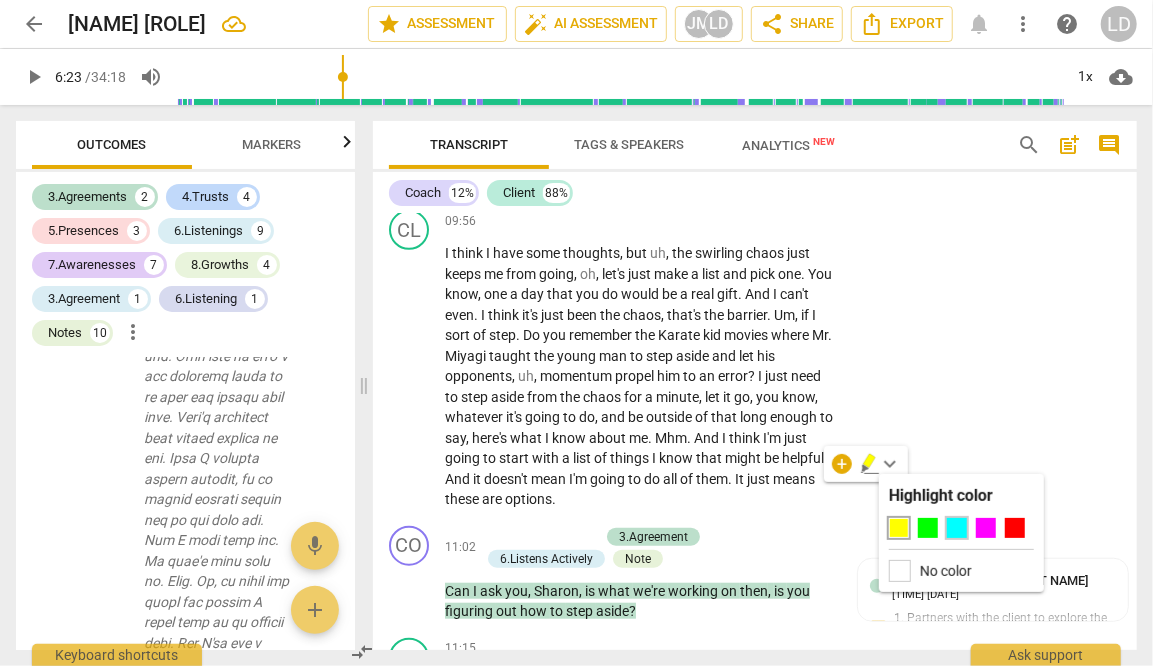 click at bounding box center [957, 528] 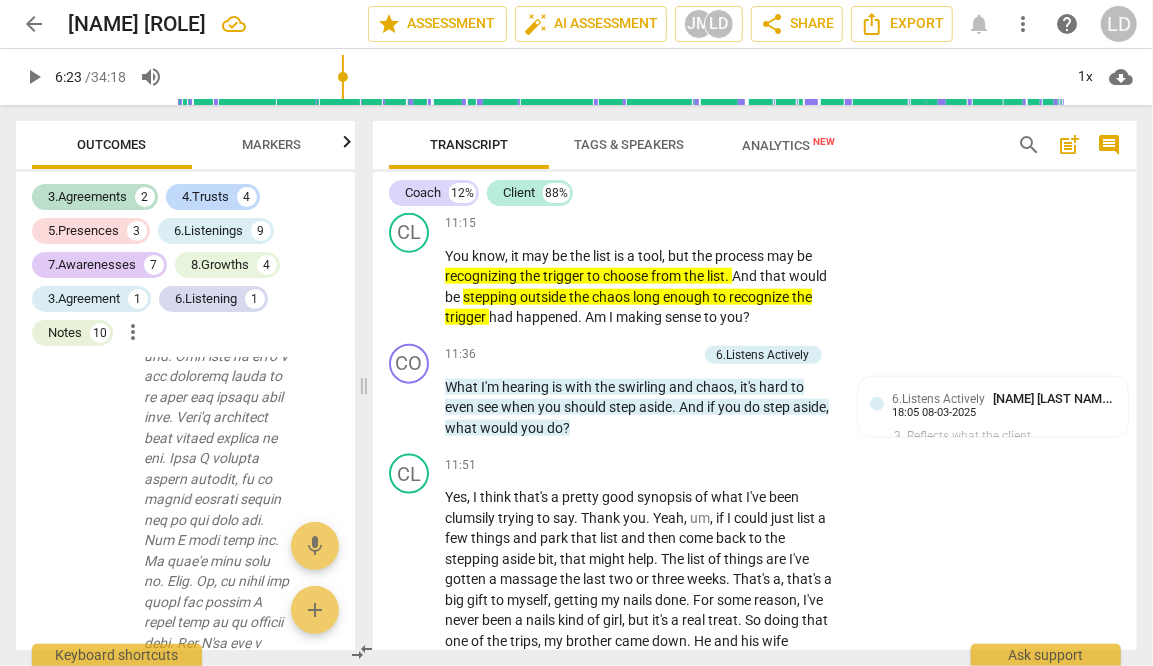 scroll, scrollTop: 4568, scrollLeft: 0, axis: vertical 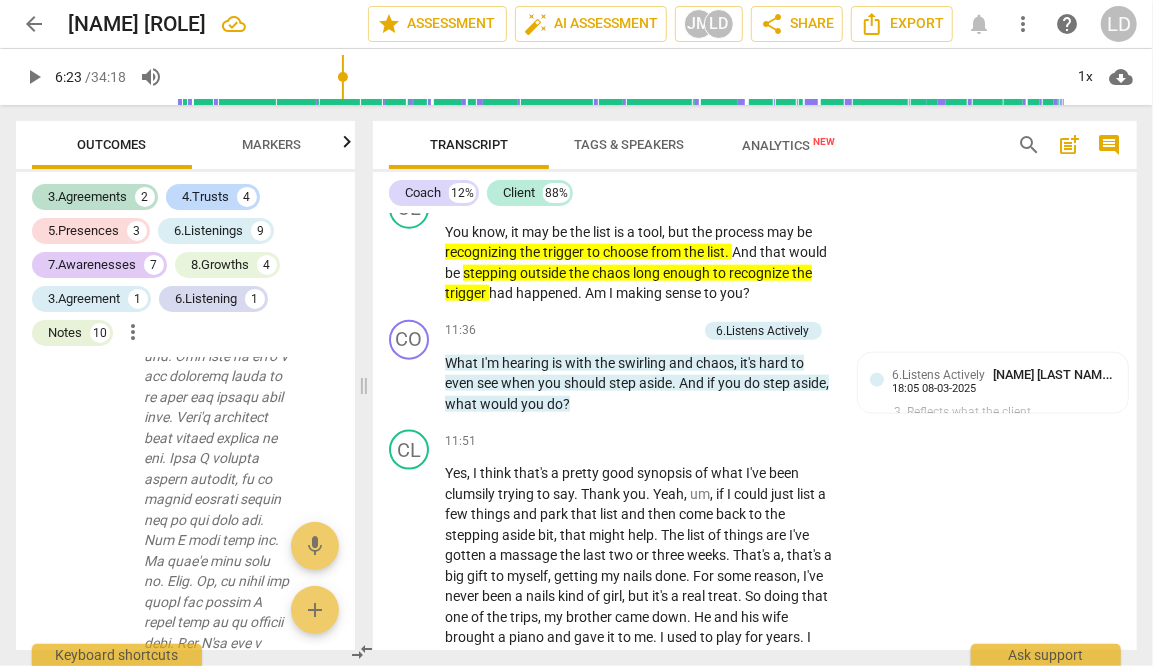 click on "play_arrow" at bounding box center (410, -723) 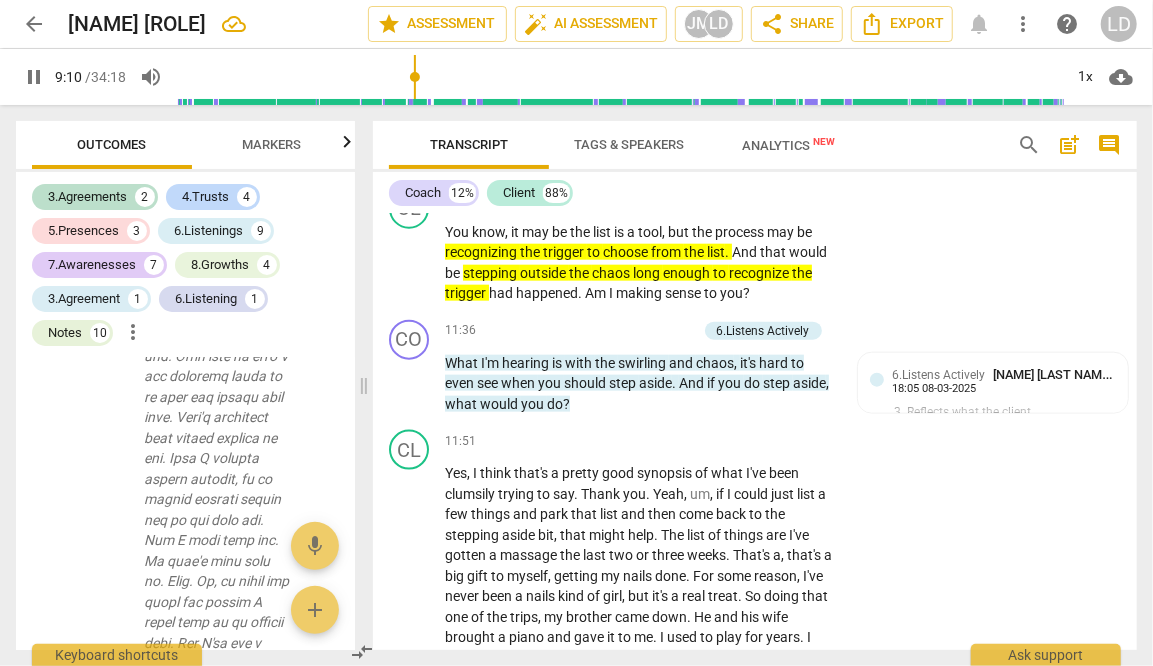 scroll, scrollTop: 5038, scrollLeft: 0, axis: vertical 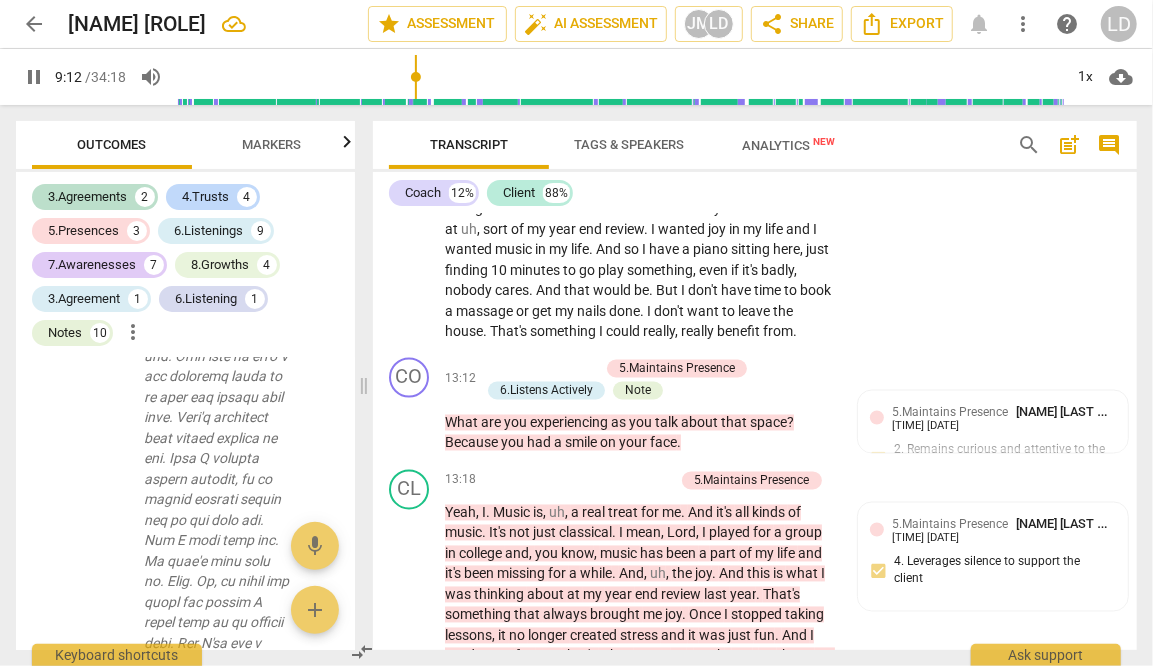 click on "pause" at bounding box center [410, -745] 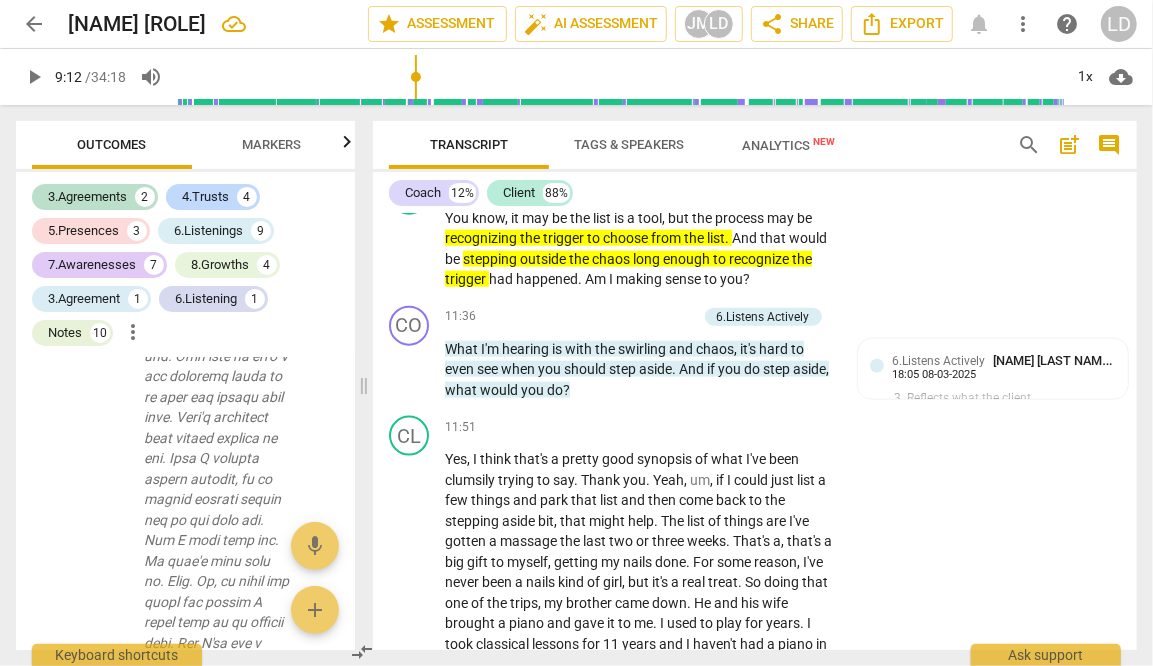 scroll, scrollTop: 4574, scrollLeft: 0, axis: vertical 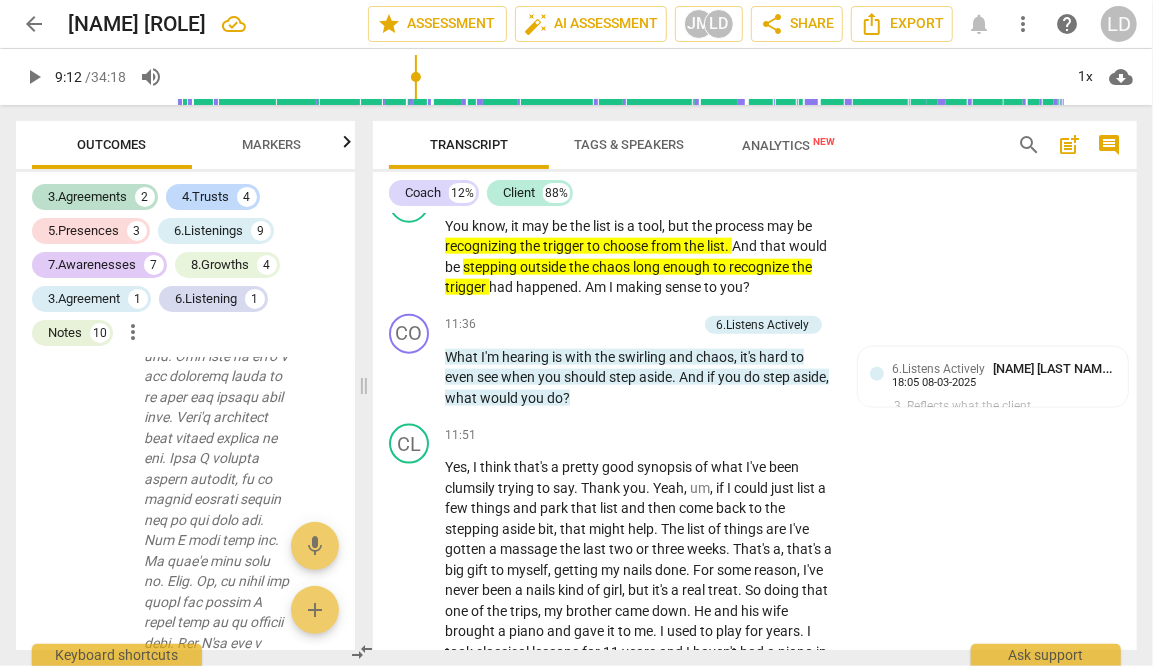 click on "Mhm ." at bounding box center (640, -640) 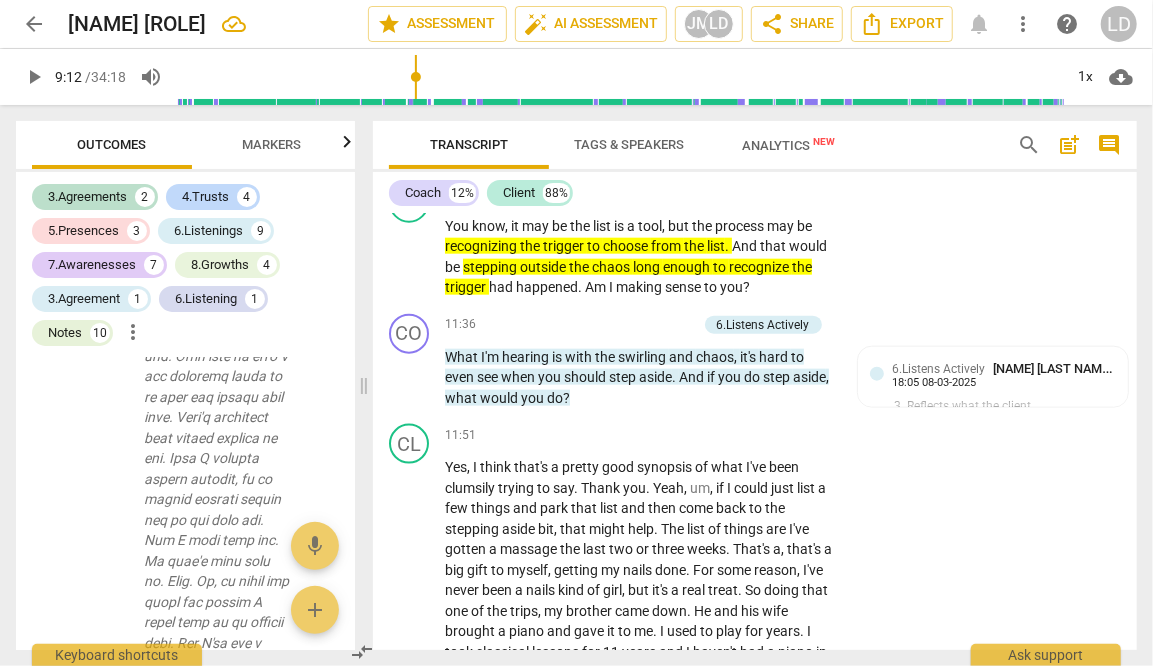 type 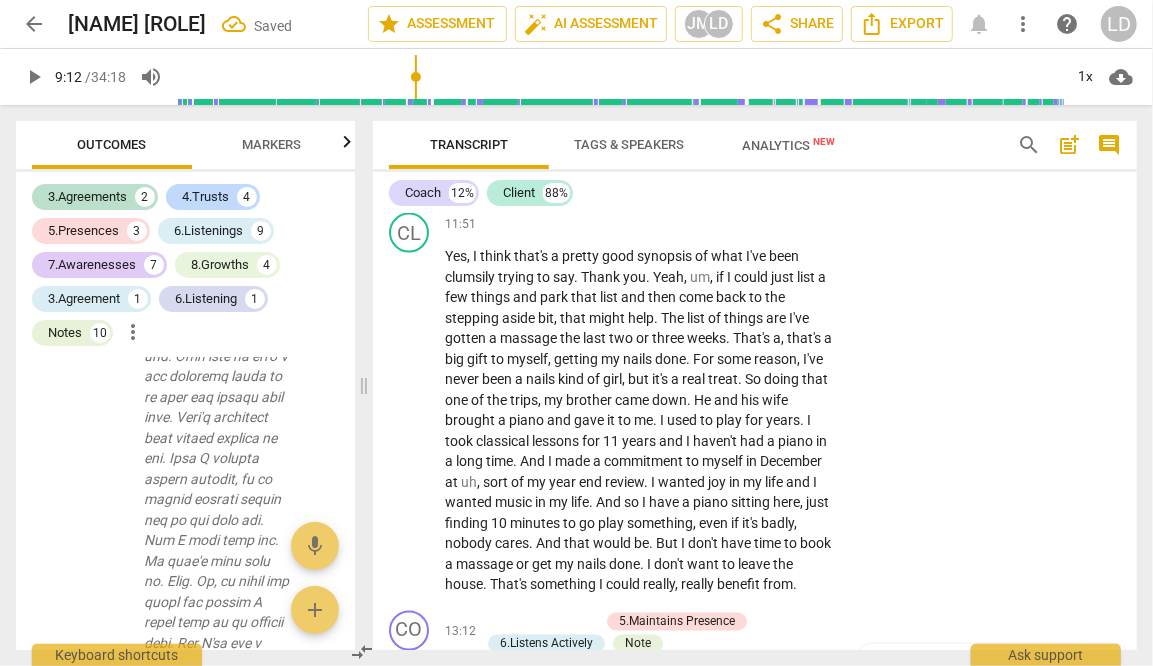 scroll, scrollTop: 4776, scrollLeft: 0, axis: vertical 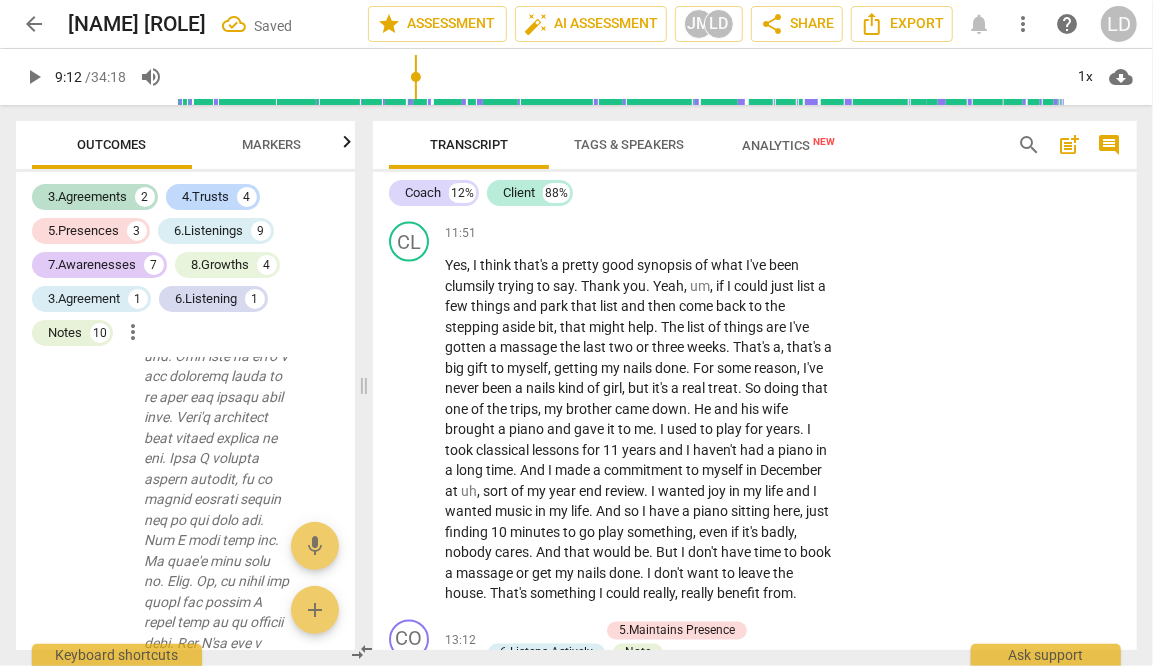 click on "Mhm" at bounding box center [461, -842] 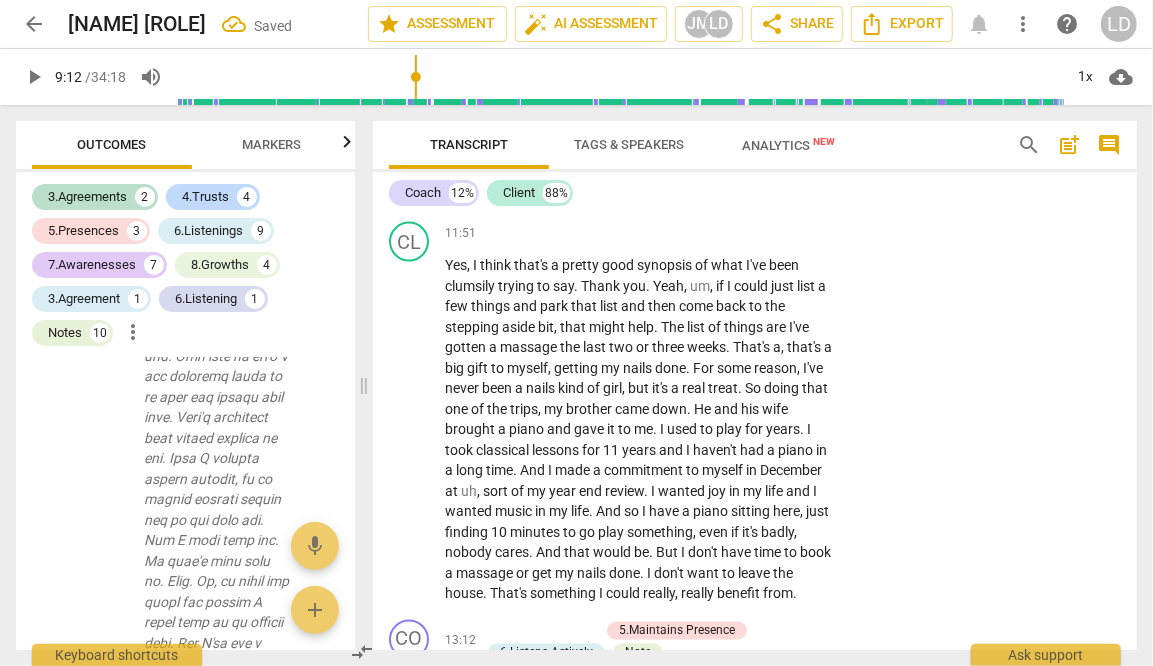 type 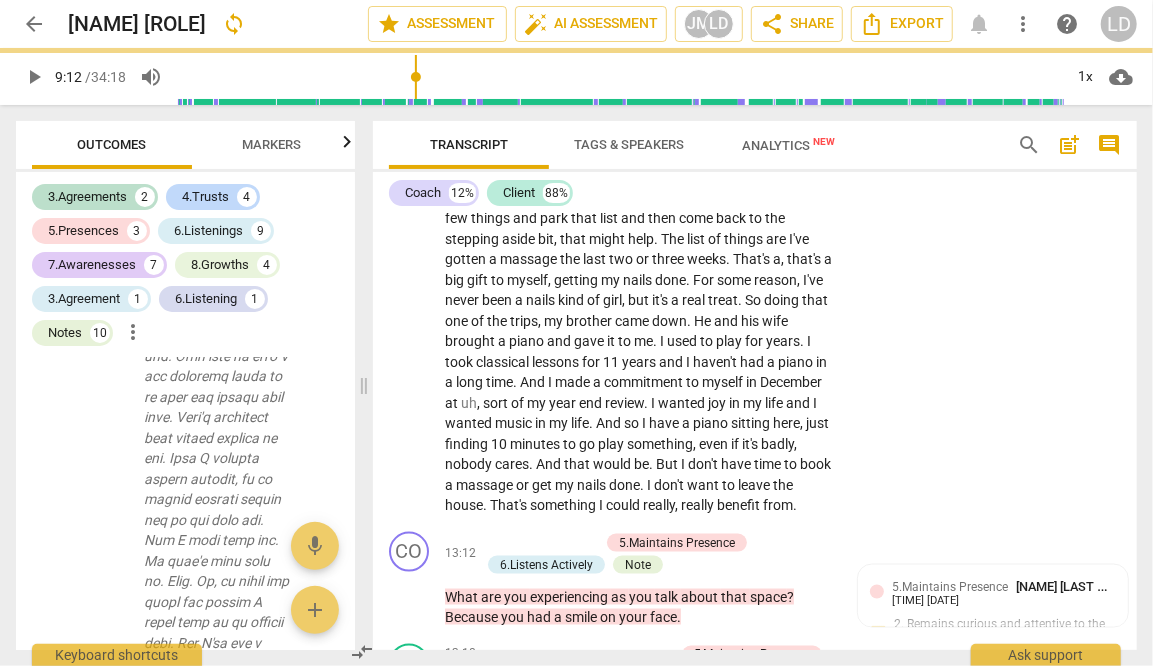 scroll, scrollTop: 4688, scrollLeft: 0, axis: vertical 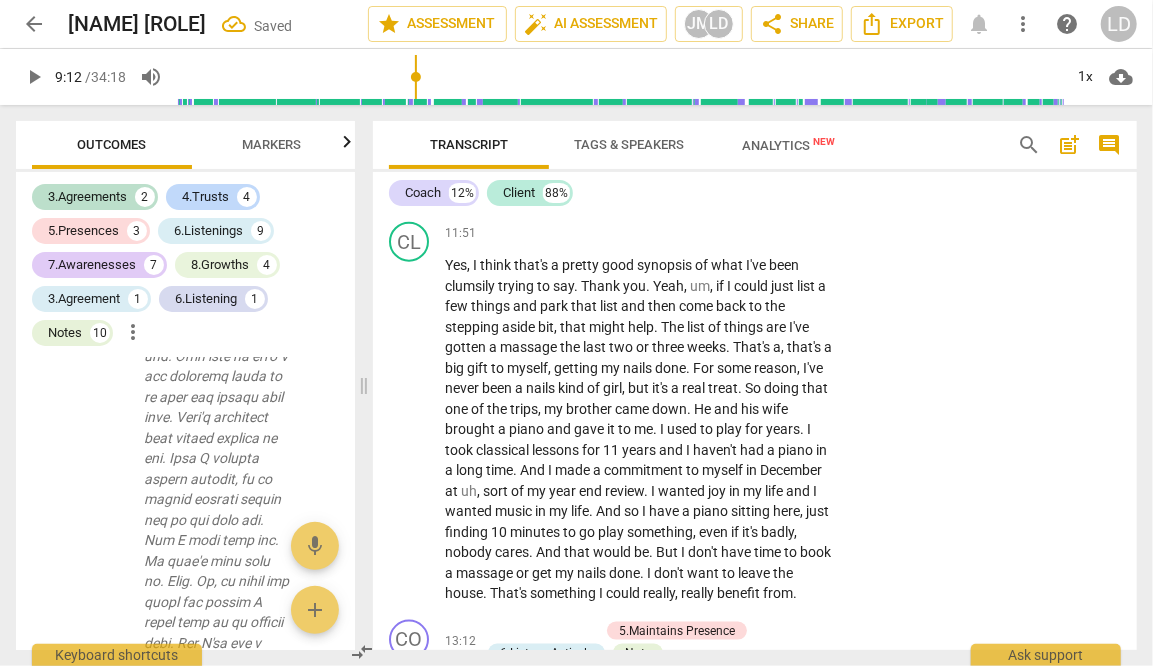 click on "You" at bounding box center (458, -754) 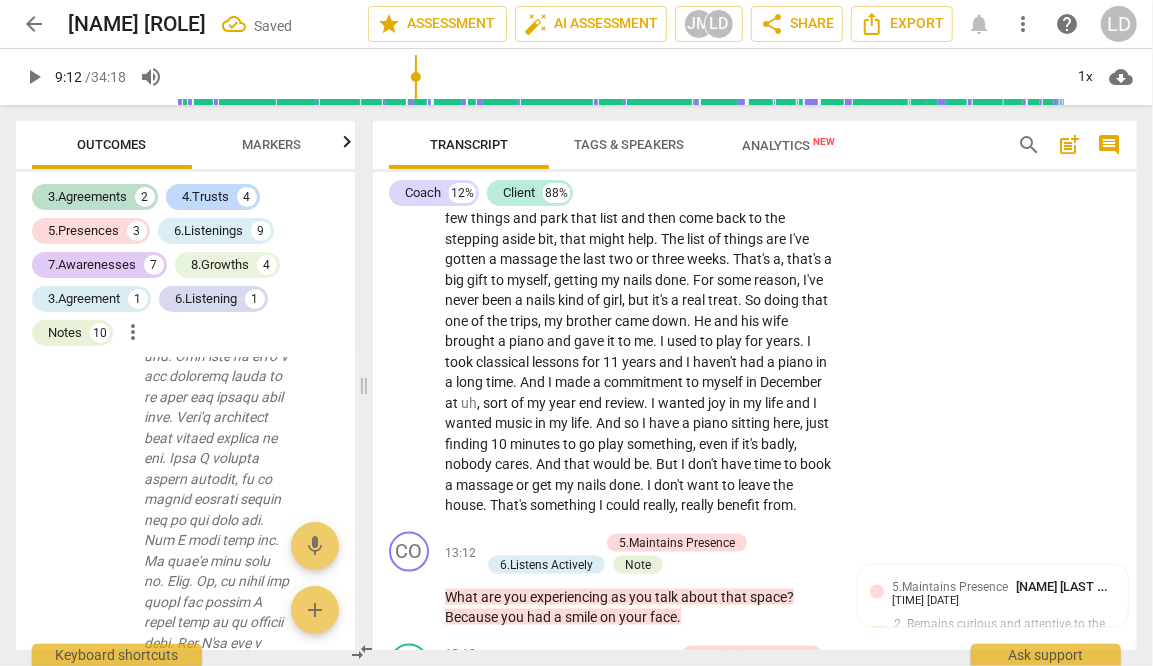 click on "." at bounding box center (495, -823) 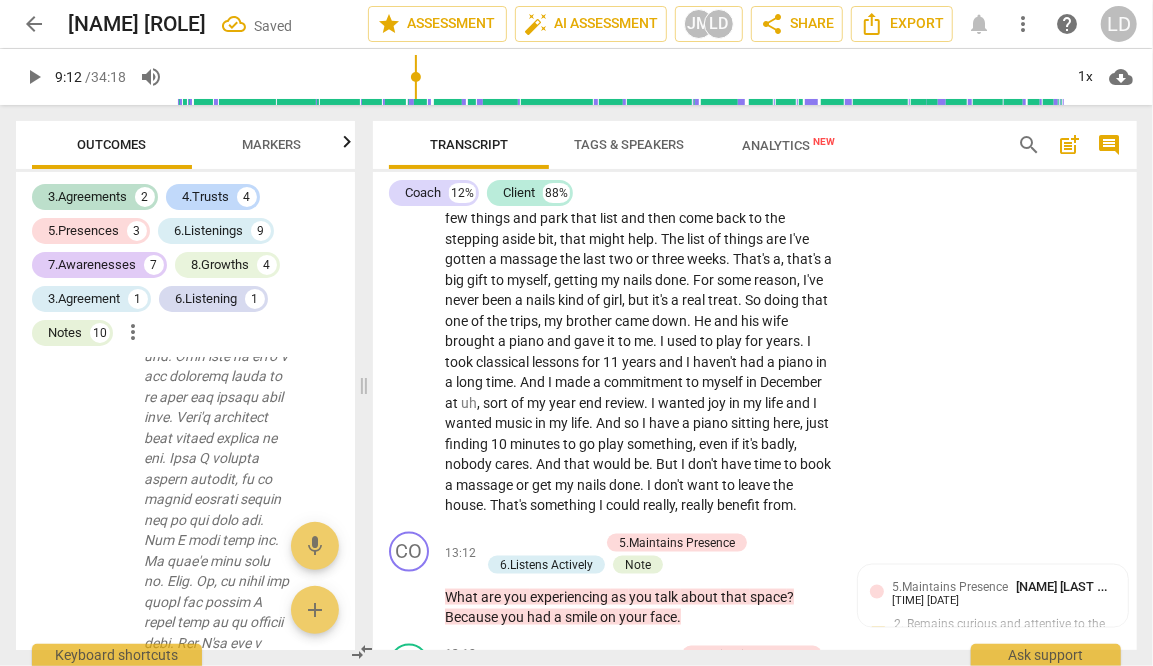type 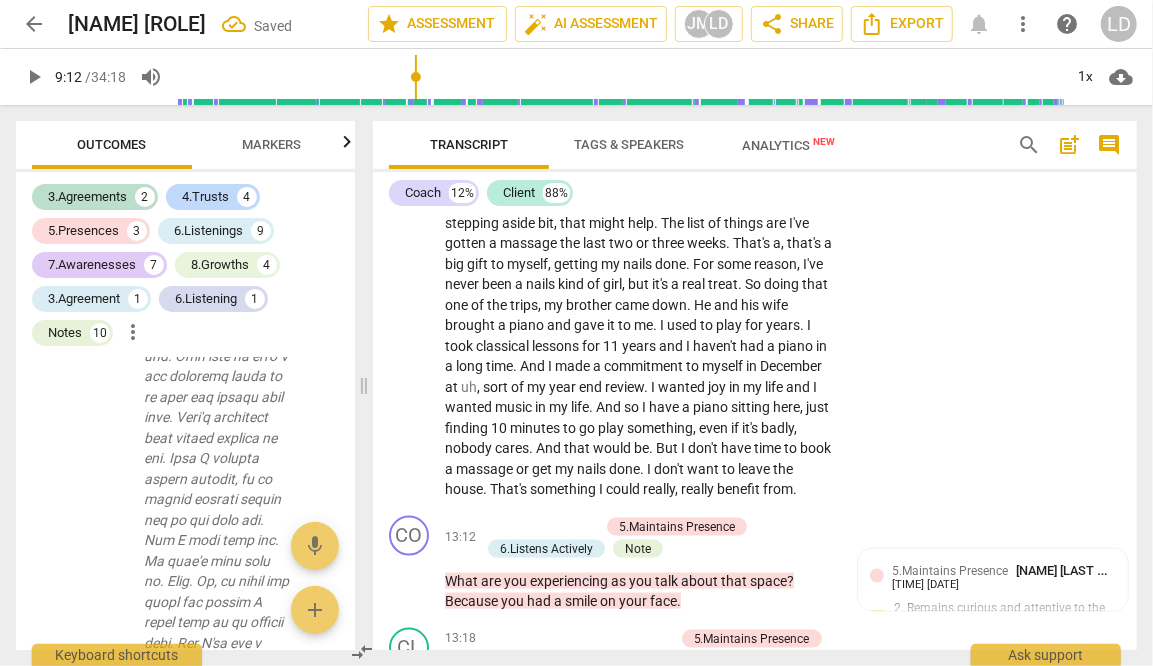 scroll, scrollTop: 4712, scrollLeft: 0, axis: vertical 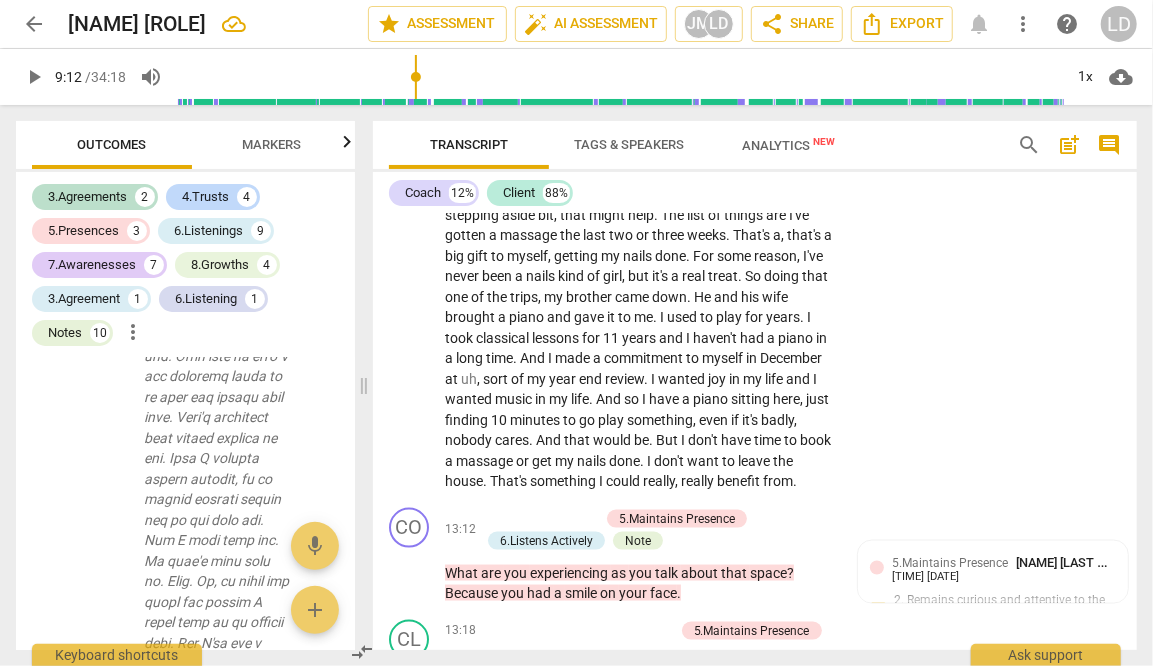 click on "What has you leading the client versus asking? CP: Given all you shared, what would be most useful for our conversation? She's basically told you several times, I am overwhelmed and I need an ala carte menu of self care that I can deploy as I live in this stressful situation. This is where those words we highlighted earlier become useful. Frazzled. Swirling. Build a habit of self care. Those were places to ask about links. CP: I am hearing the frazzle and desire for a habit of self care. As you hear this, what is showing up at important for us today?" at bounding box center (977, -716) 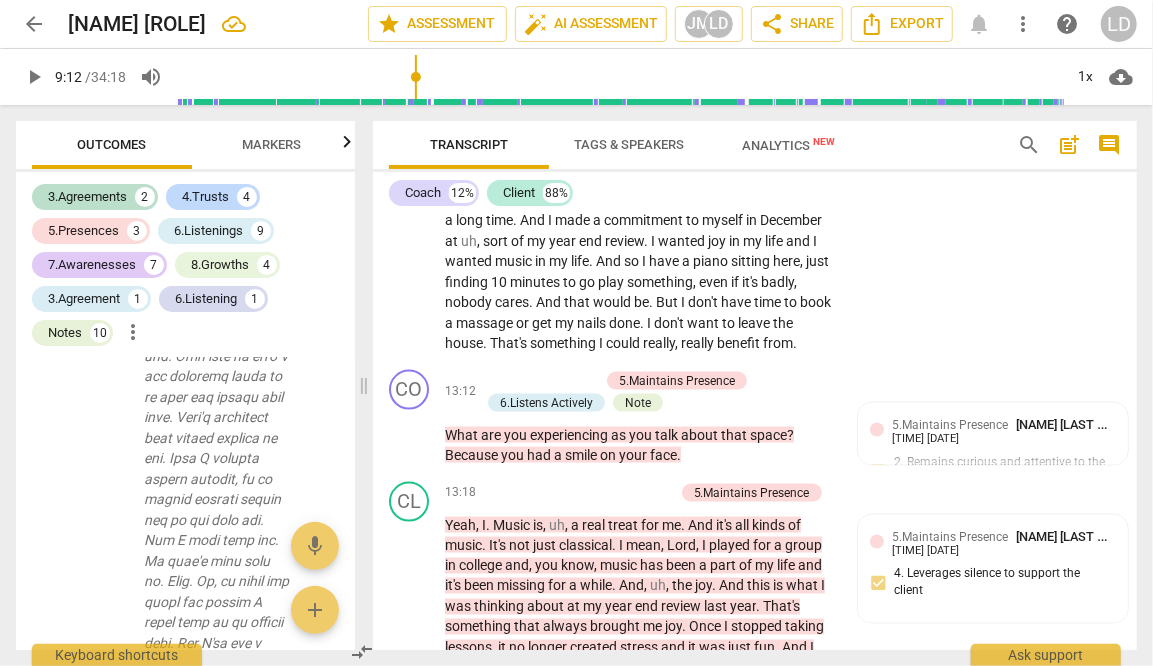 scroll, scrollTop: 4852, scrollLeft: 0, axis: vertical 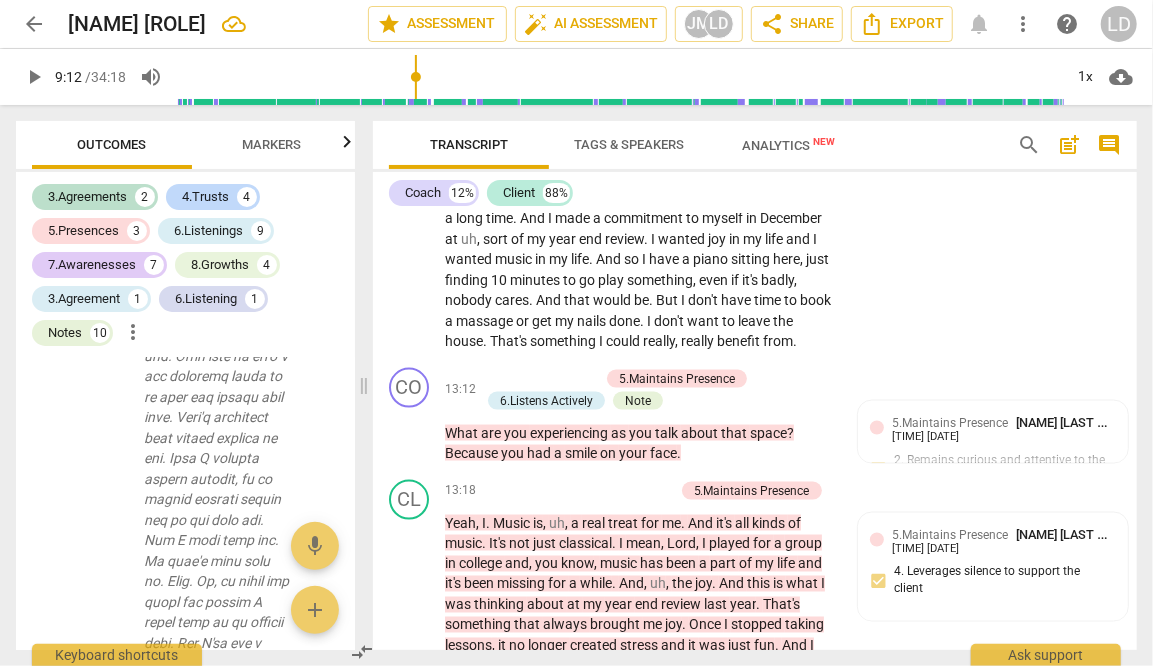 click on "that's" at bounding box center [626, -815] 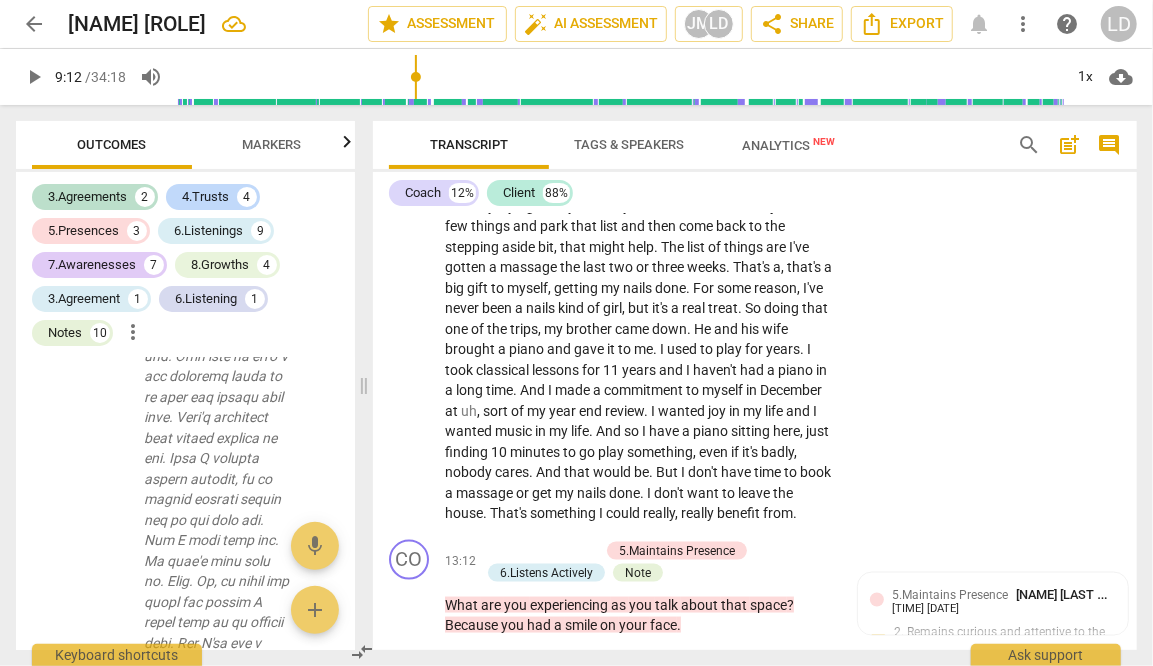 scroll, scrollTop: 4678, scrollLeft: 0, axis: vertical 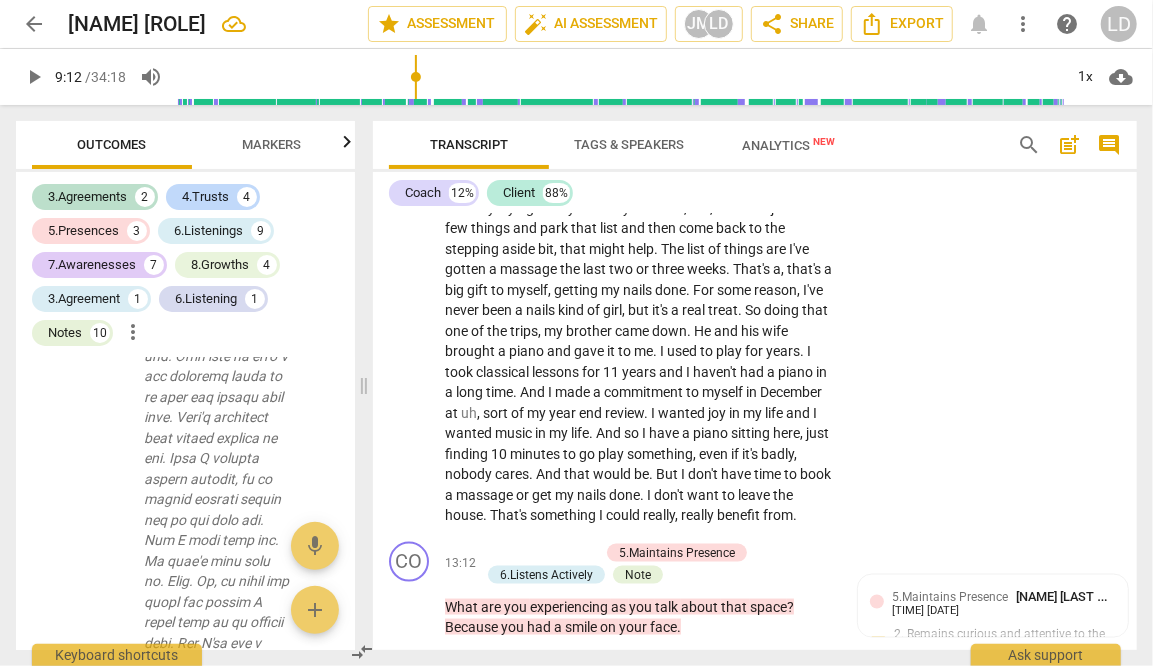 click on "+" at bounding box center (655, -886) 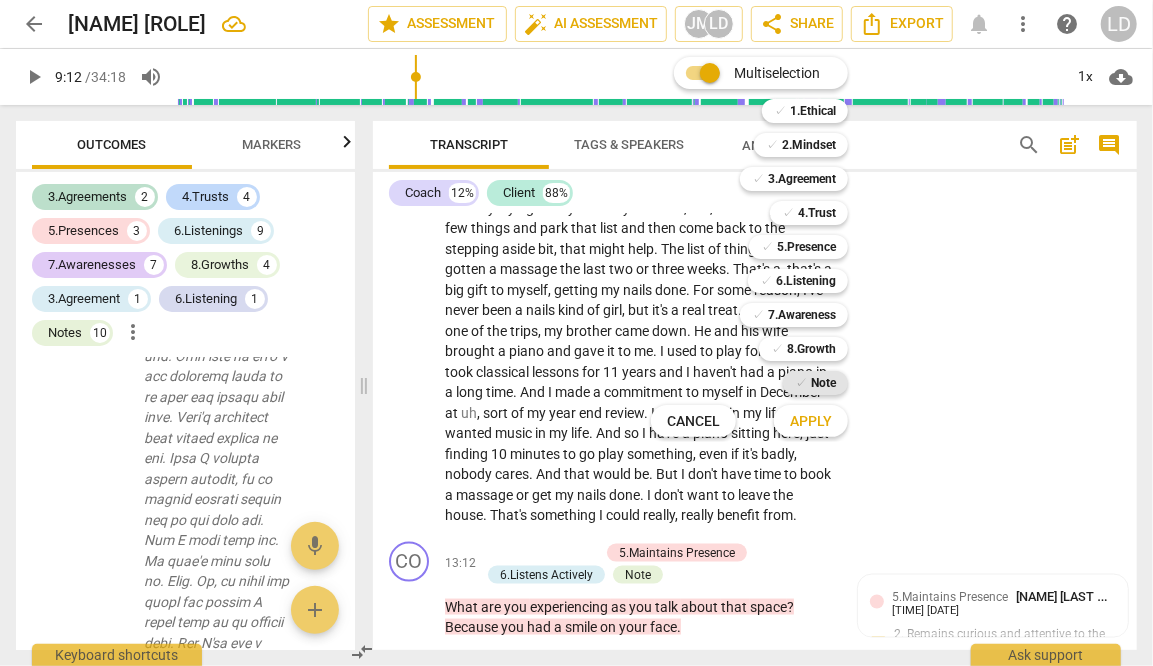 click on "Note" at bounding box center (823, 383) 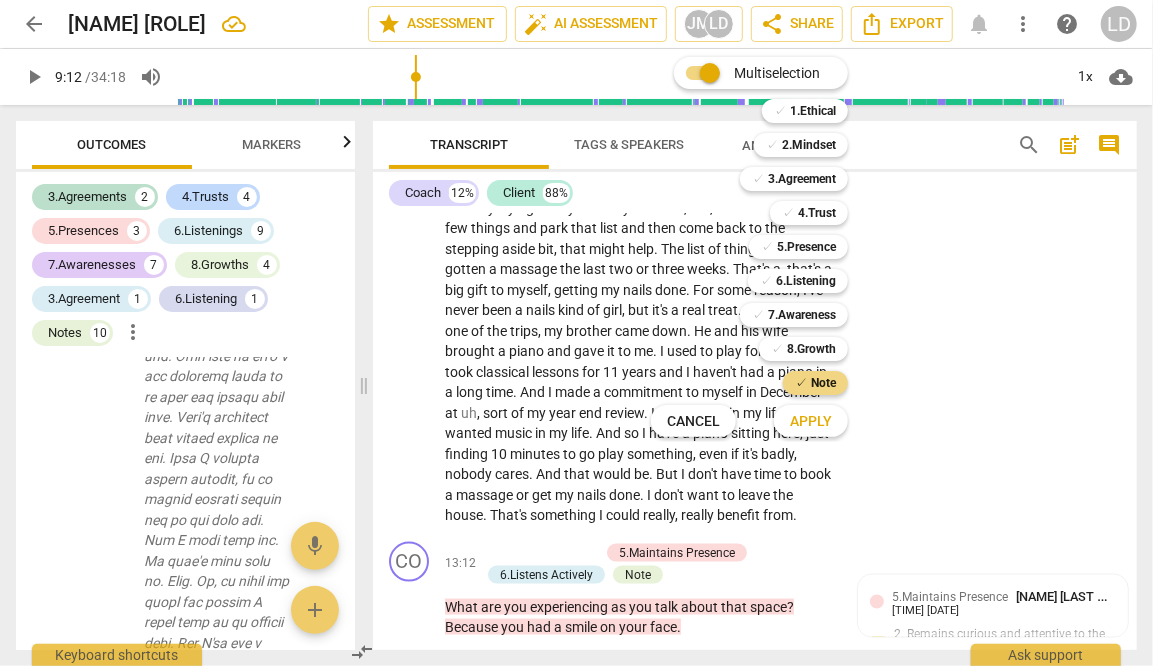 click on "Apply" at bounding box center [811, 422] 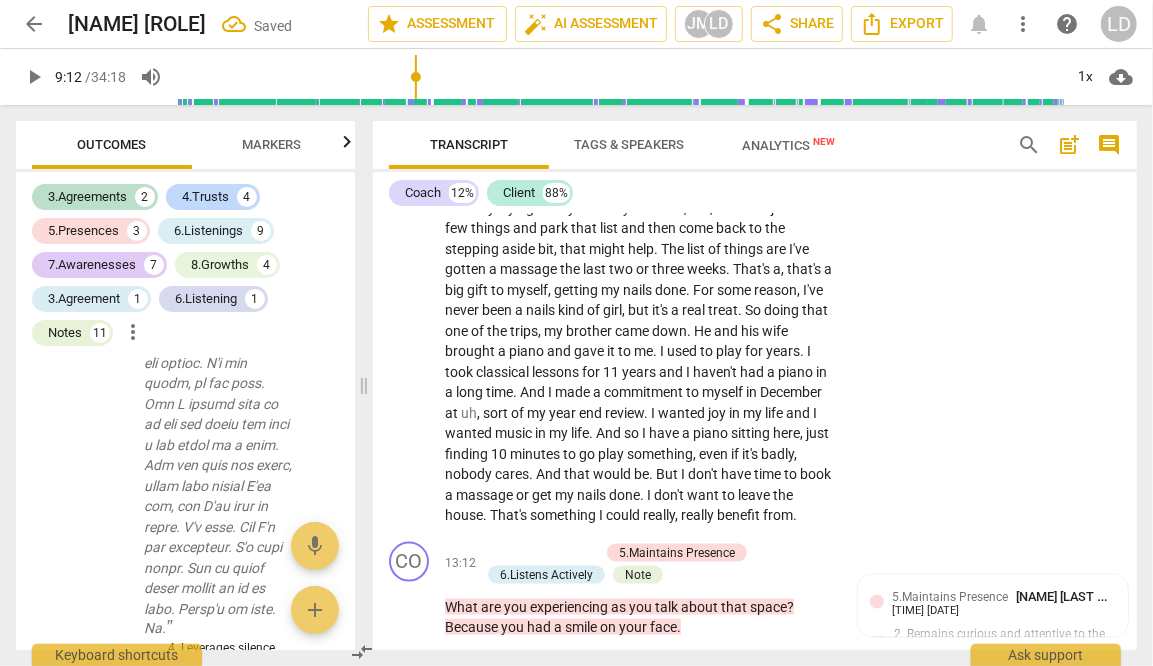 scroll, scrollTop: 8384, scrollLeft: 0, axis: vertical 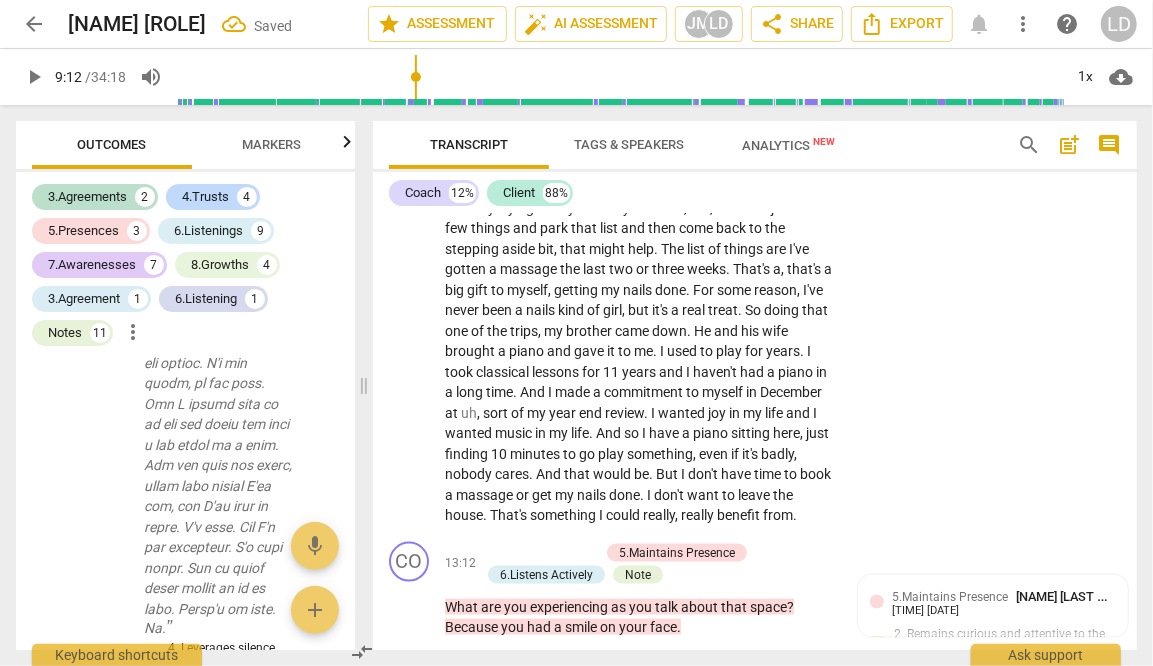 click on "edit" at bounding box center (288, -3183) 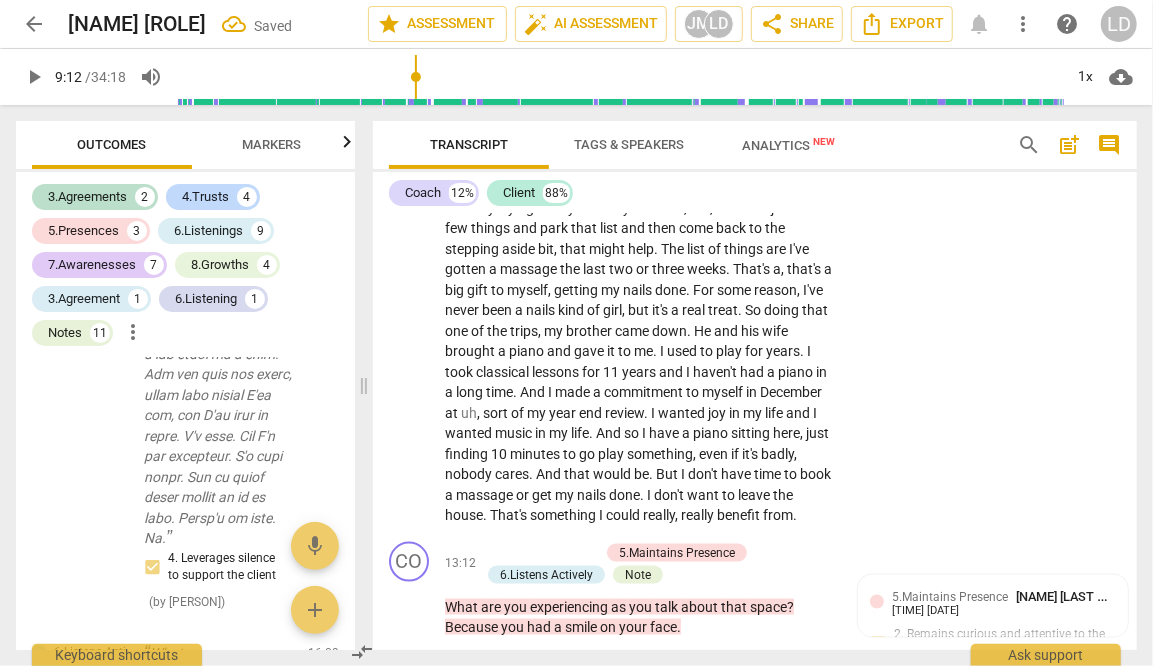 type on "Y" 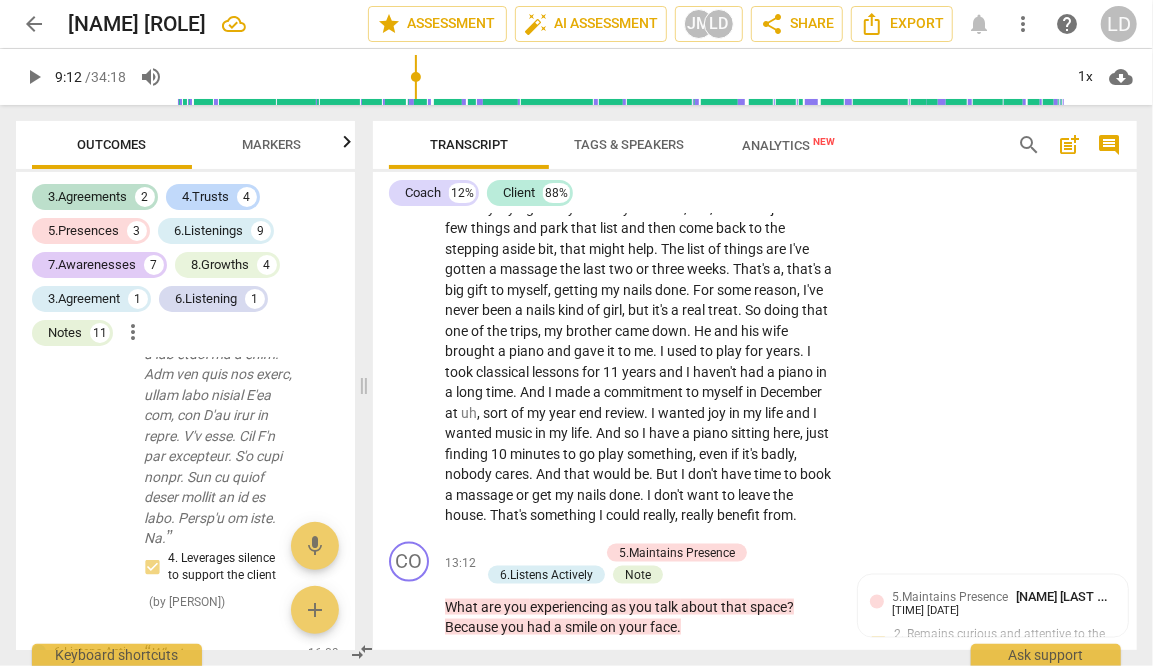 type on "Yo" 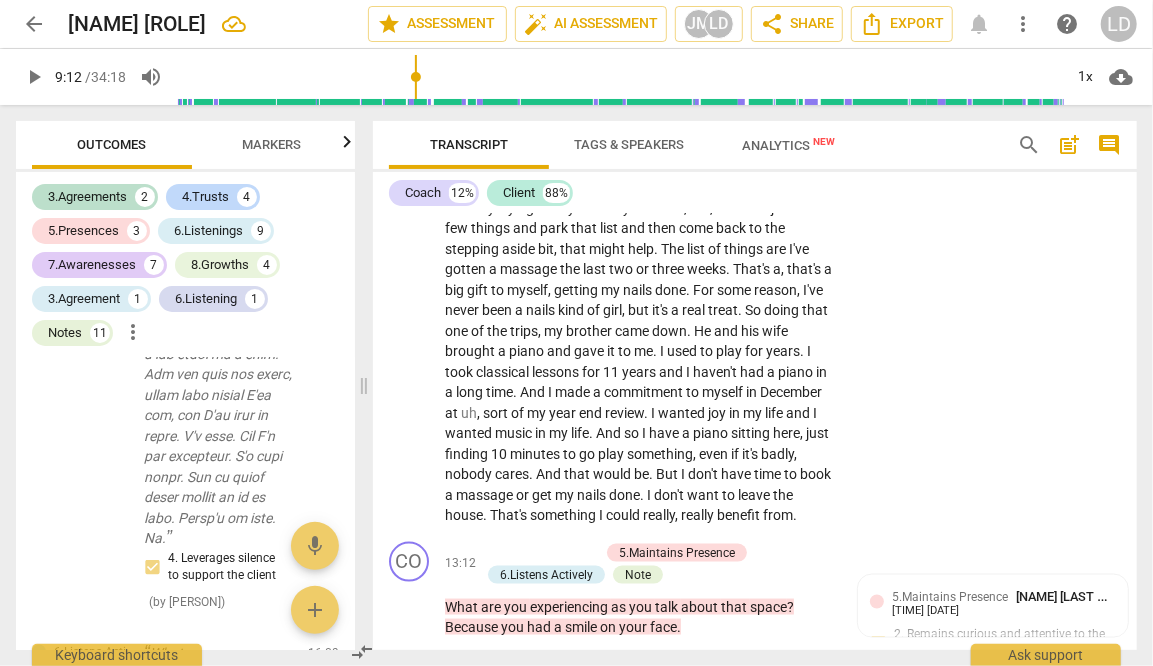 type on "You" 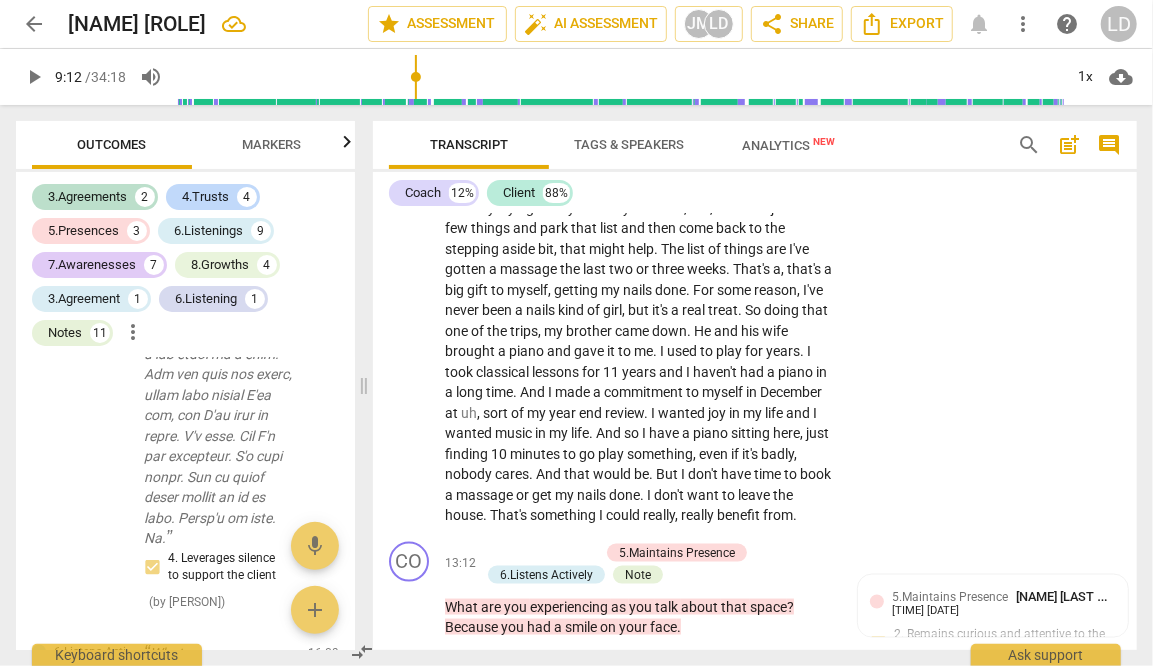 type on "You h" 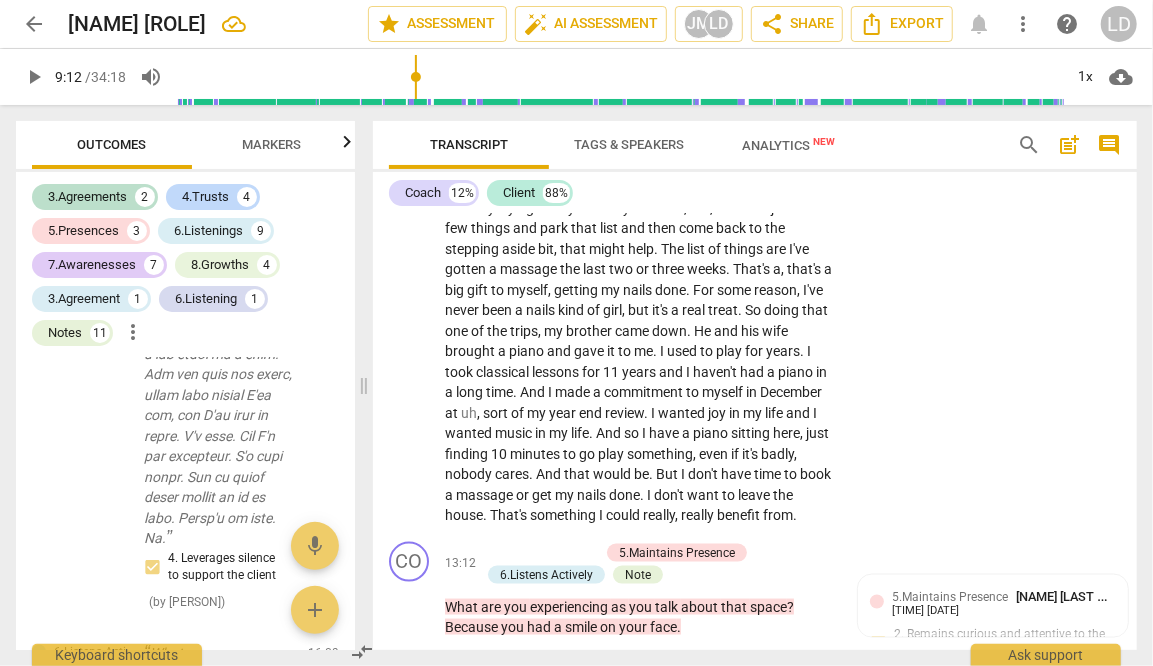 type on "You h" 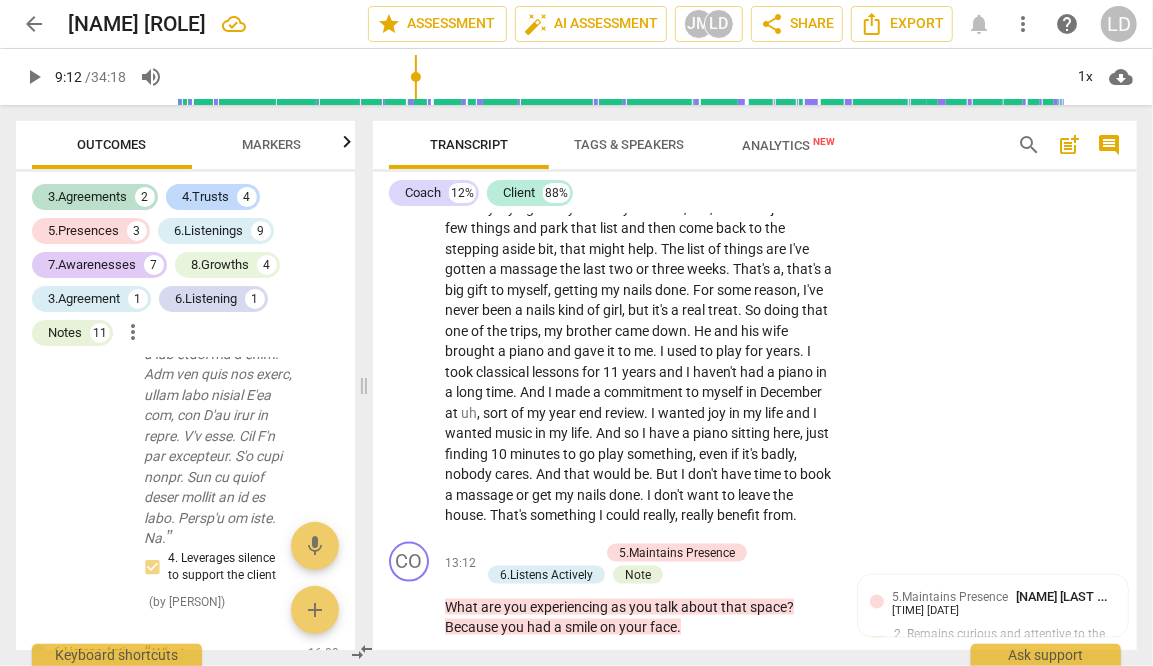 type on "You ha" 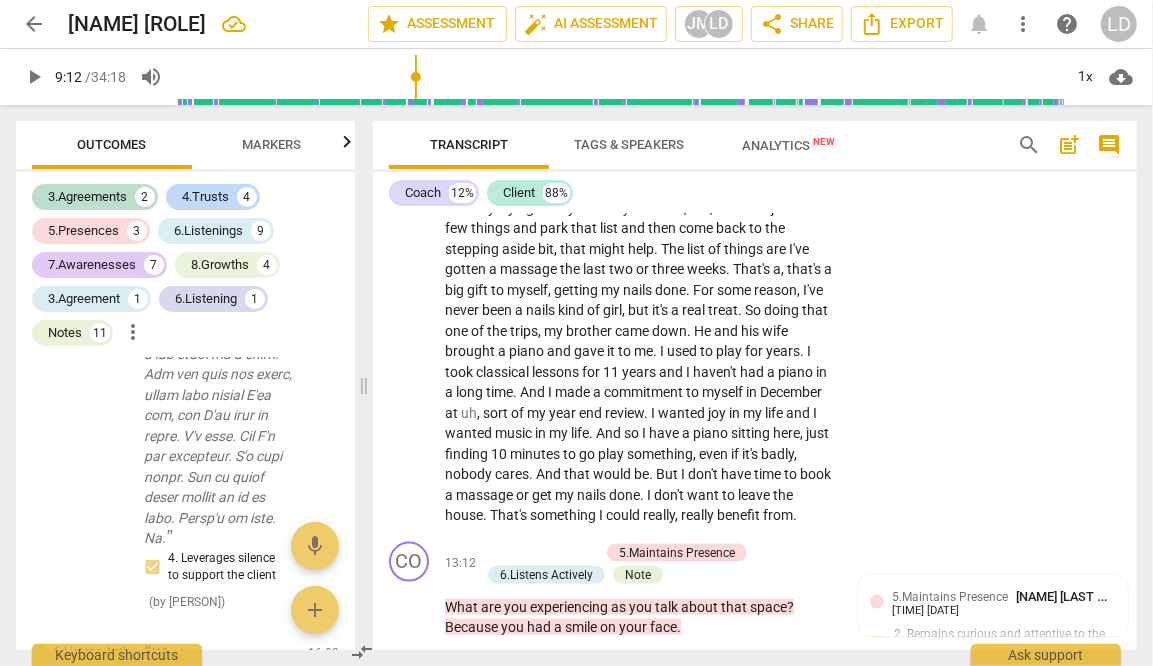 type on "You have" 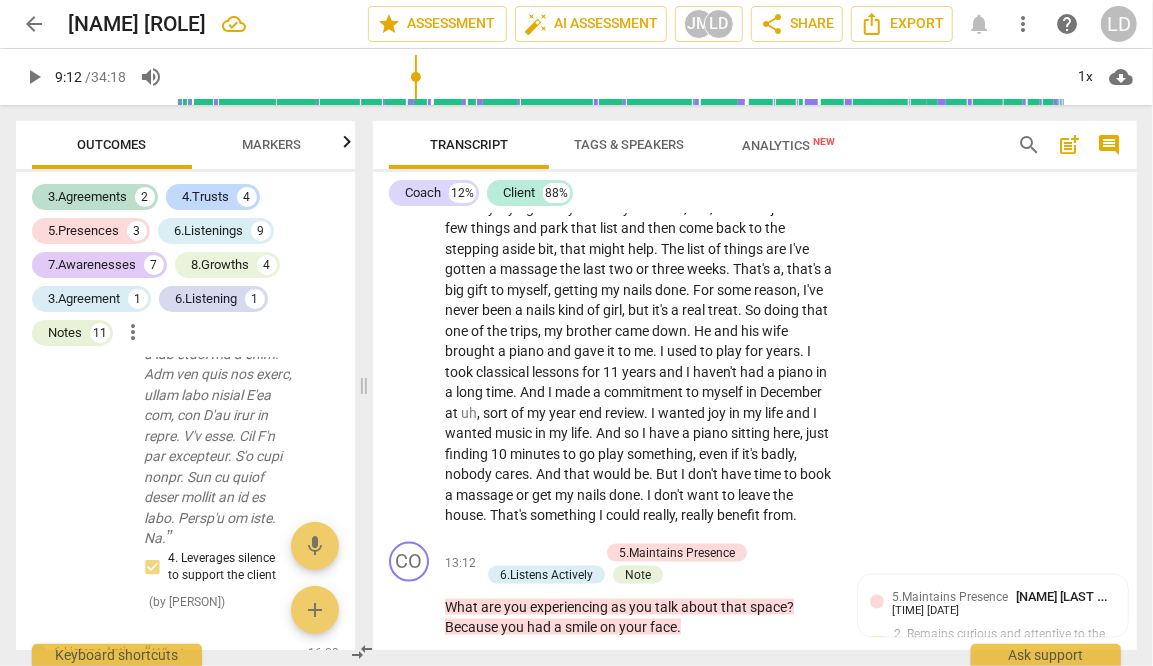 type on "You have" 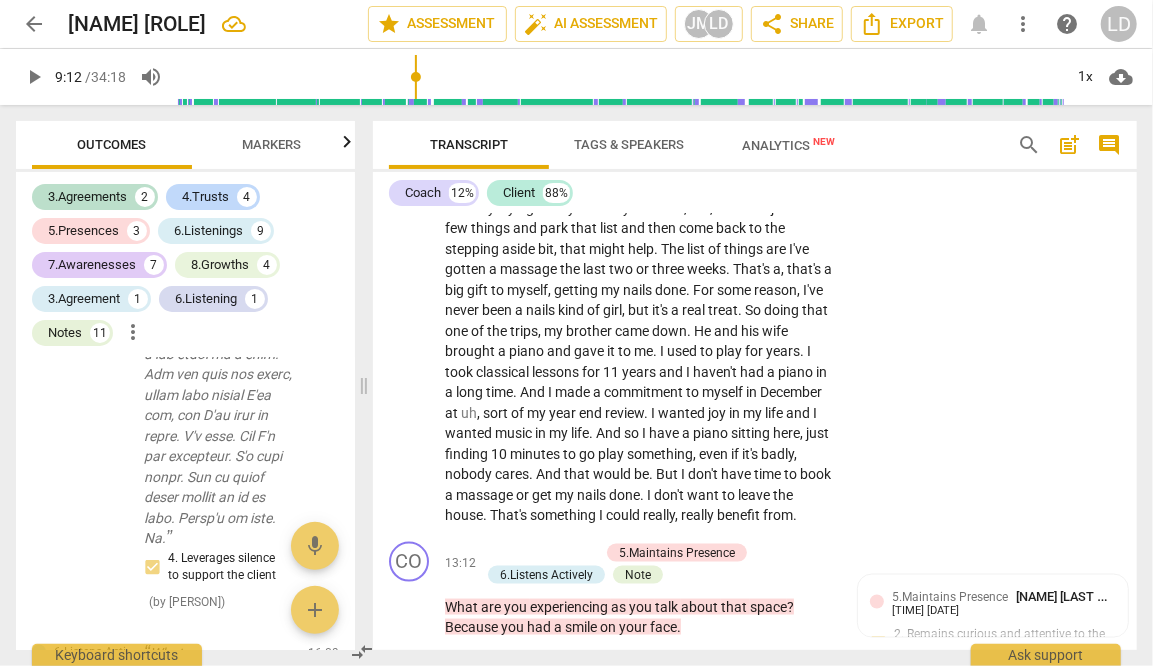 type on "You have a" 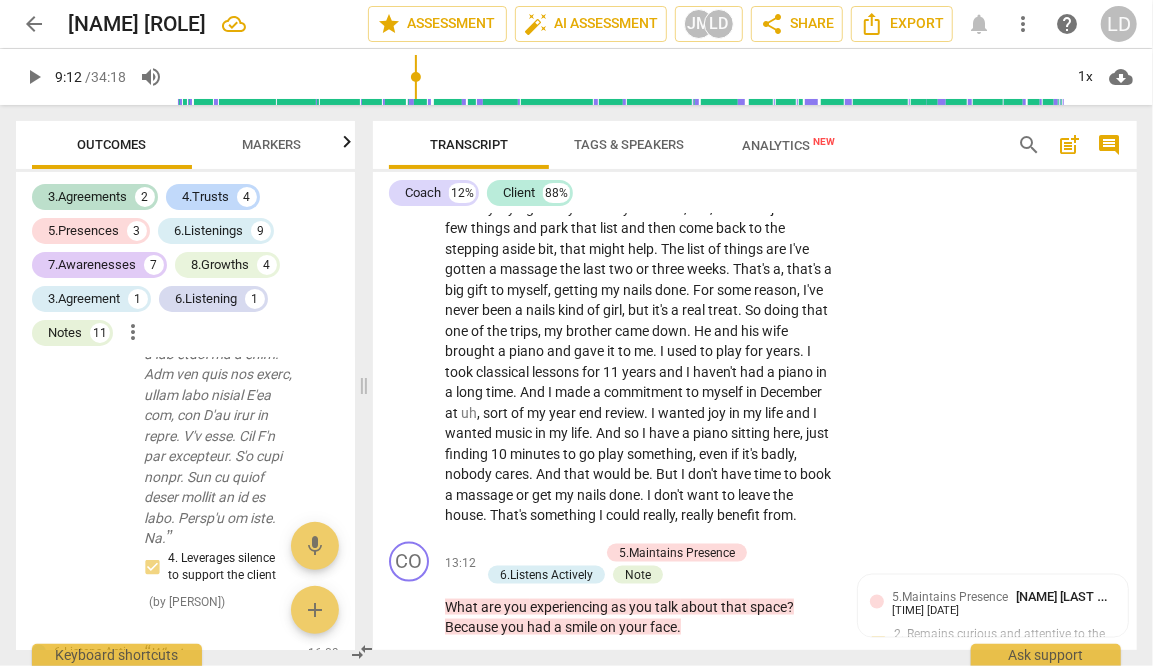 type on "You have an" 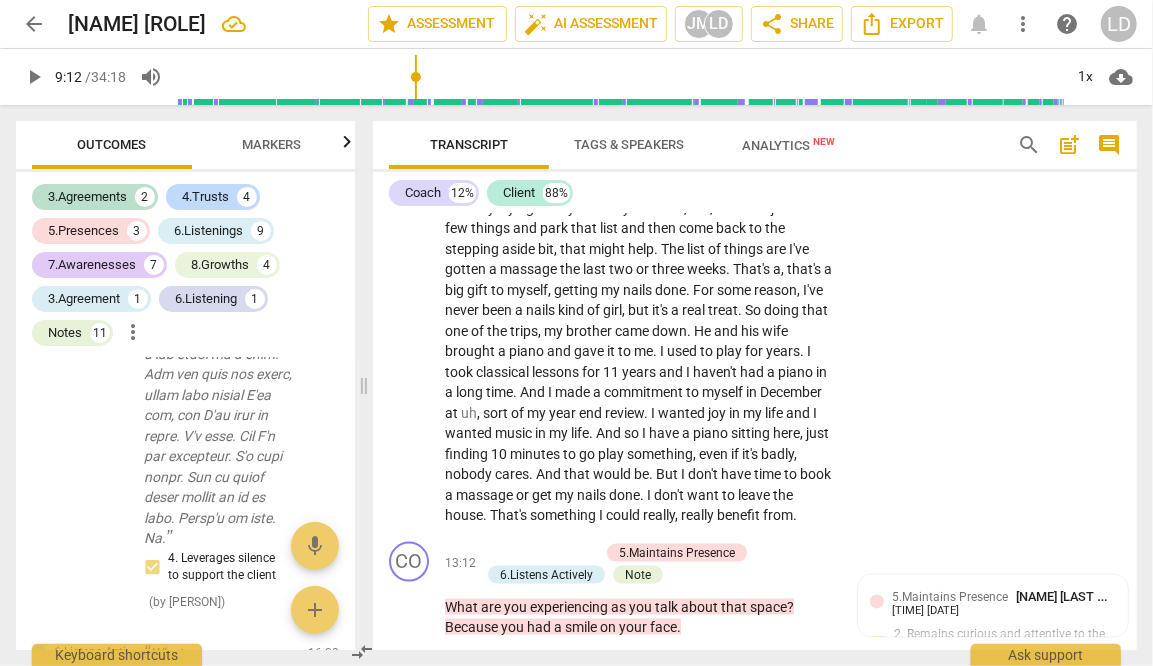 type on "You have an" 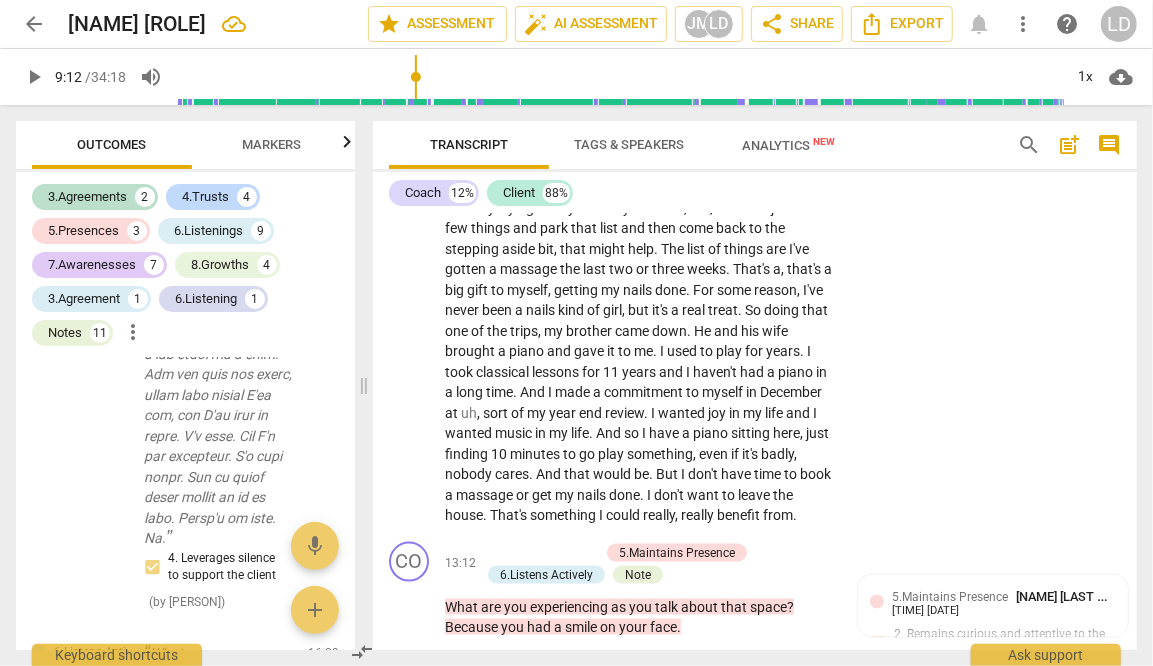 type on "You have an a" 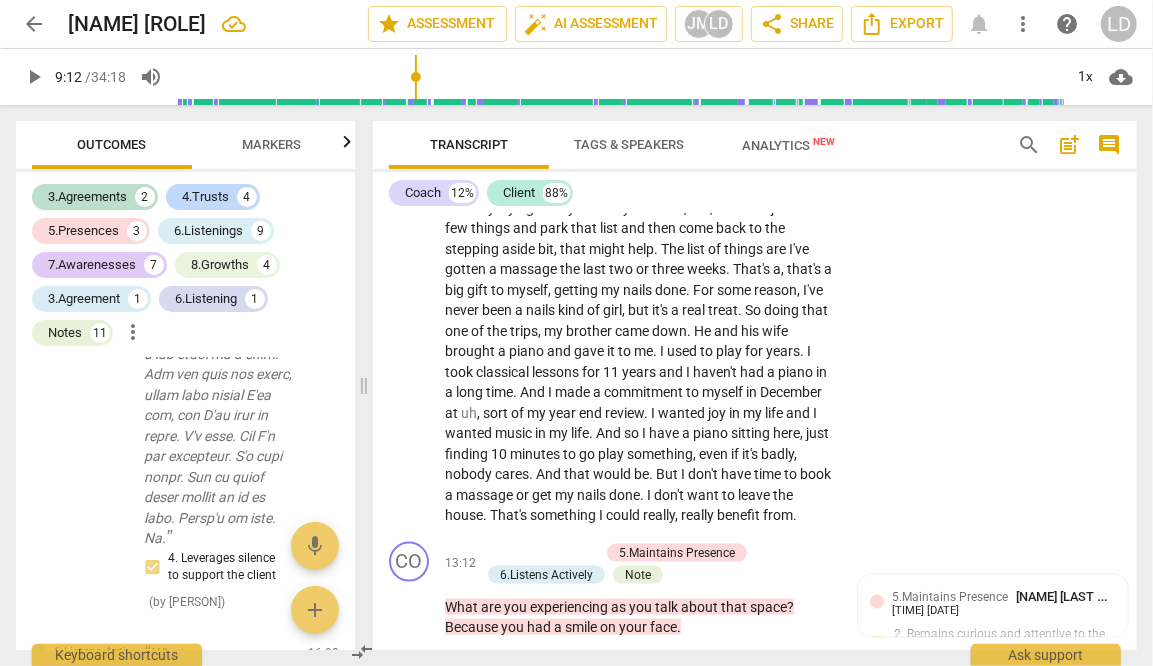 type on "You have an ag" 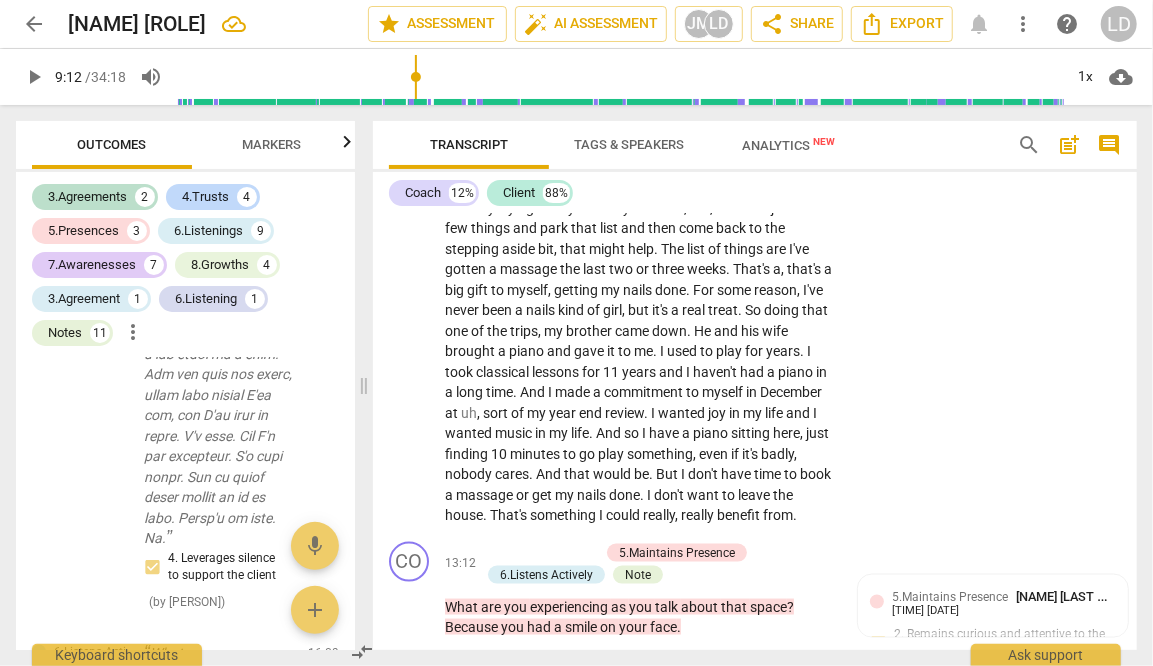 type on "You have an agr" 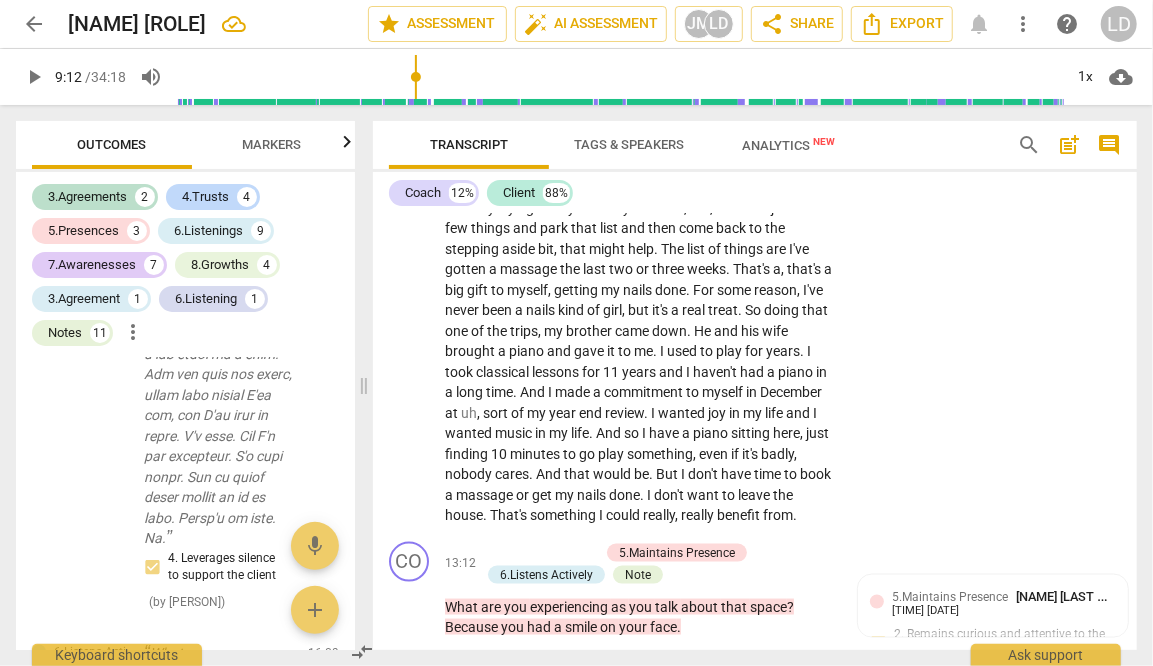 type on "You have an agr" 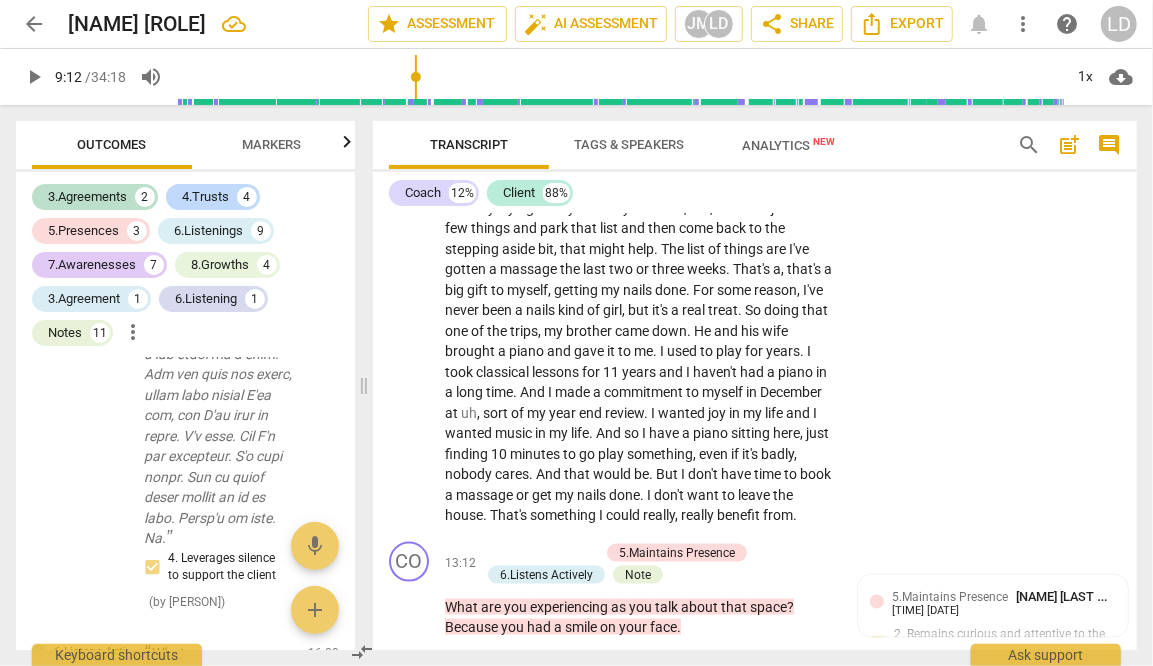 type on "You have an agree" 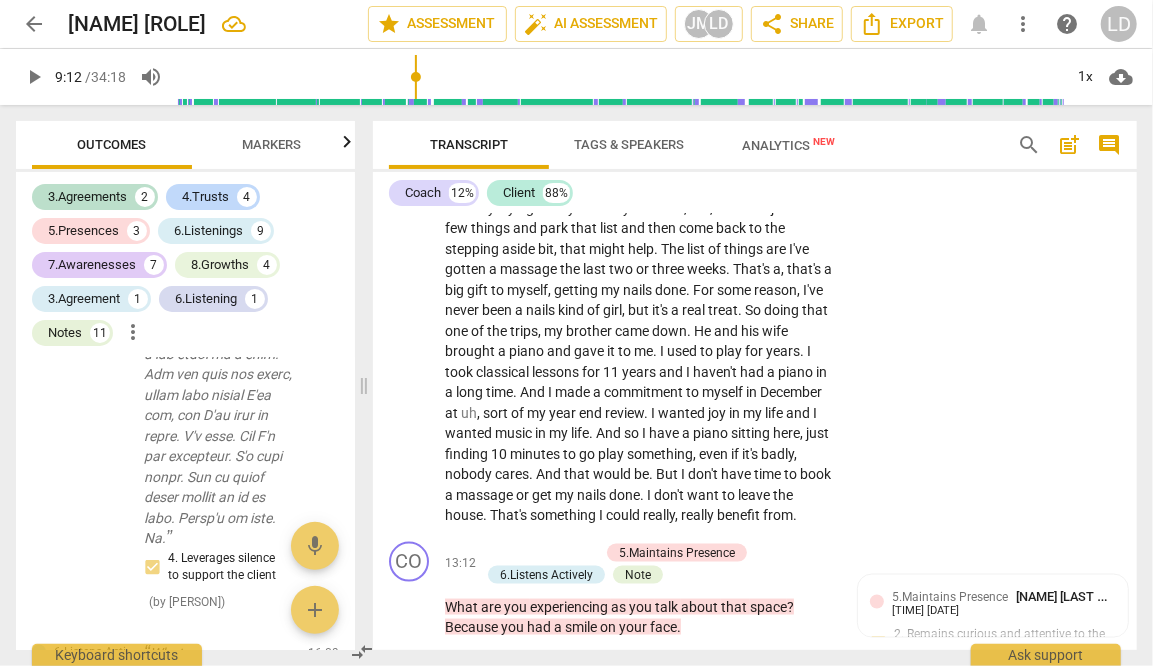 type on "You have an agree" 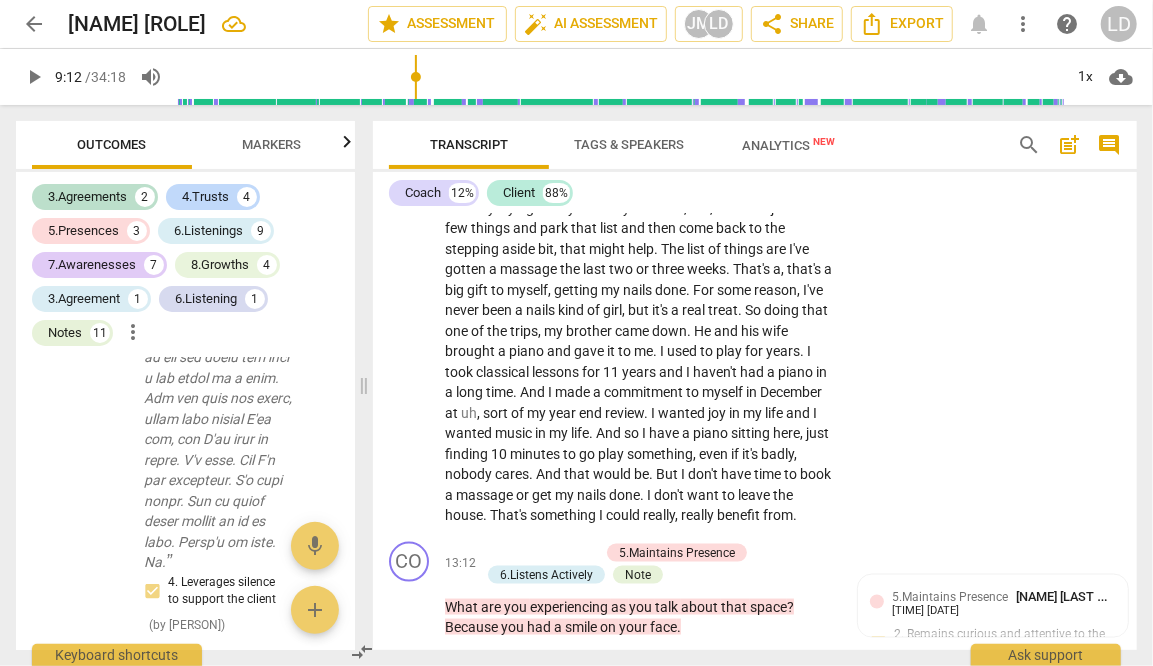 type on "You have an agreem" 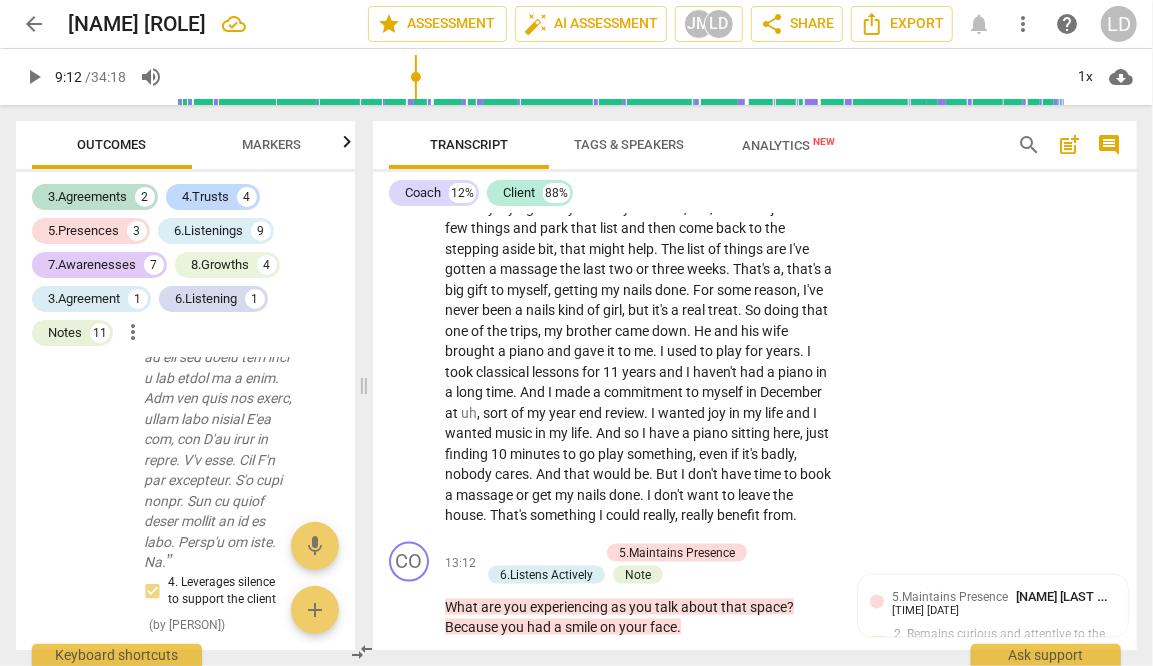 type 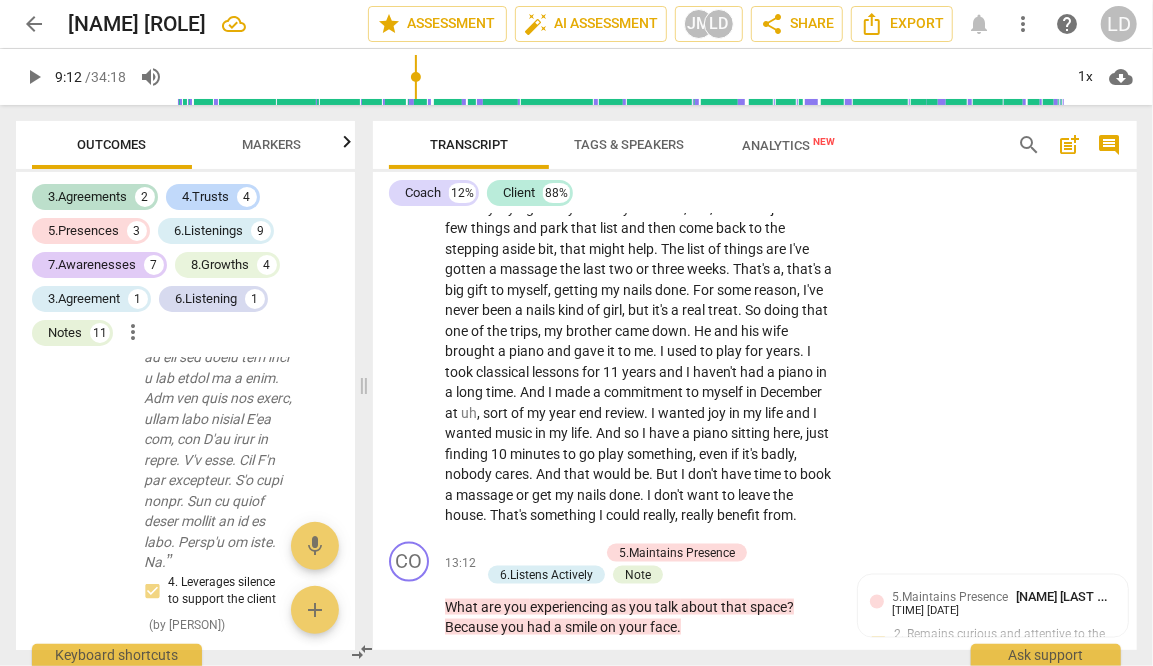 scroll, scrollTop: 92, scrollLeft: 0, axis: vertical 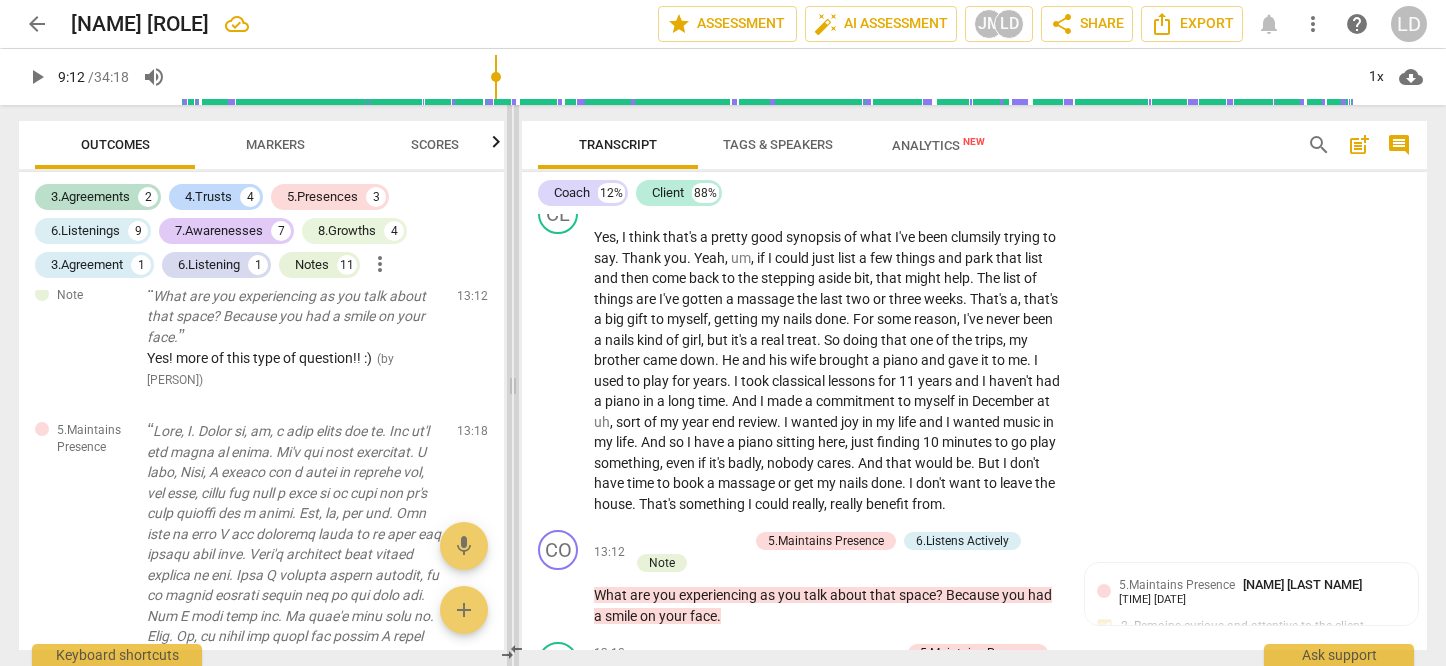 drag, startPoint x: 361, startPoint y: 386, endPoint x: 507, endPoint y: 394, distance: 146.21901 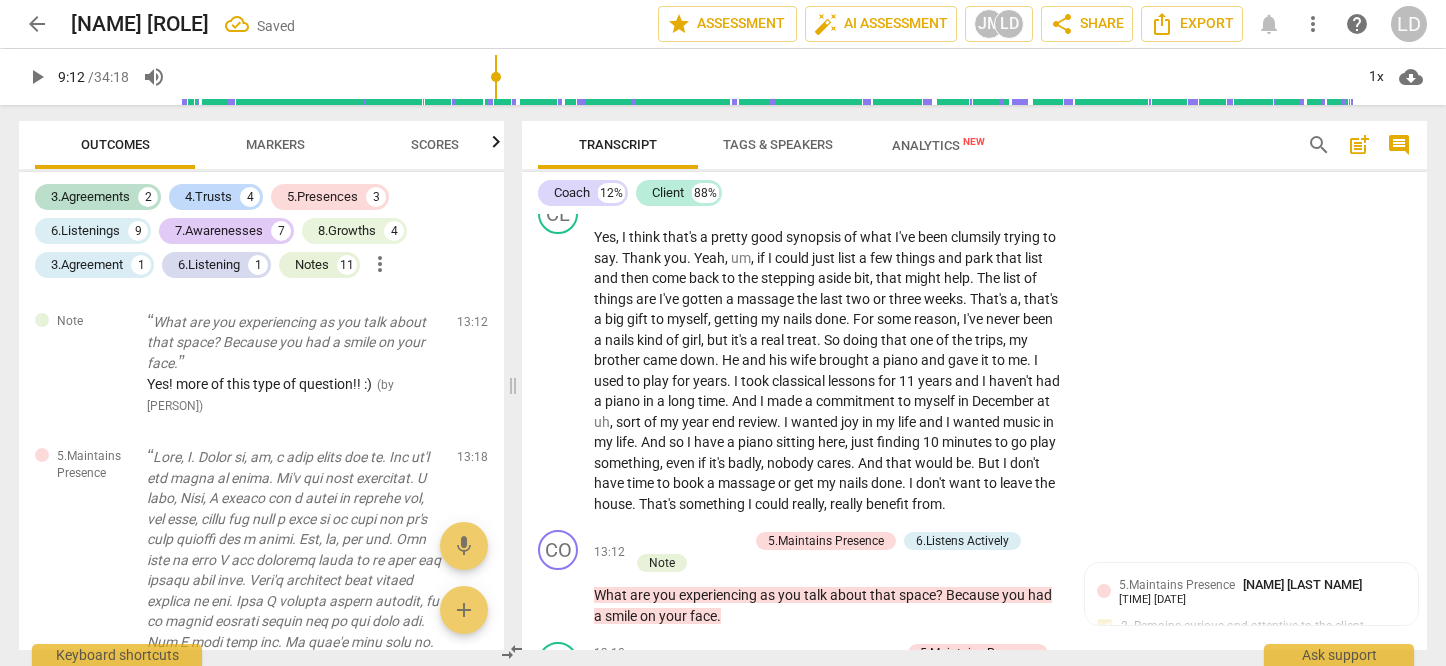 click on "What we. It sounds like what we could do today is to help you create that short term plan which might look like a list of choices [Mhm.] You have." at bounding box center (294, -885) 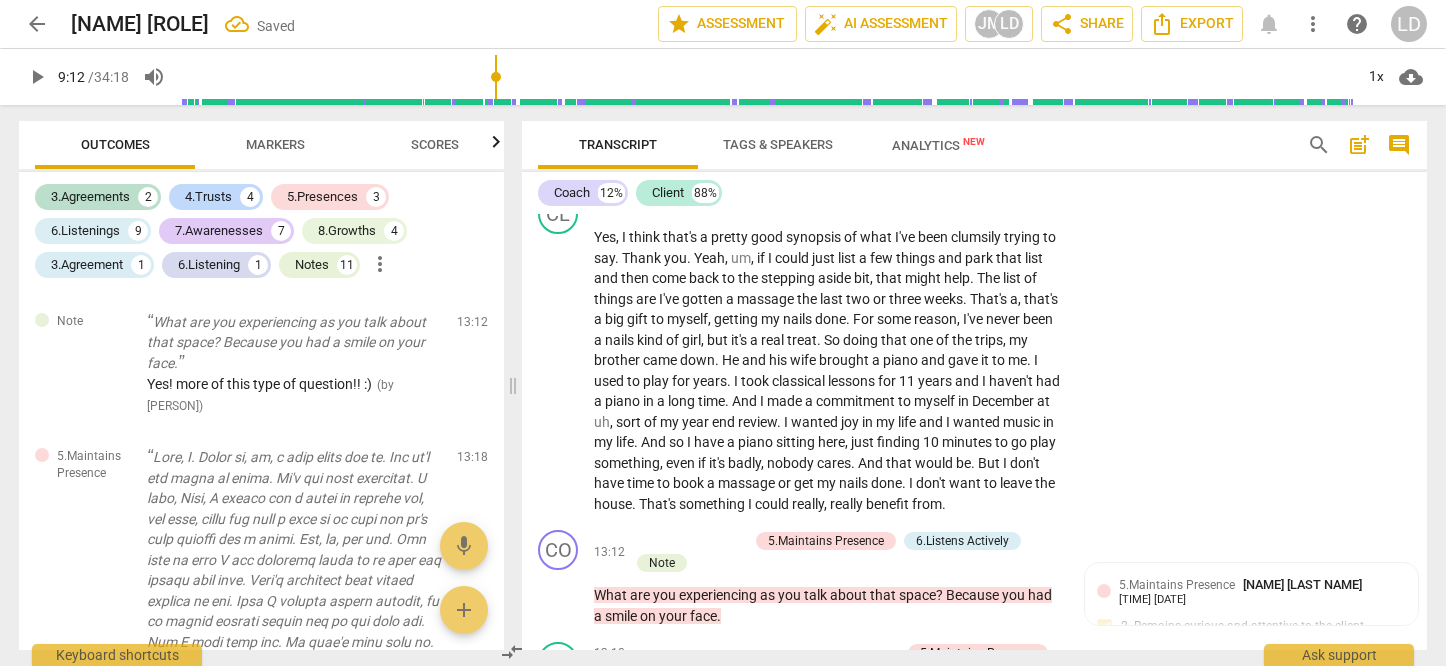 click on "edit" at bounding box center [437, -912] 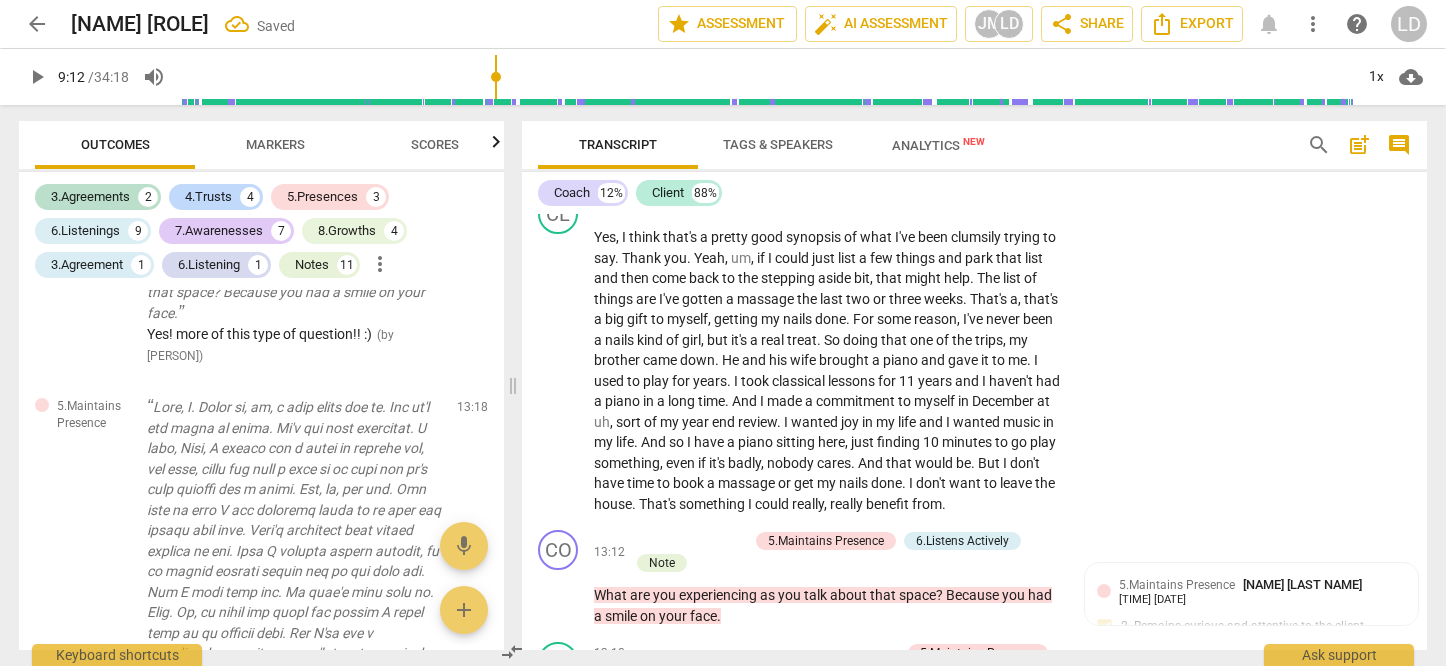 click on "You have an agreement, then the CP:" at bounding box center (255, -891) 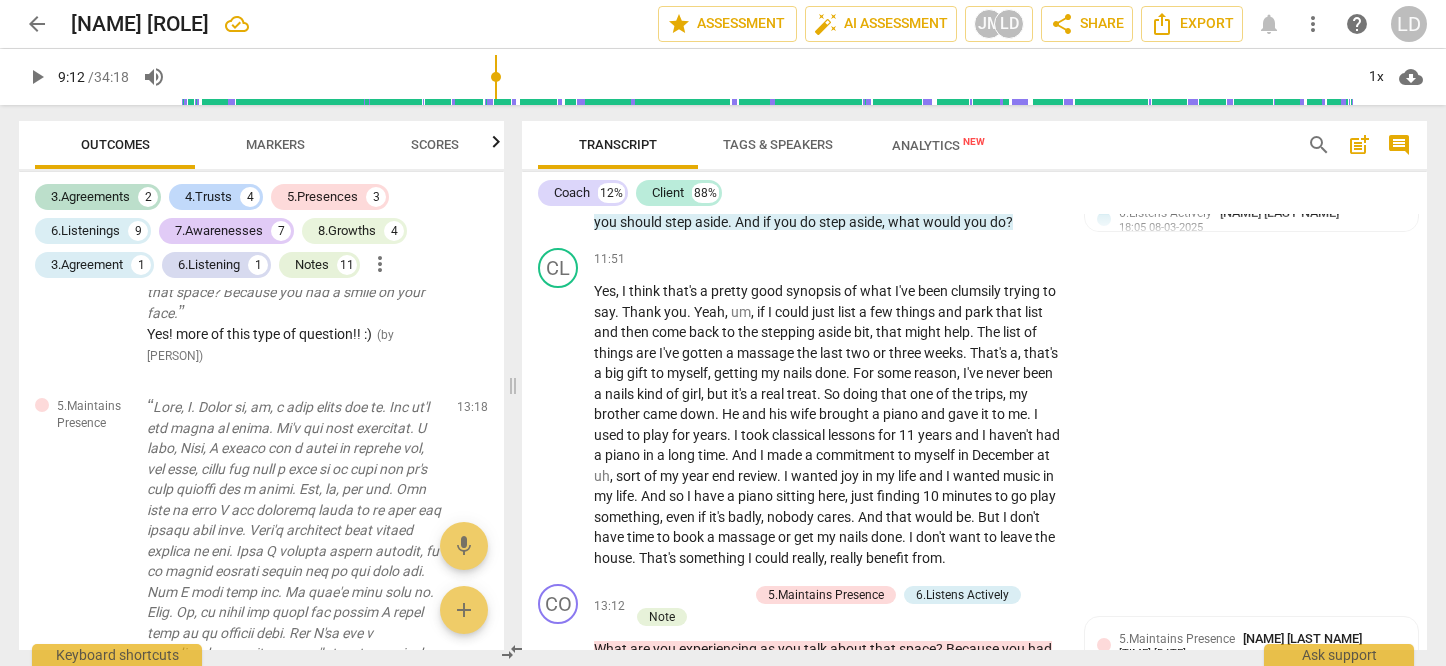 scroll, scrollTop: 4118, scrollLeft: 0, axis: vertical 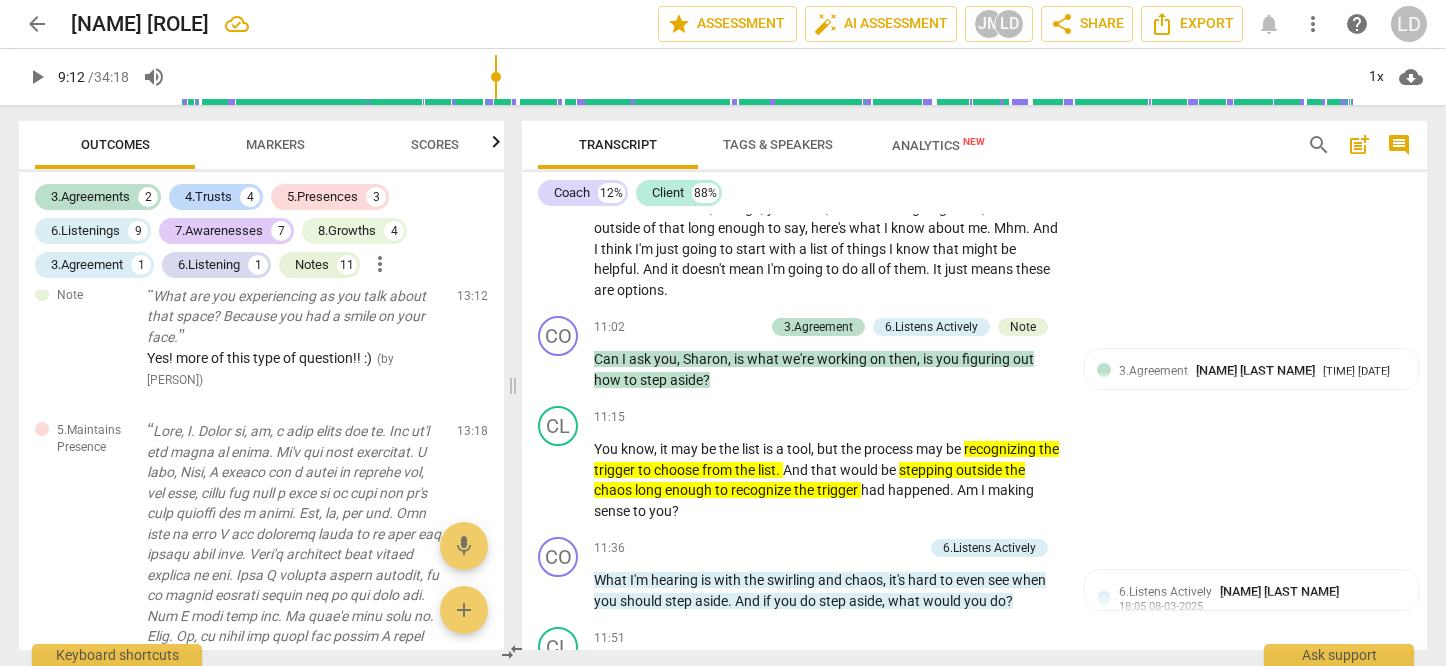 click on "check_circle" at bounding box center (441, -875) 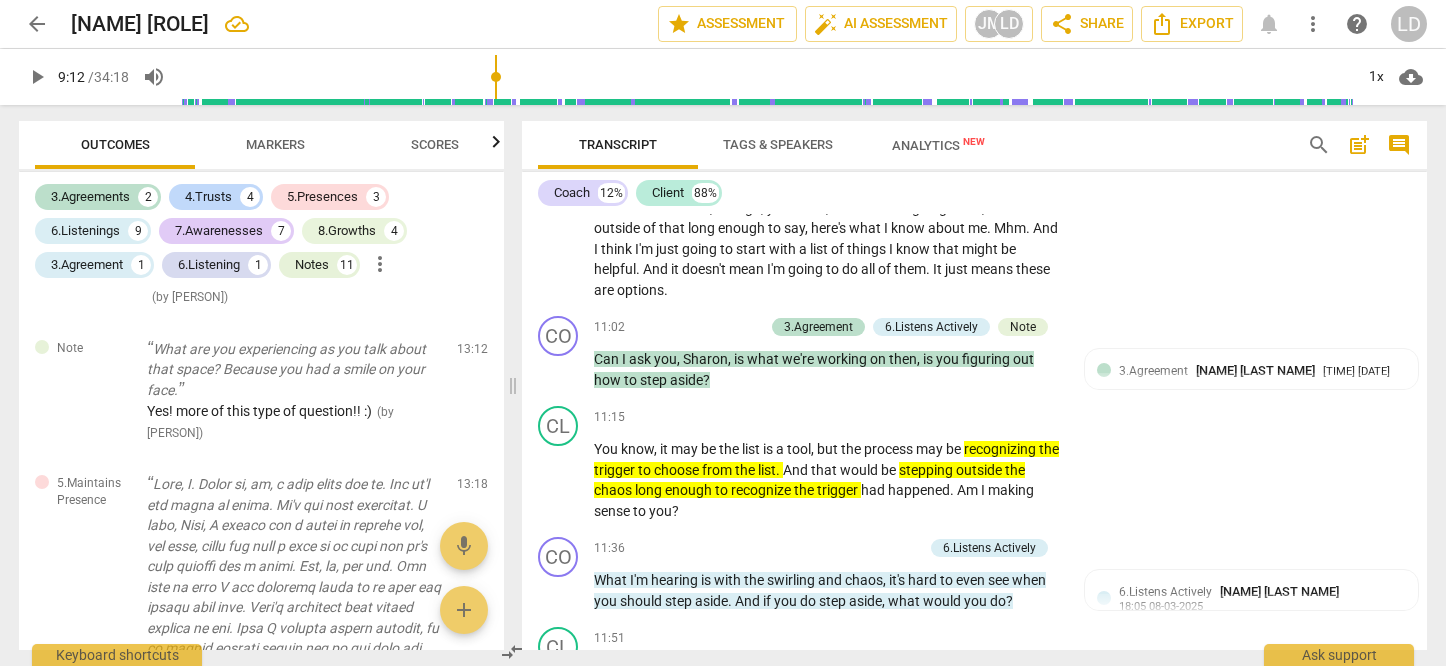 scroll, scrollTop: 4128, scrollLeft: 0, axis: vertical 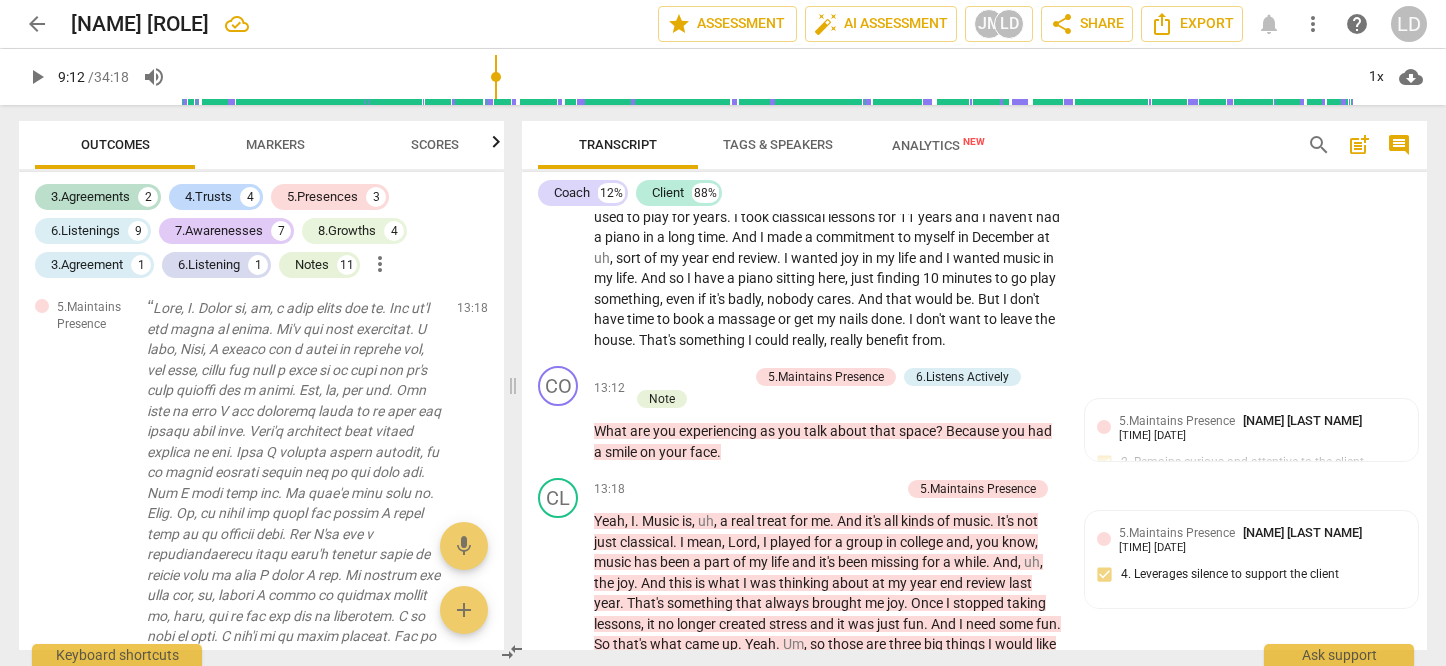 click on "Note" at bounding box center [1023, -634] 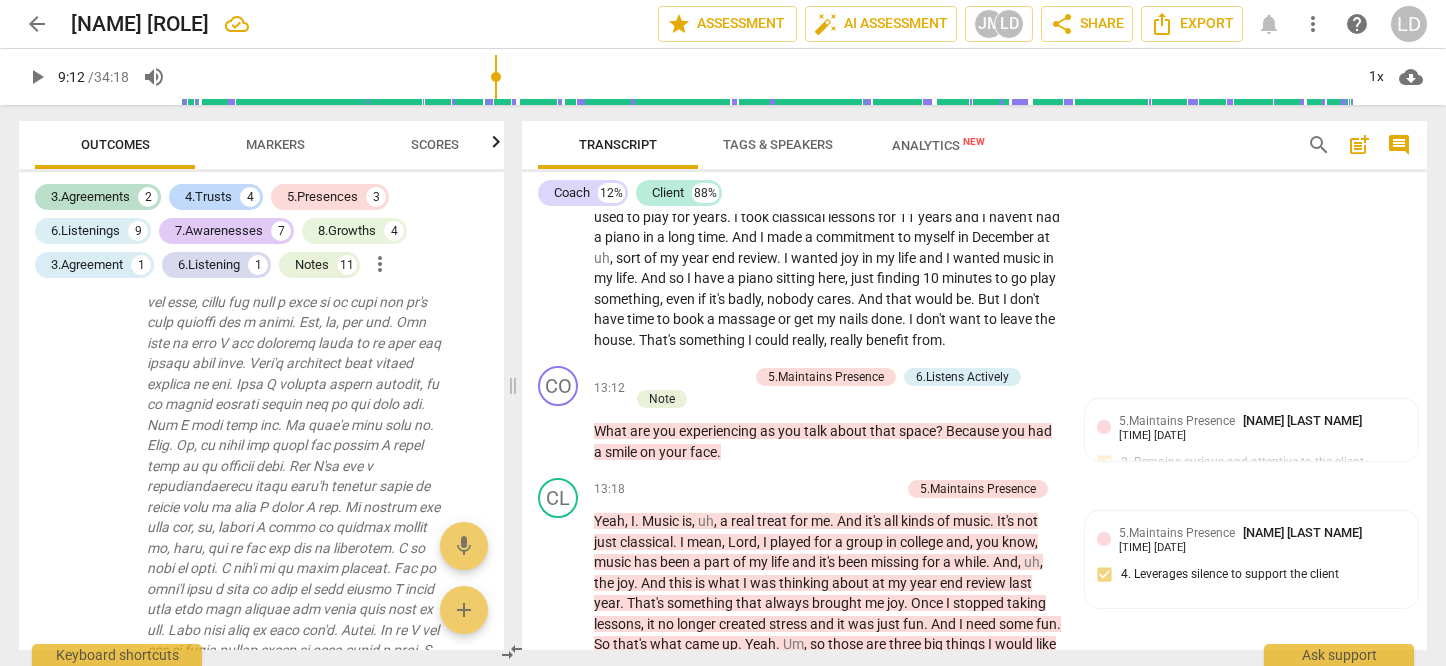 scroll, scrollTop: 4290, scrollLeft: 0, axis: vertical 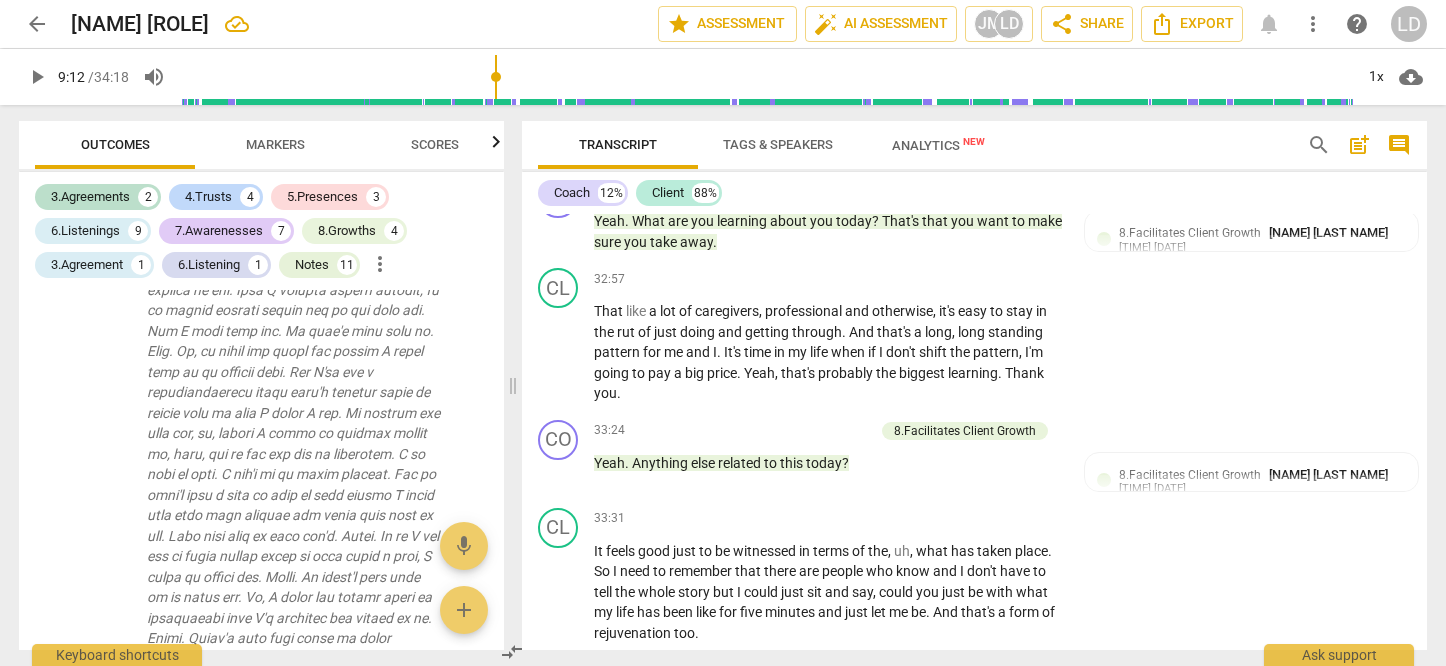 click on "+" at bounding box center (701, -2296) 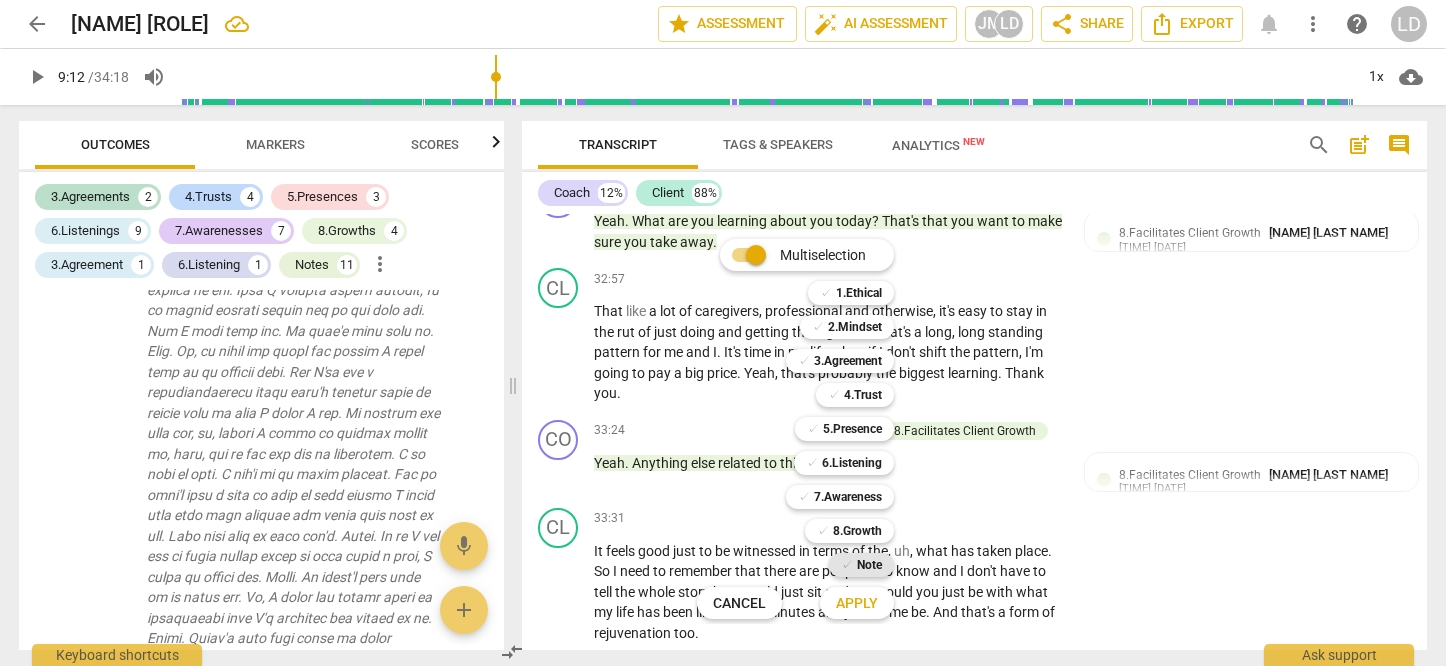 click on "Note" at bounding box center [869, 565] 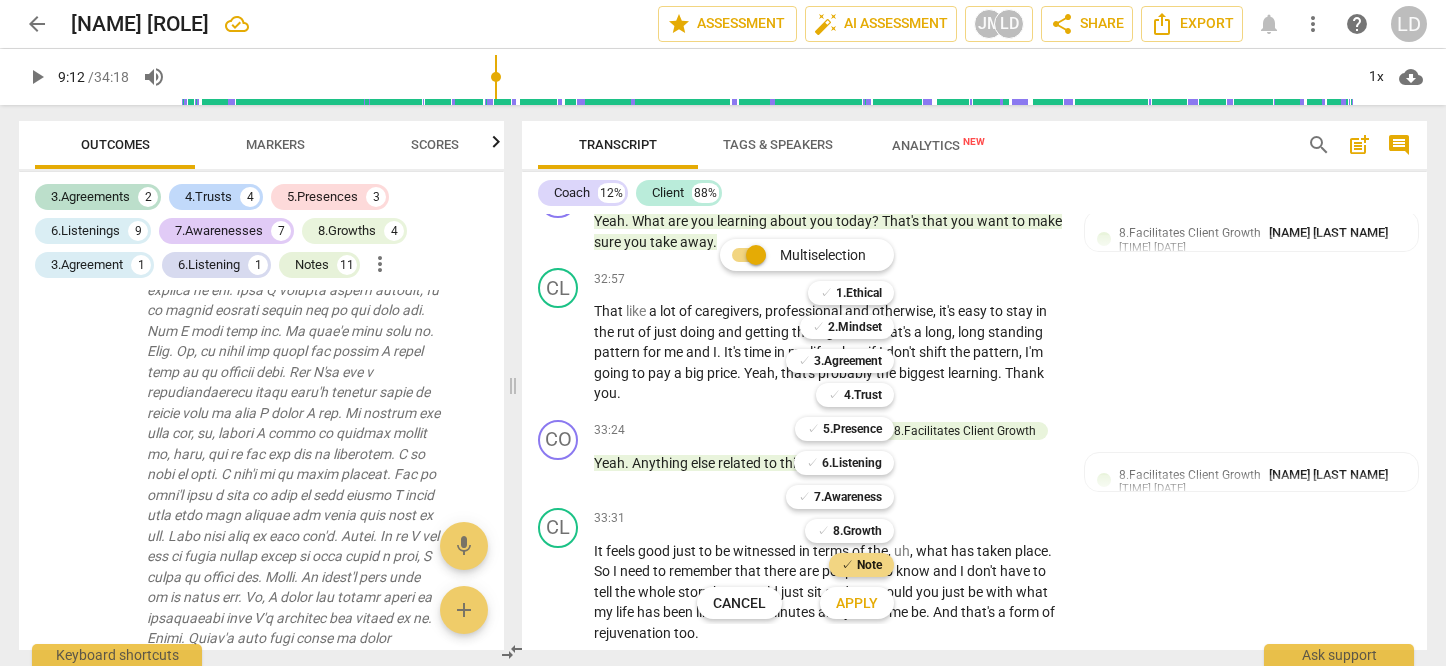 click on "Apply" at bounding box center [857, 604] 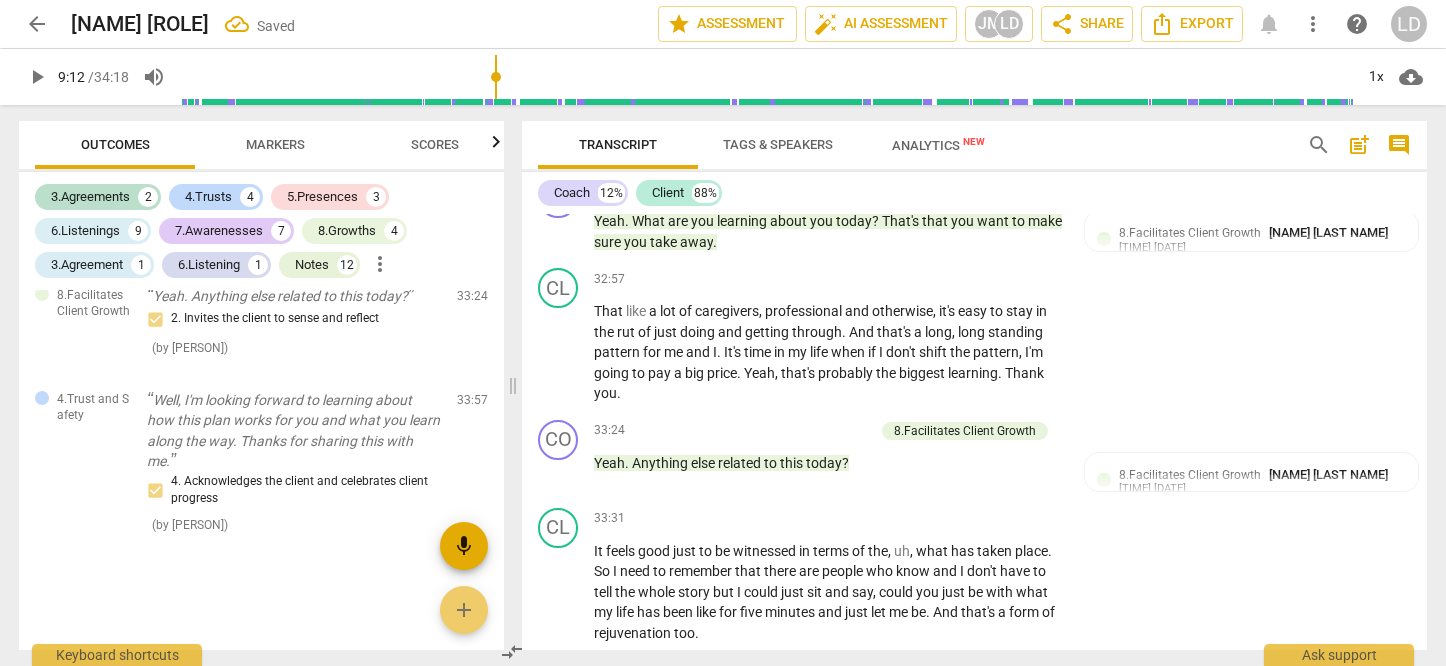 scroll, scrollTop: 9675, scrollLeft: 0, axis: vertical 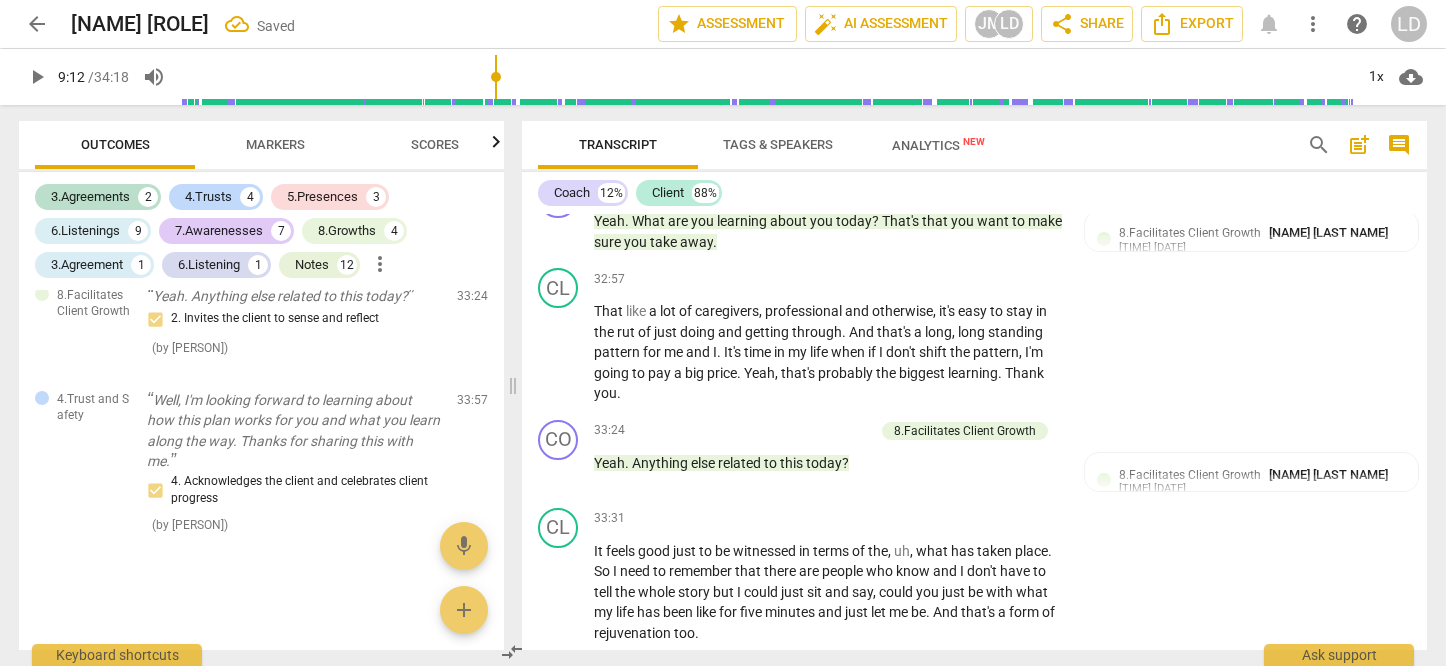 click on "edit" at bounding box center [437, -1706] 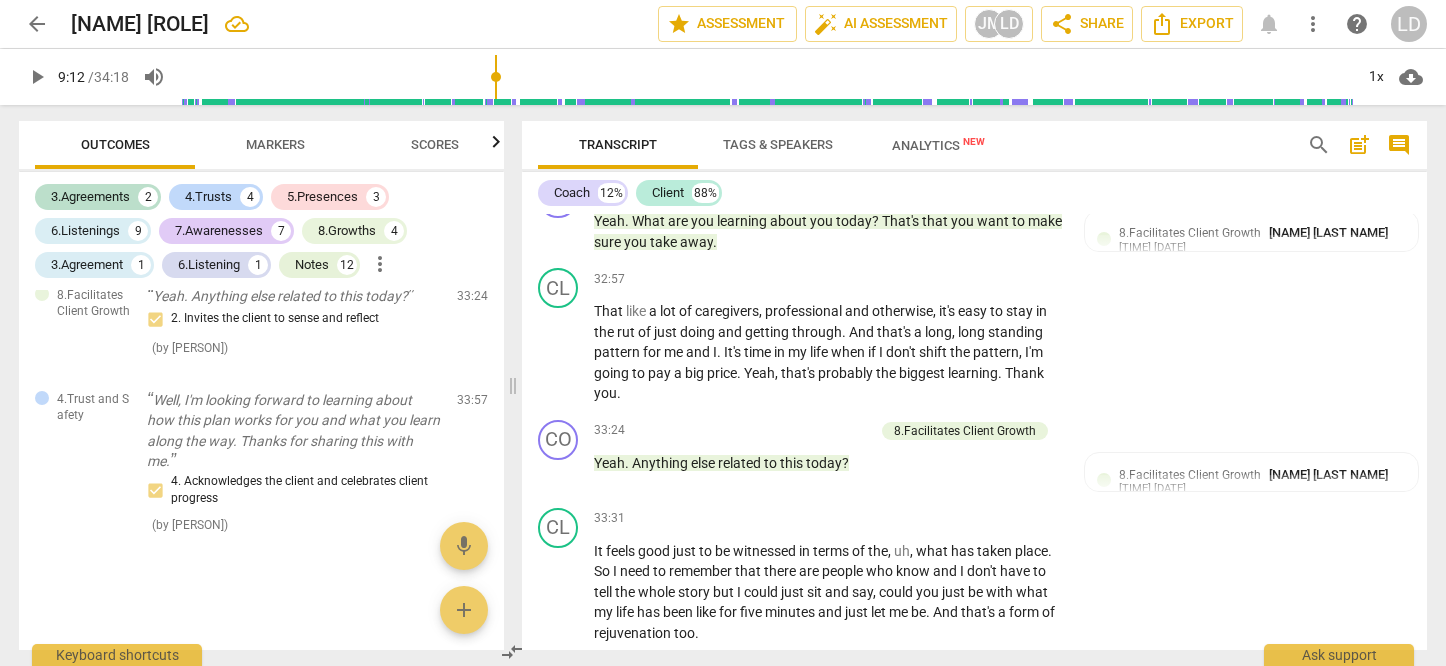 scroll, scrollTop: 45, scrollLeft: 0, axis: vertical 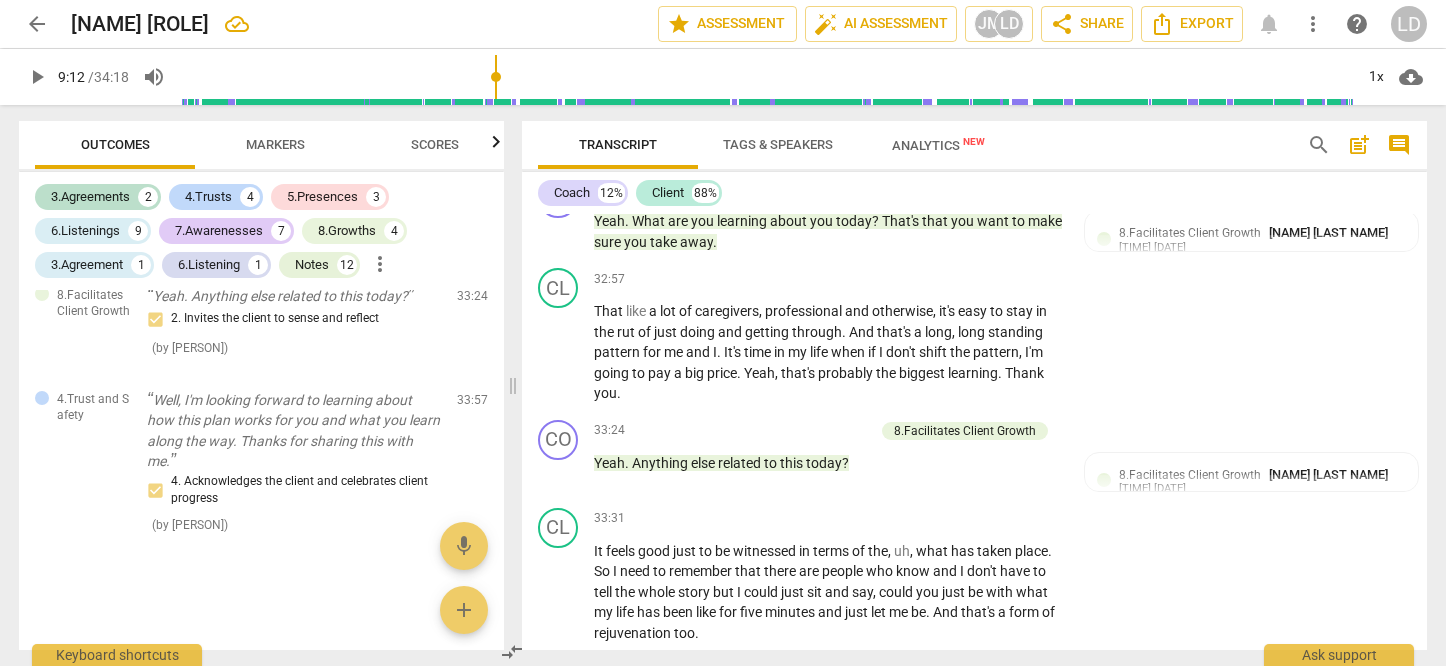 click on "Can I ask a question, (mhm) I am hearing that you have these external souces of support, what will you be doing to watch out for yourself?" at bounding box center (255, -1606) 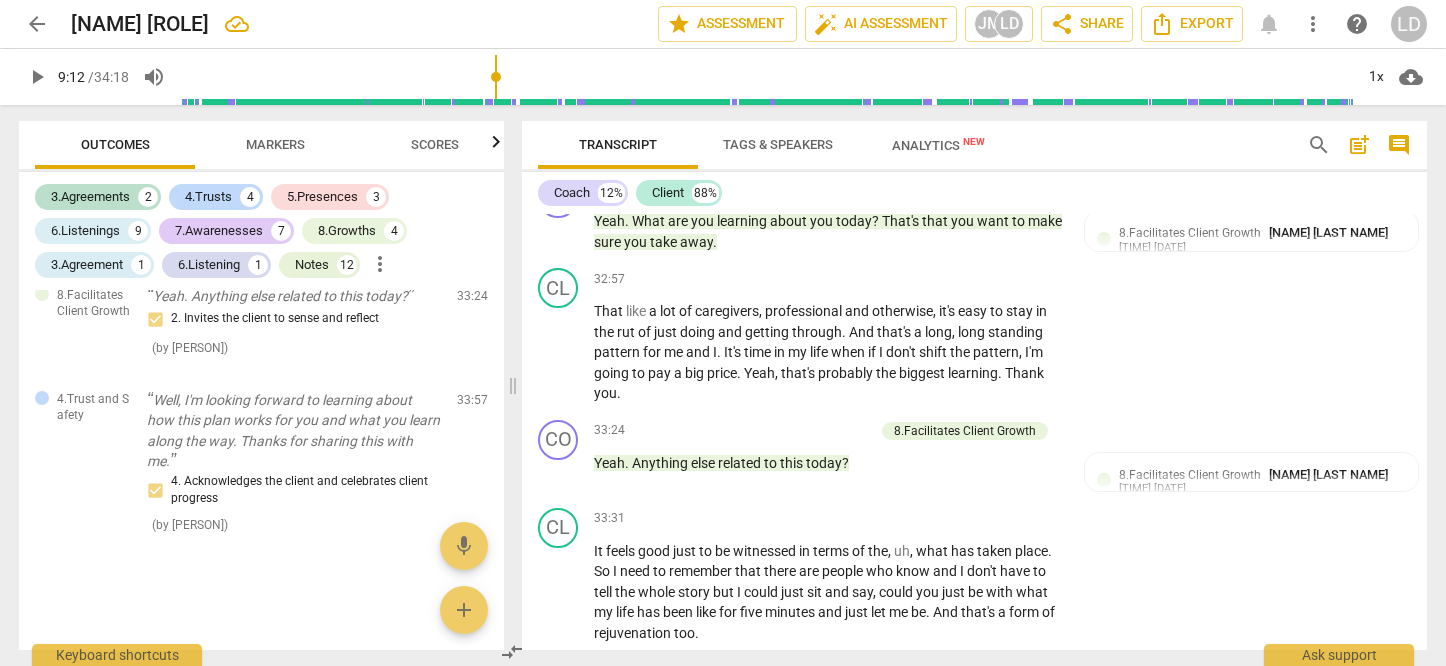 click on "check_circle" at bounding box center (441, -1602) 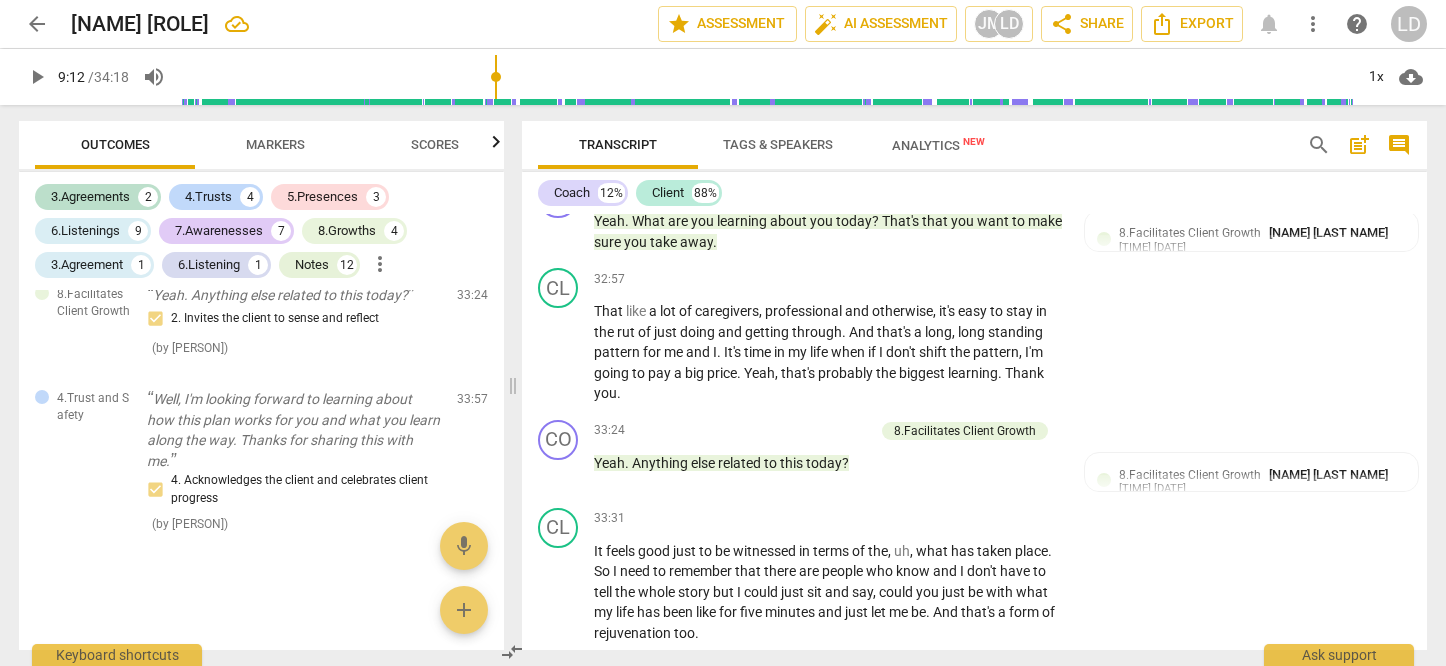 click on "Can I ask a question, (mhm) I am hearing that you have these external sources of support, what will you be doing to watch out for yourself?" at bounding box center [1251, -2208] 